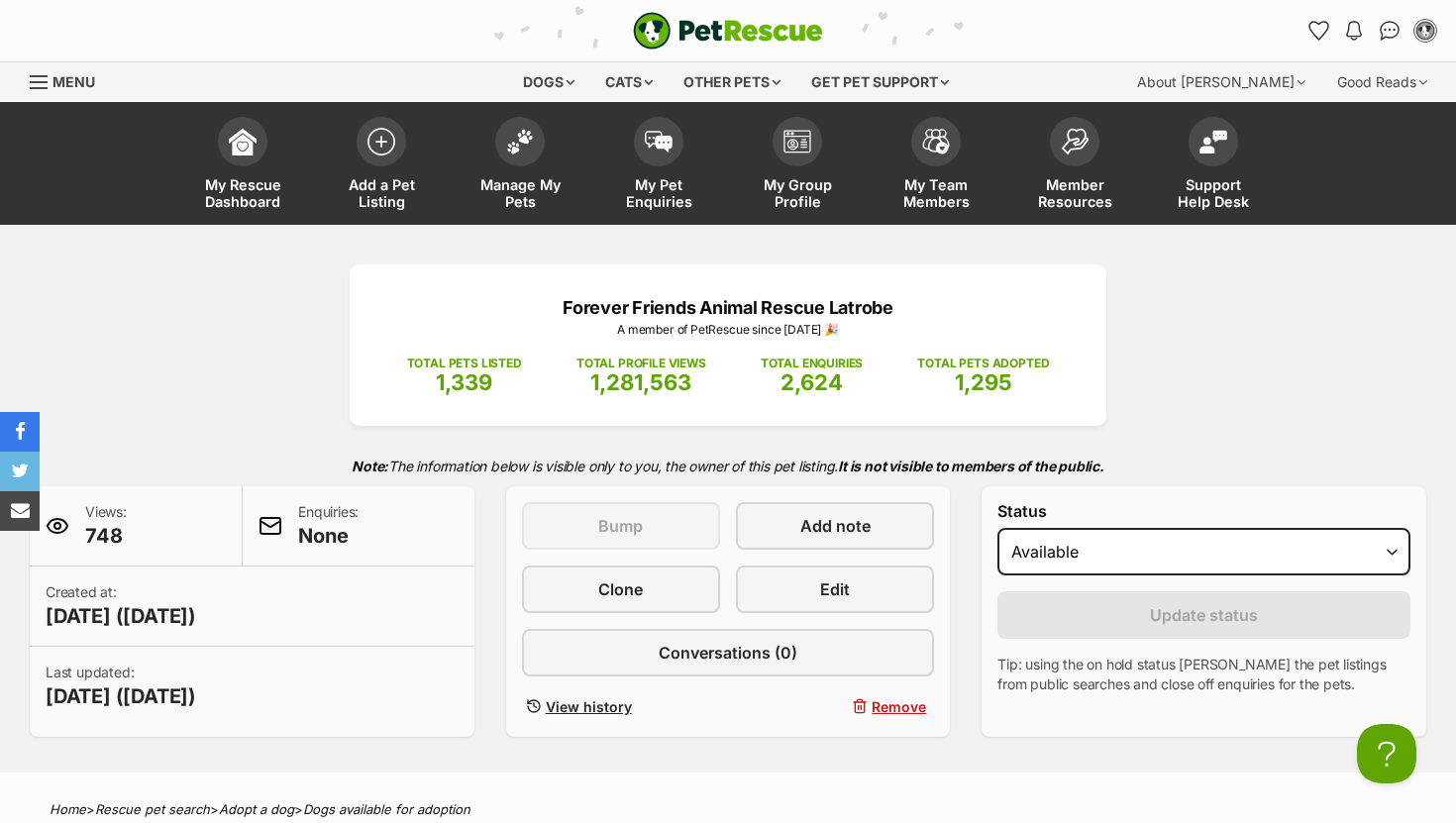 scroll, scrollTop: 0, scrollLeft: 0, axis: both 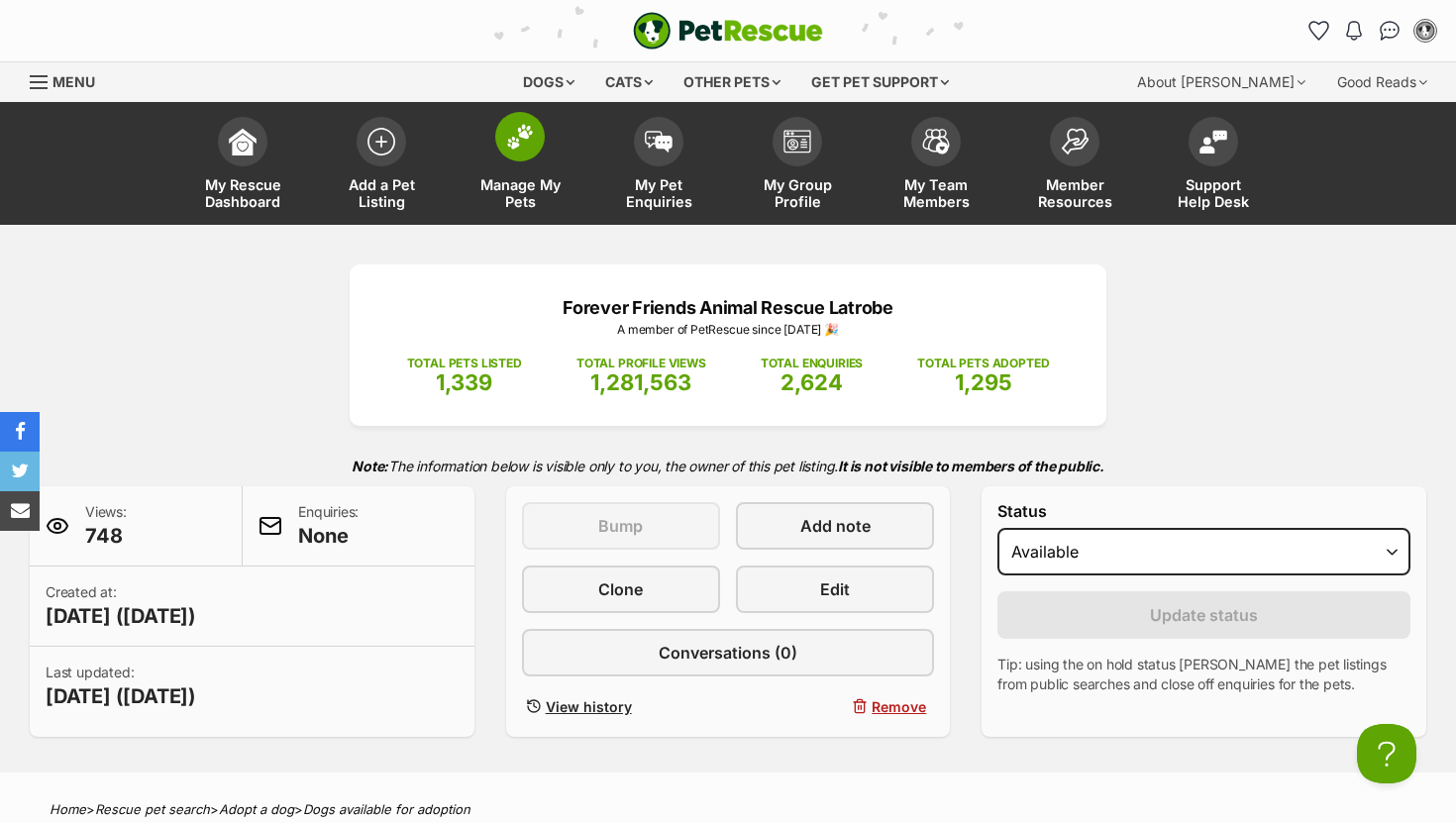 click on "Manage My Pets" at bounding box center [520, 165] 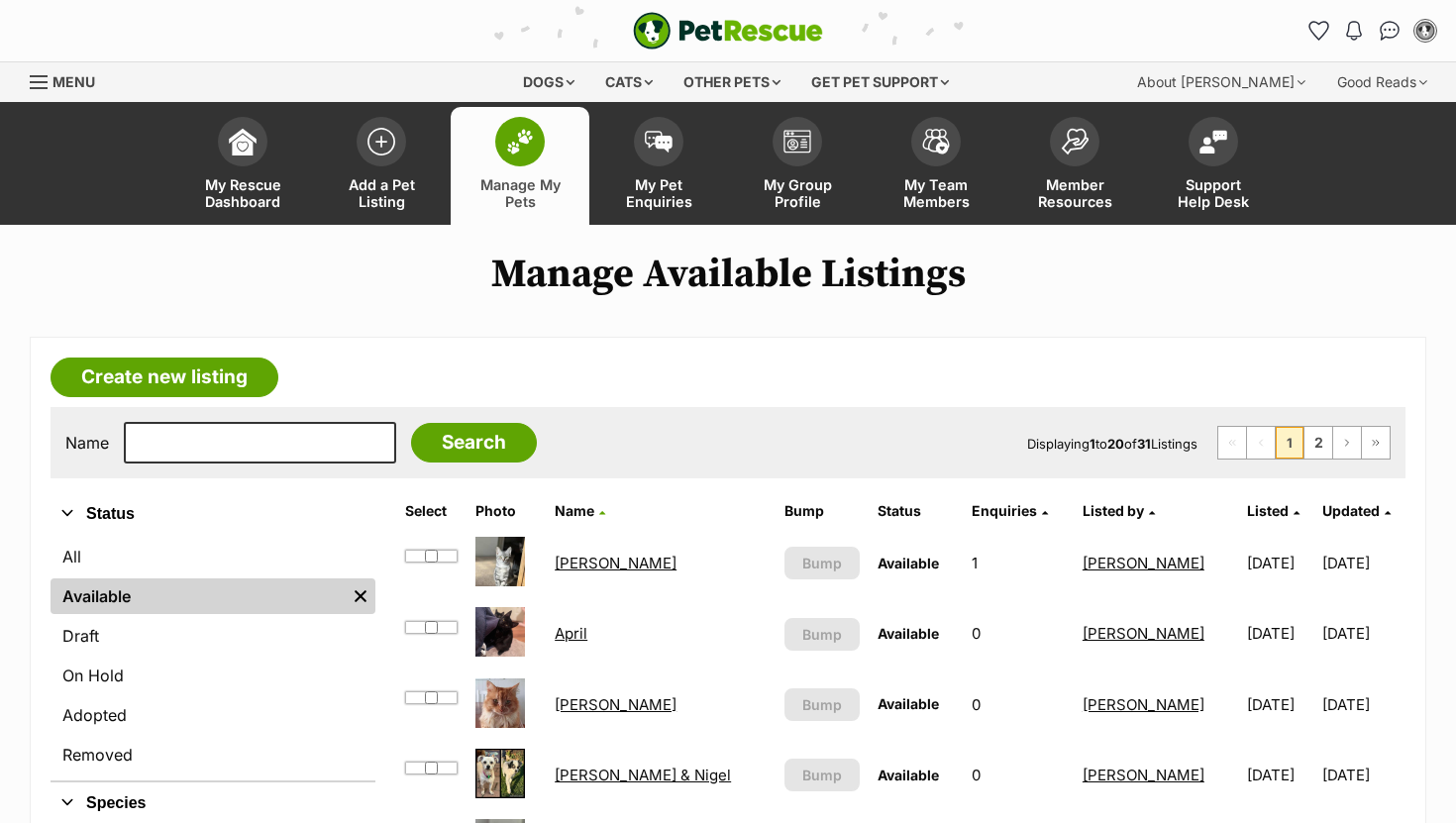 scroll, scrollTop: 0, scrollLeft: 0, axis: both 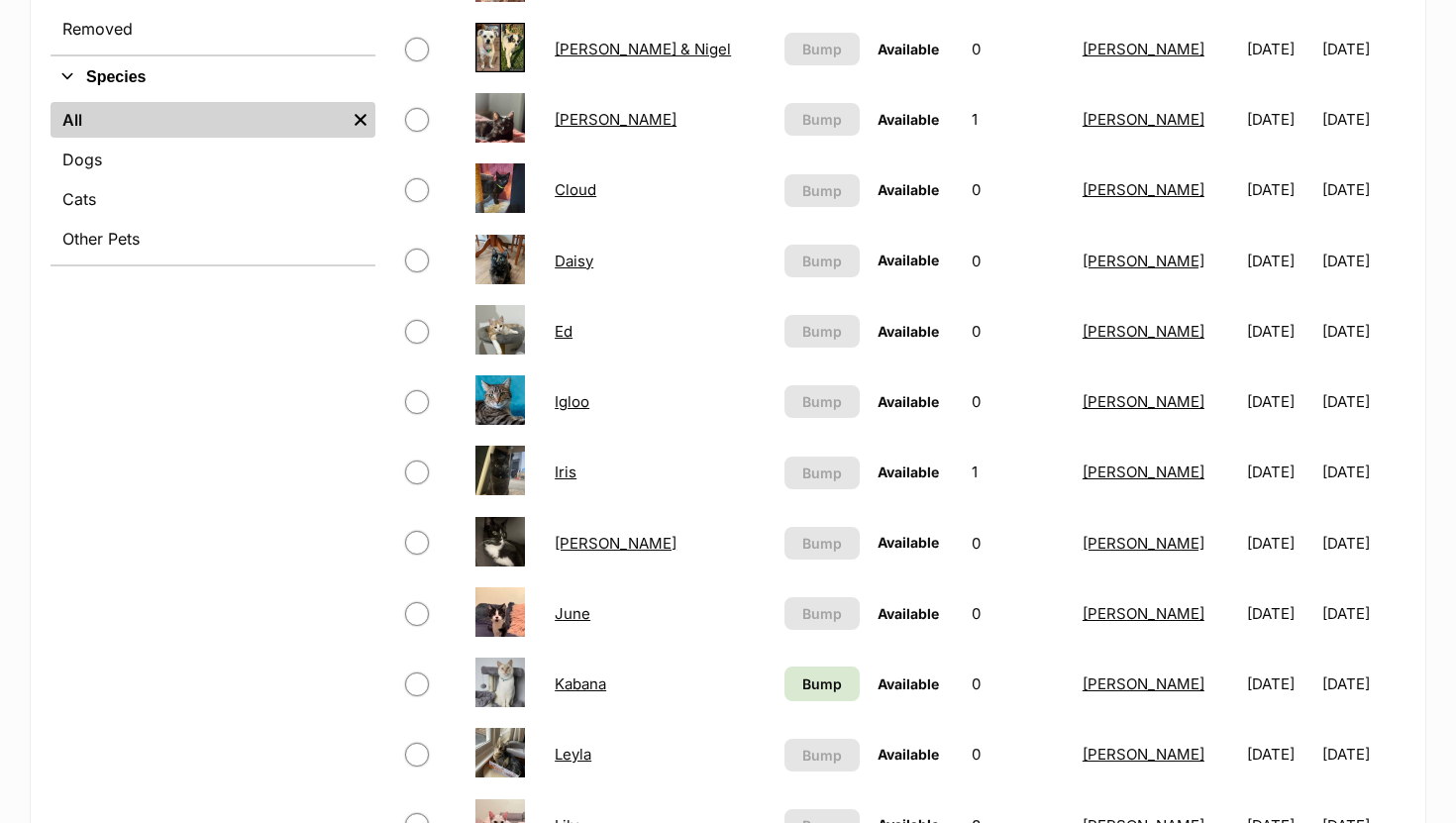 click on "Kabana" at bounding box center [580, 683] 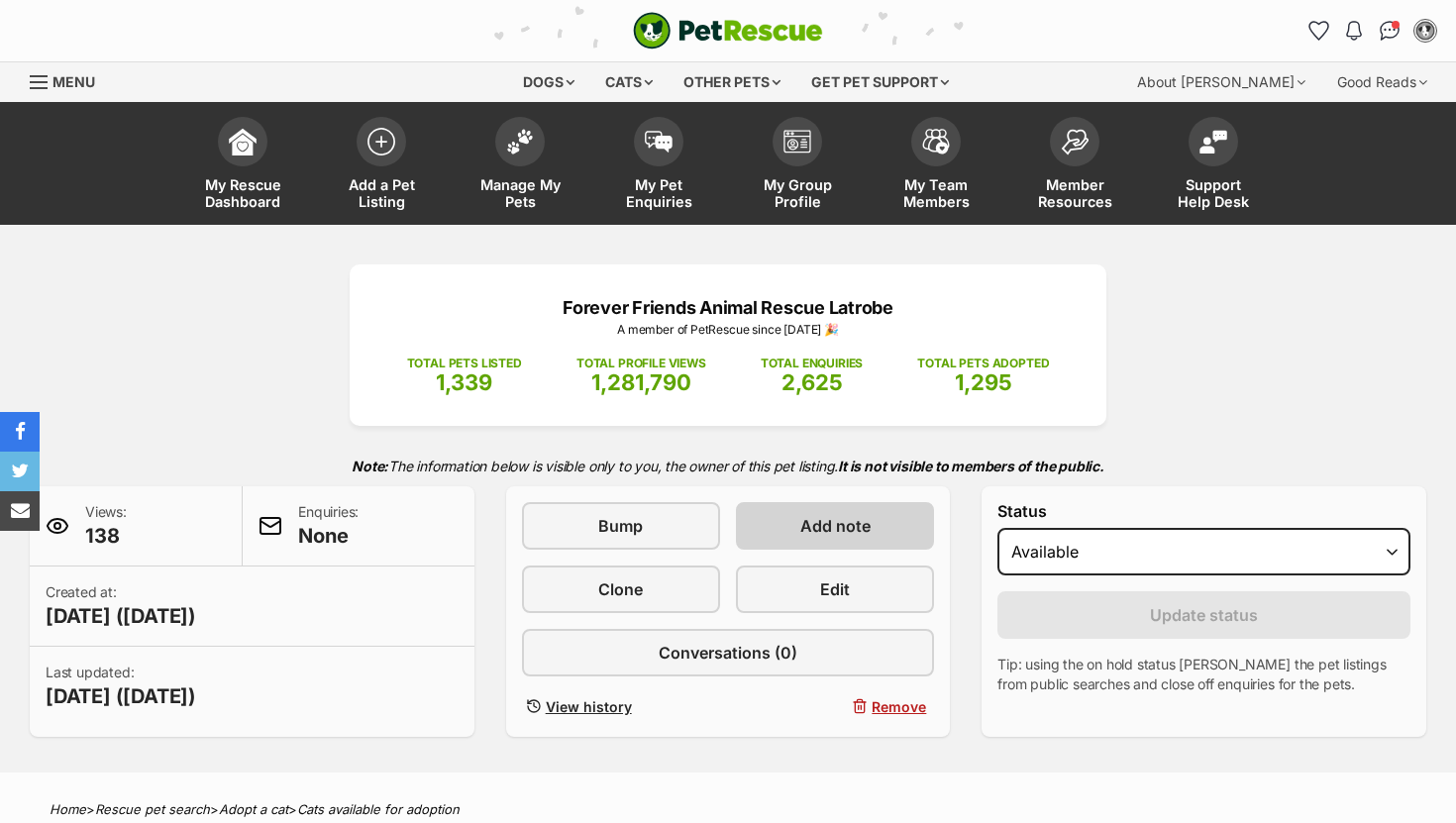 scroll, scrollTop: 0, scrollLeft: 0, axis: both 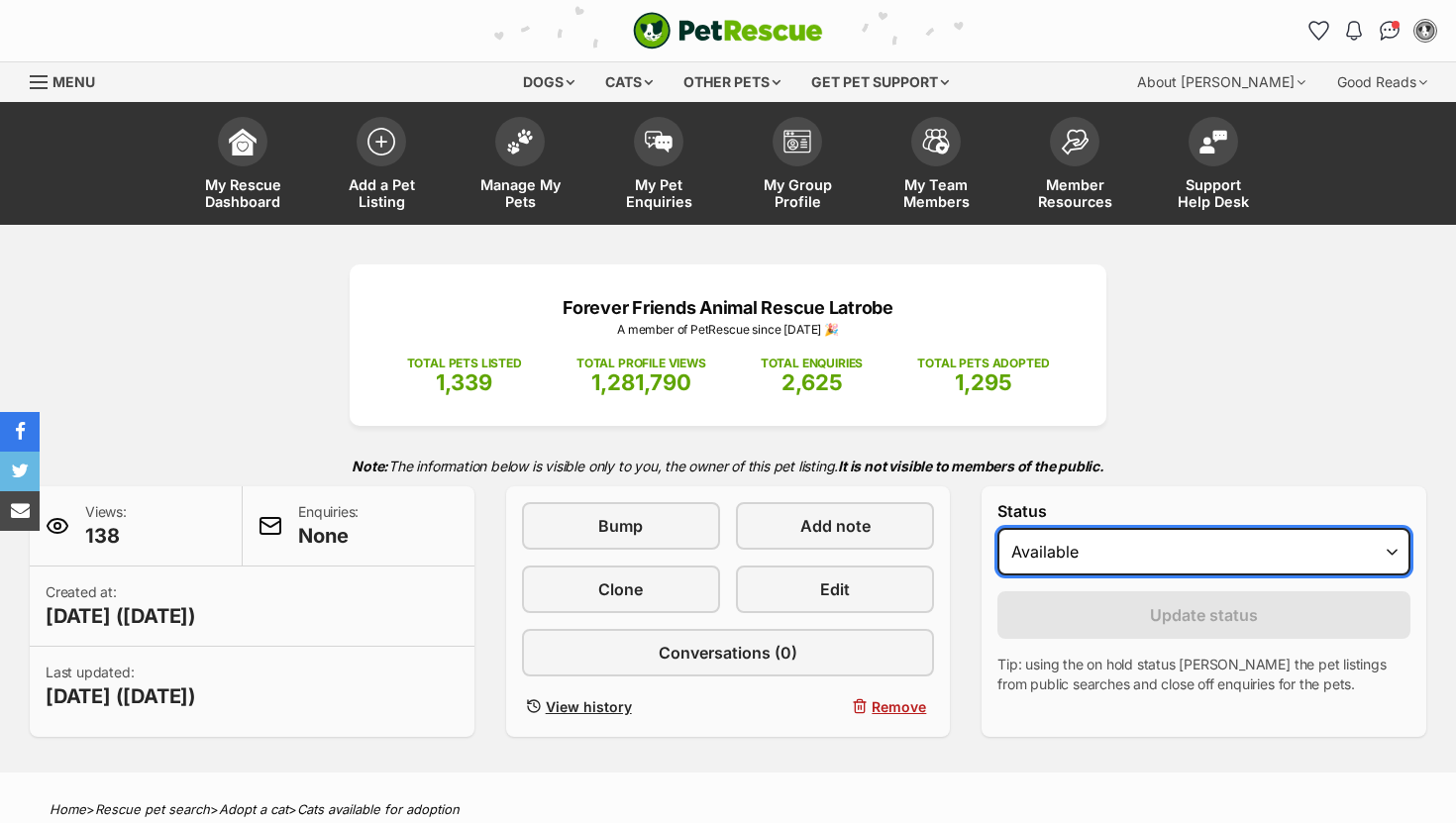 click on "Draft
Available
On hold
Adopted" at bounding box center (1203, 552) 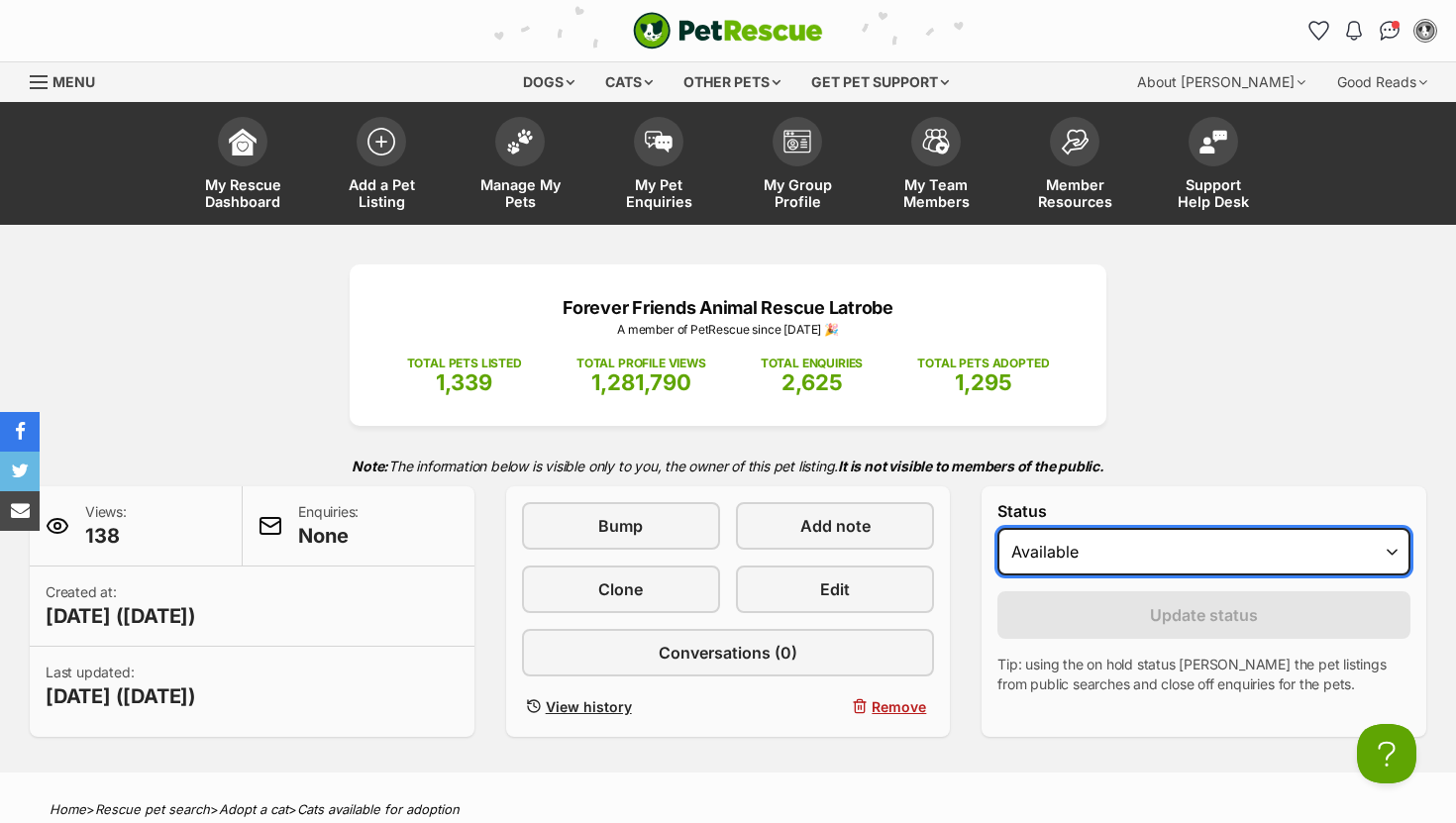 scroll, scrollTop: 0, scrollLeft: 0, axis: both 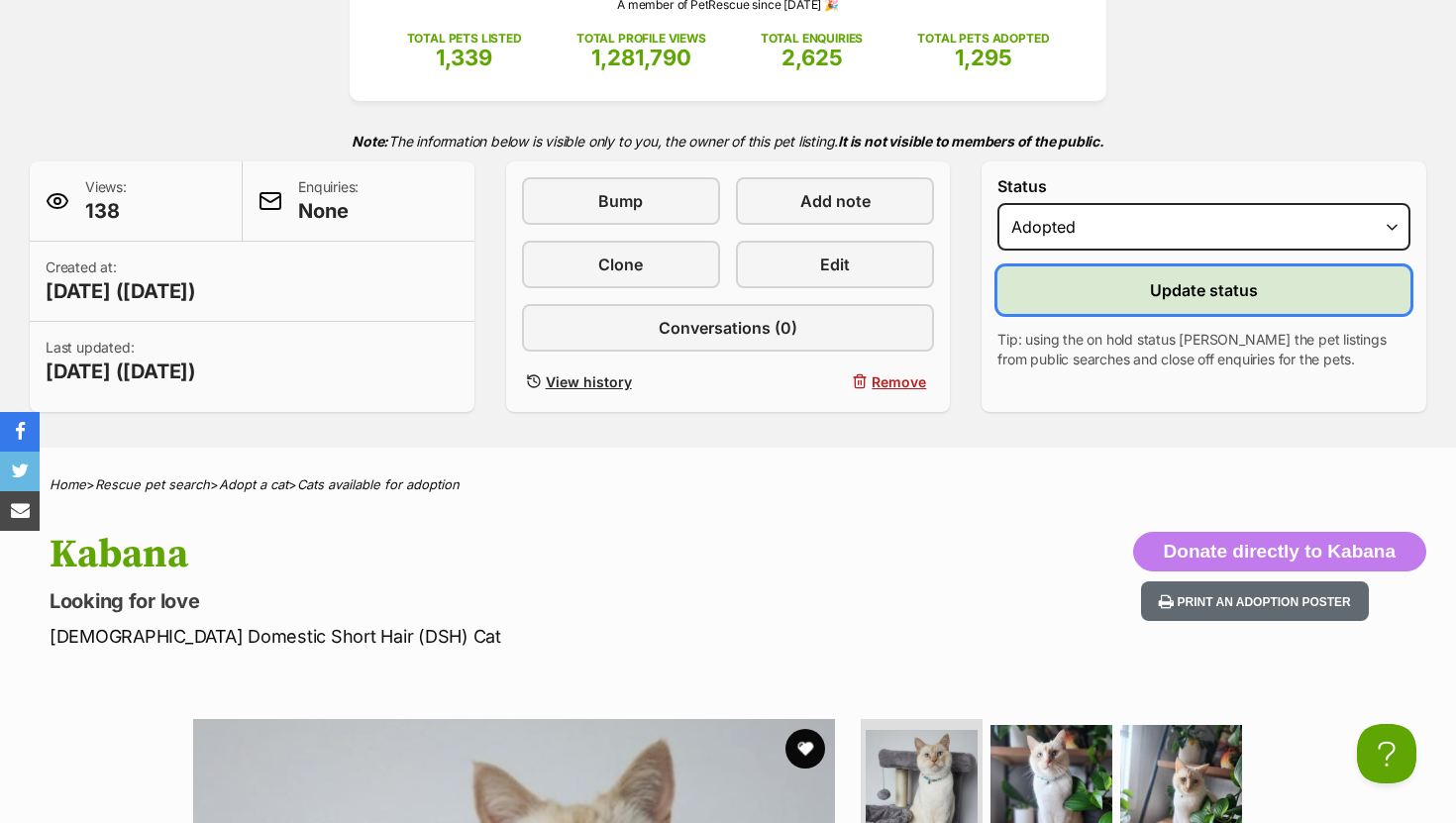 click on "Update status" at bounding box center (1203, 290) 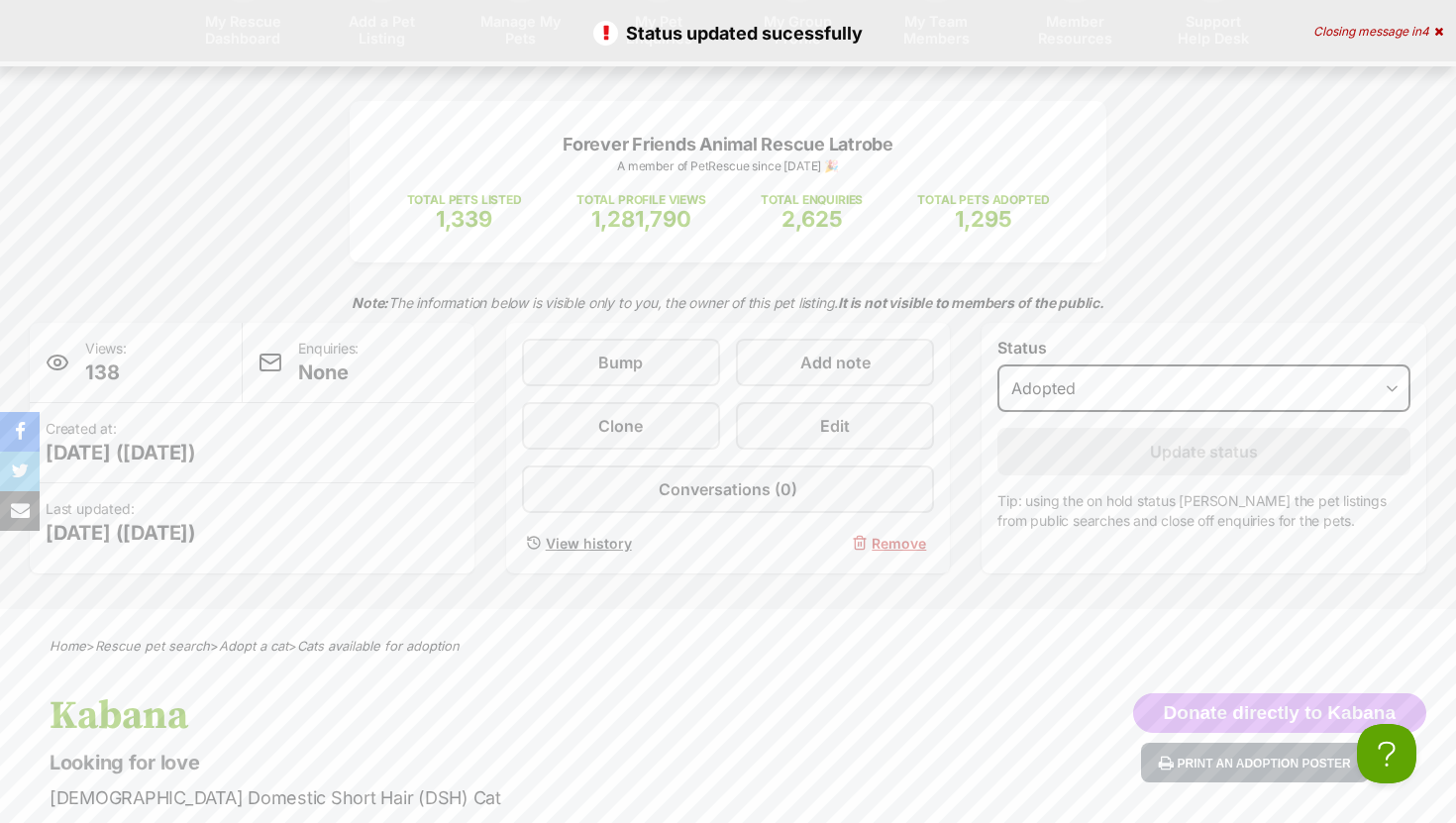 scroll, scrollTop: 0, scrollLeft: 0, axis: both 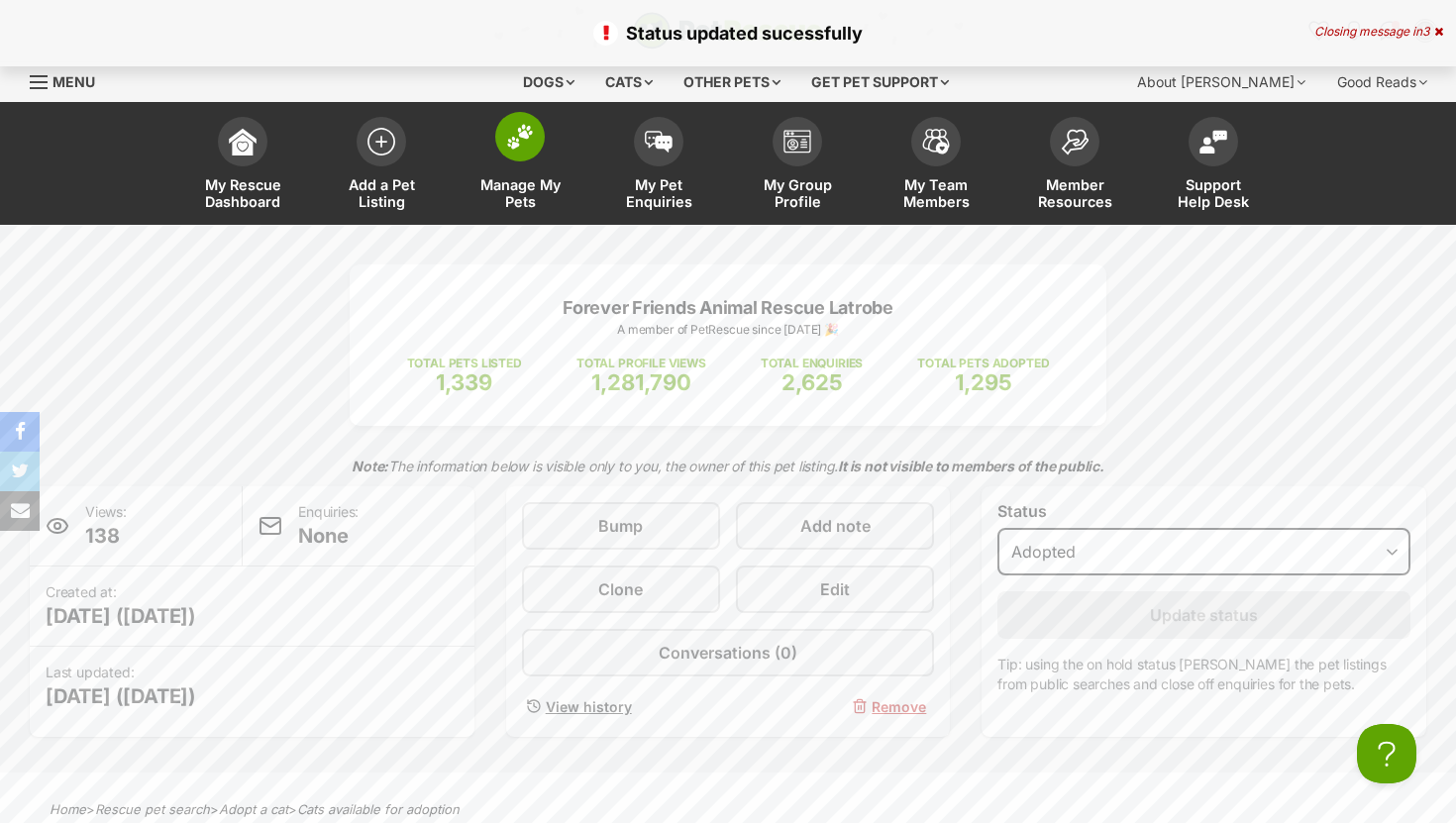 click at bounding box center [520, 137] 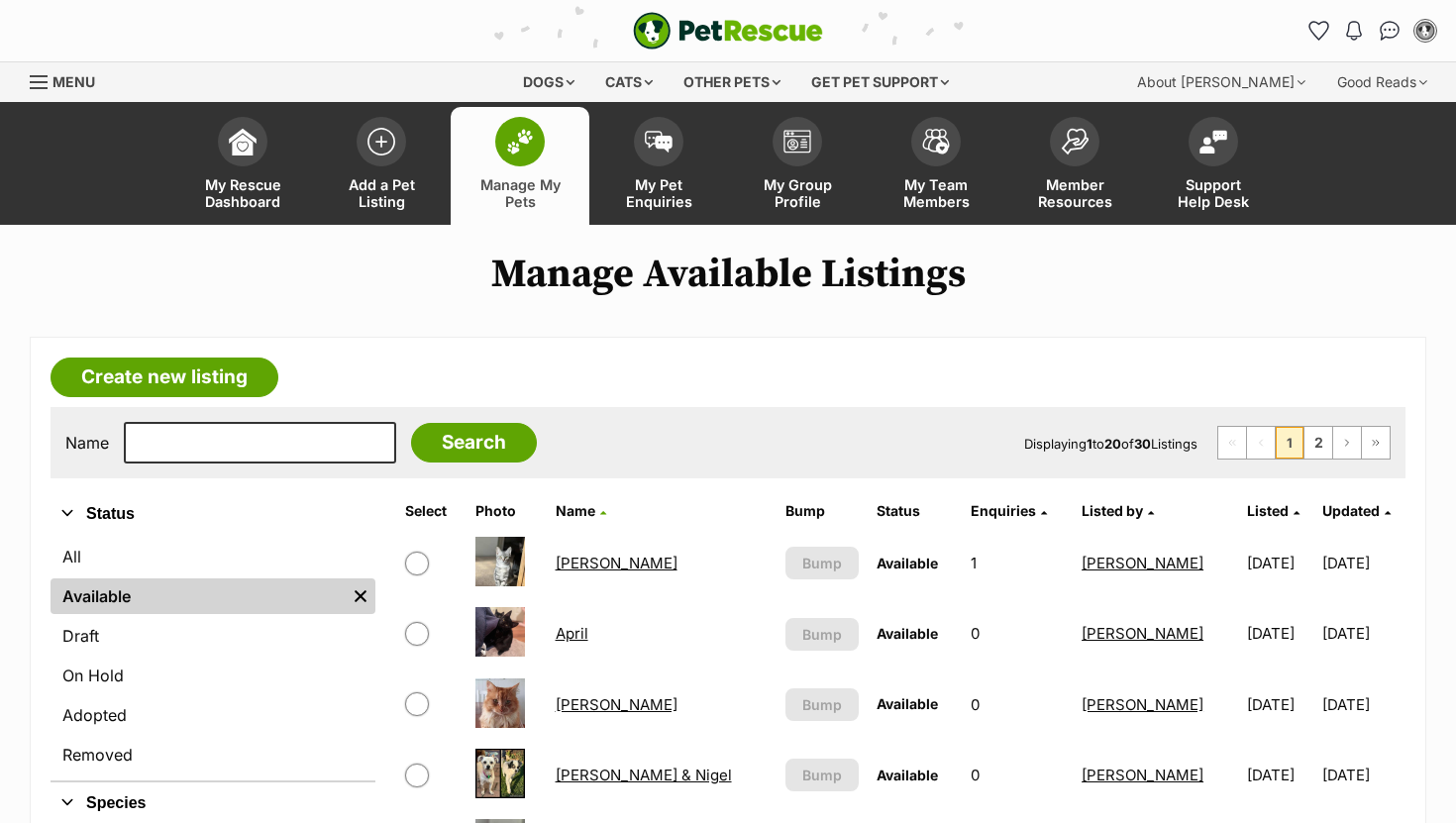 scroll, scrollTop: 0, scrollLeft: 0, axis: both 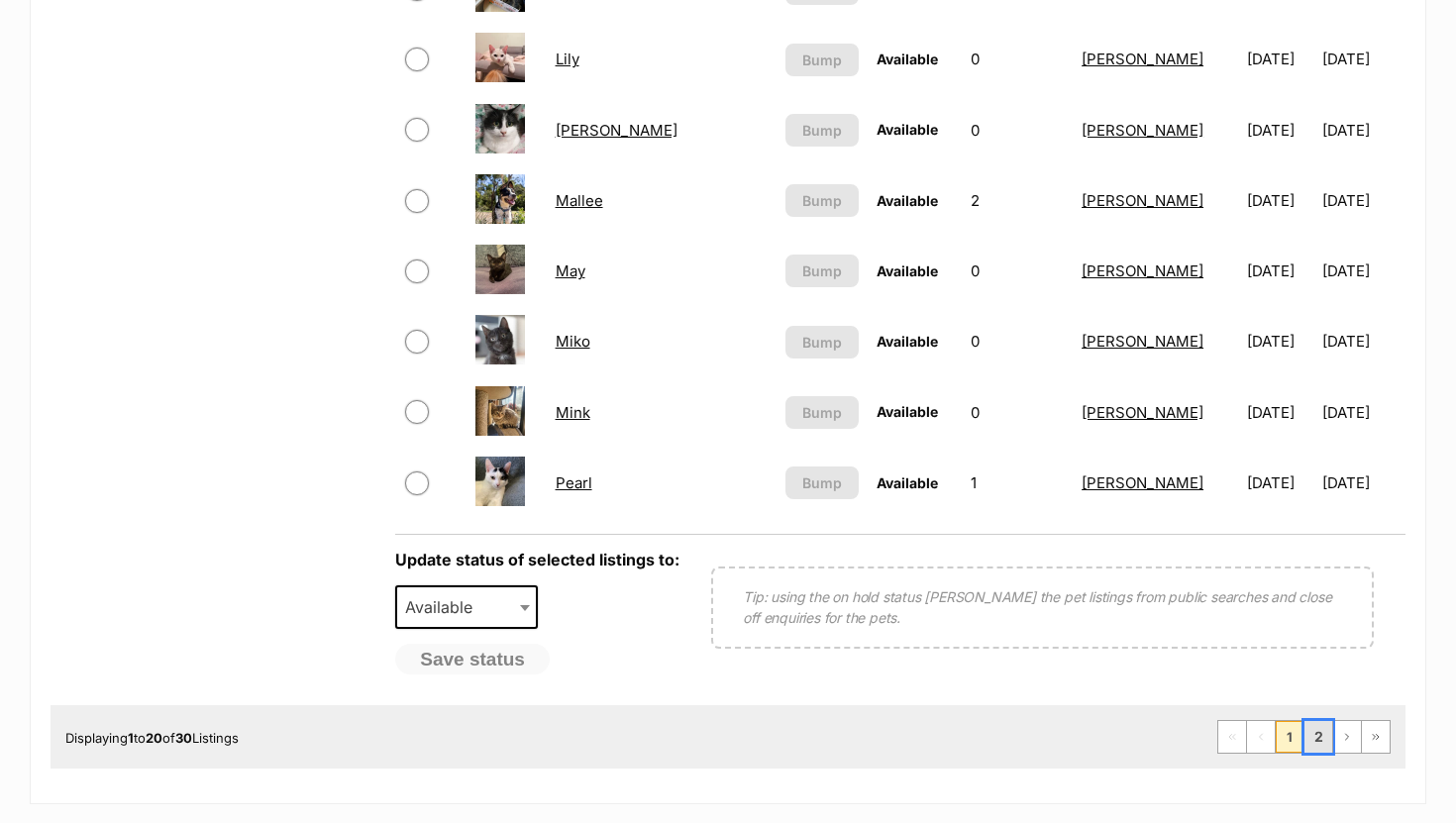 click on "2" at bounding box center (1318, 737) 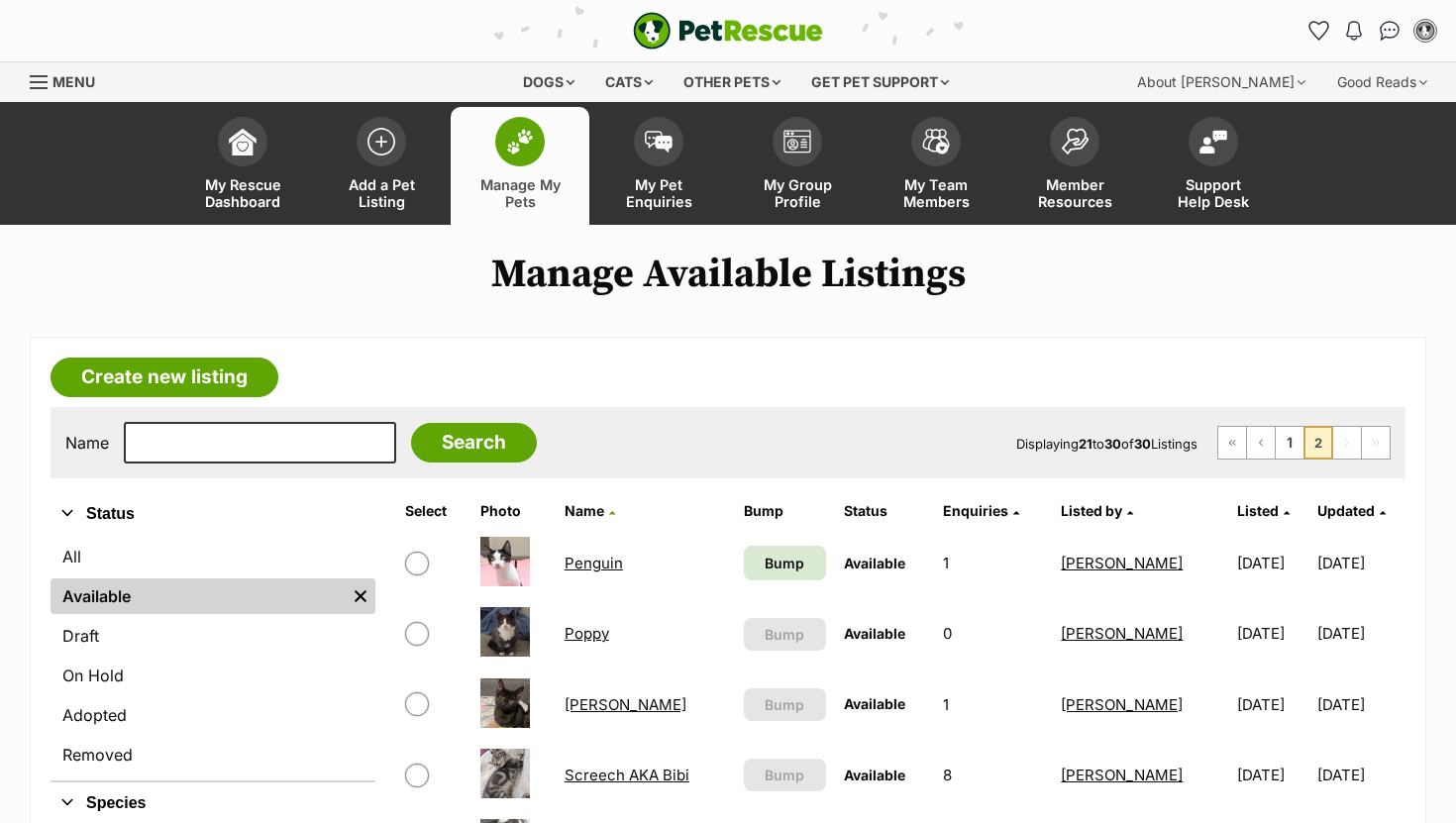 scroll, scrollTop: 0, scrollLeft: 0, axis: both 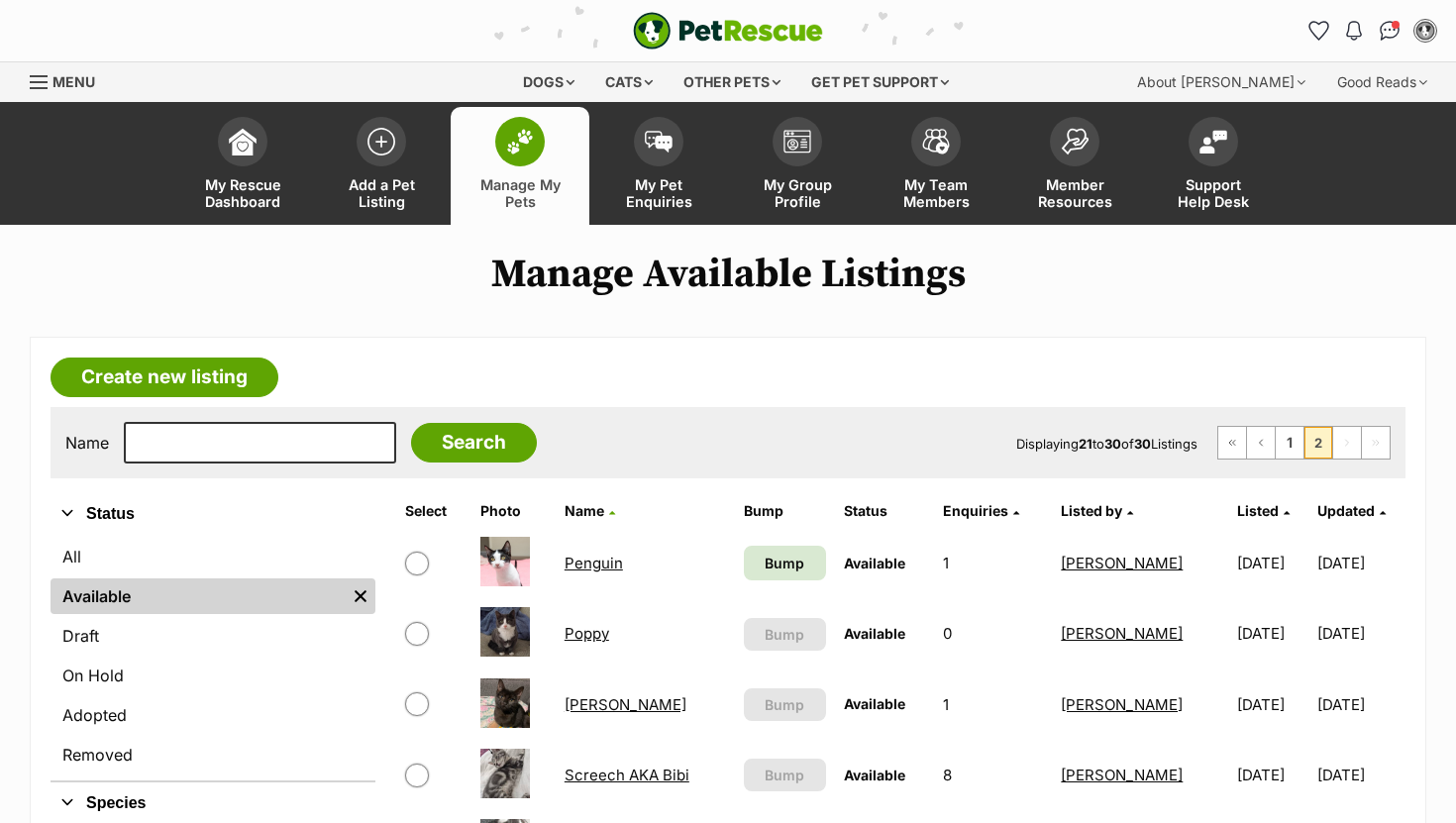 click on "Penguin" at bounding box center (593, 563) 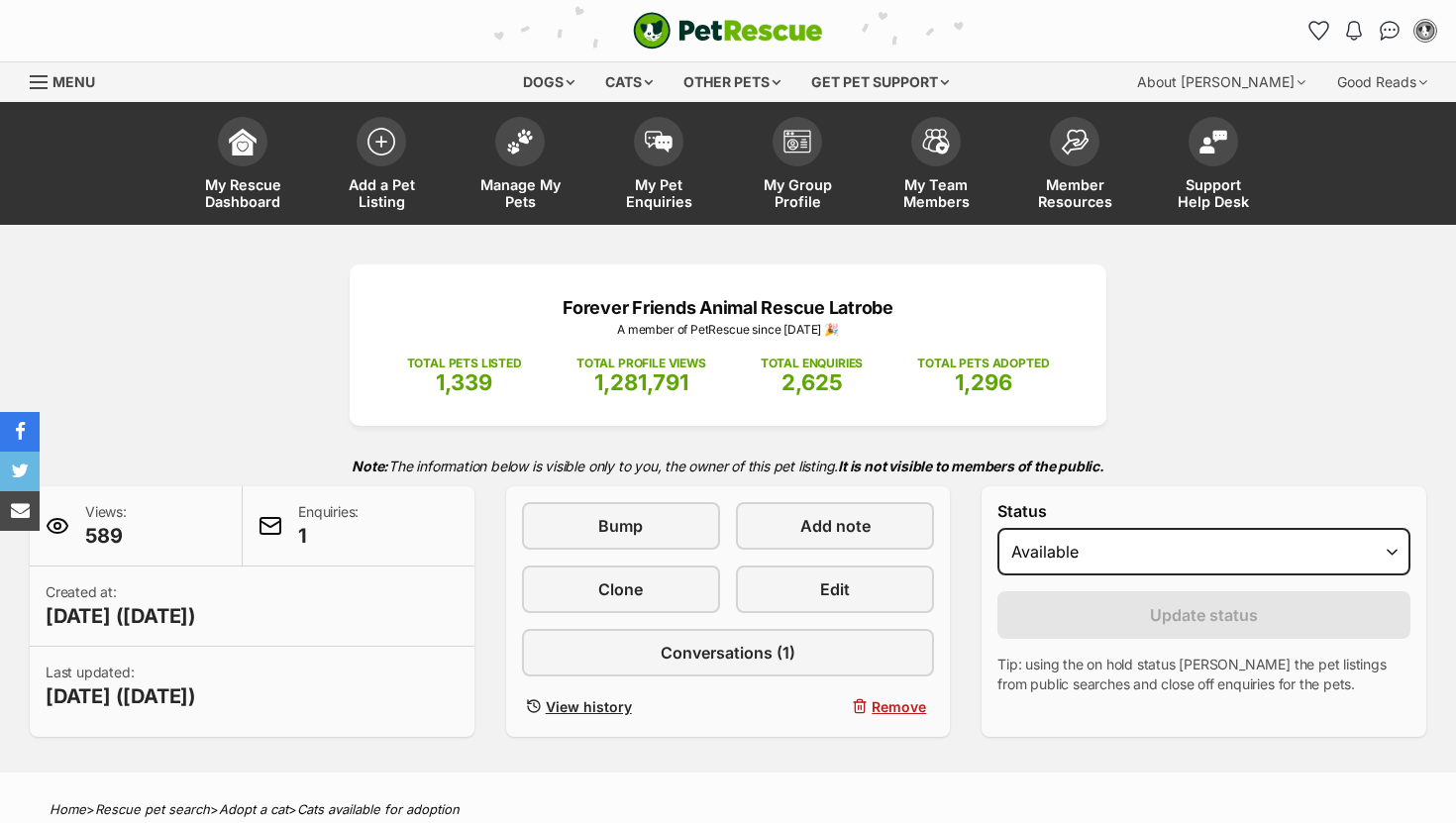 scroll, scrollTop: 0, scrollLeft: 0, axis: both 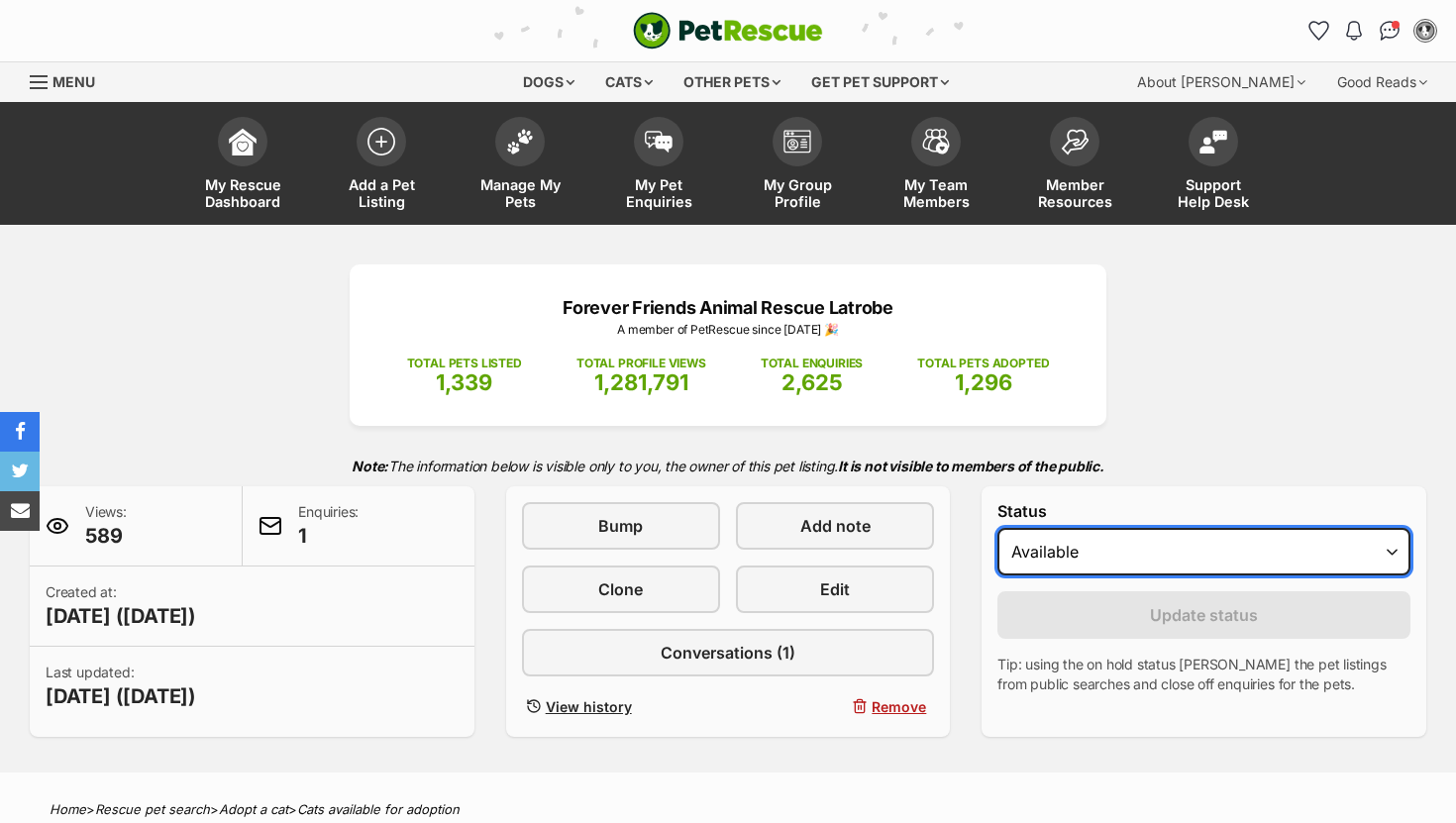 click on "Draft - not available as listing has enquires
Available
On hold
Adopted" at bounding box center [1203, 552] 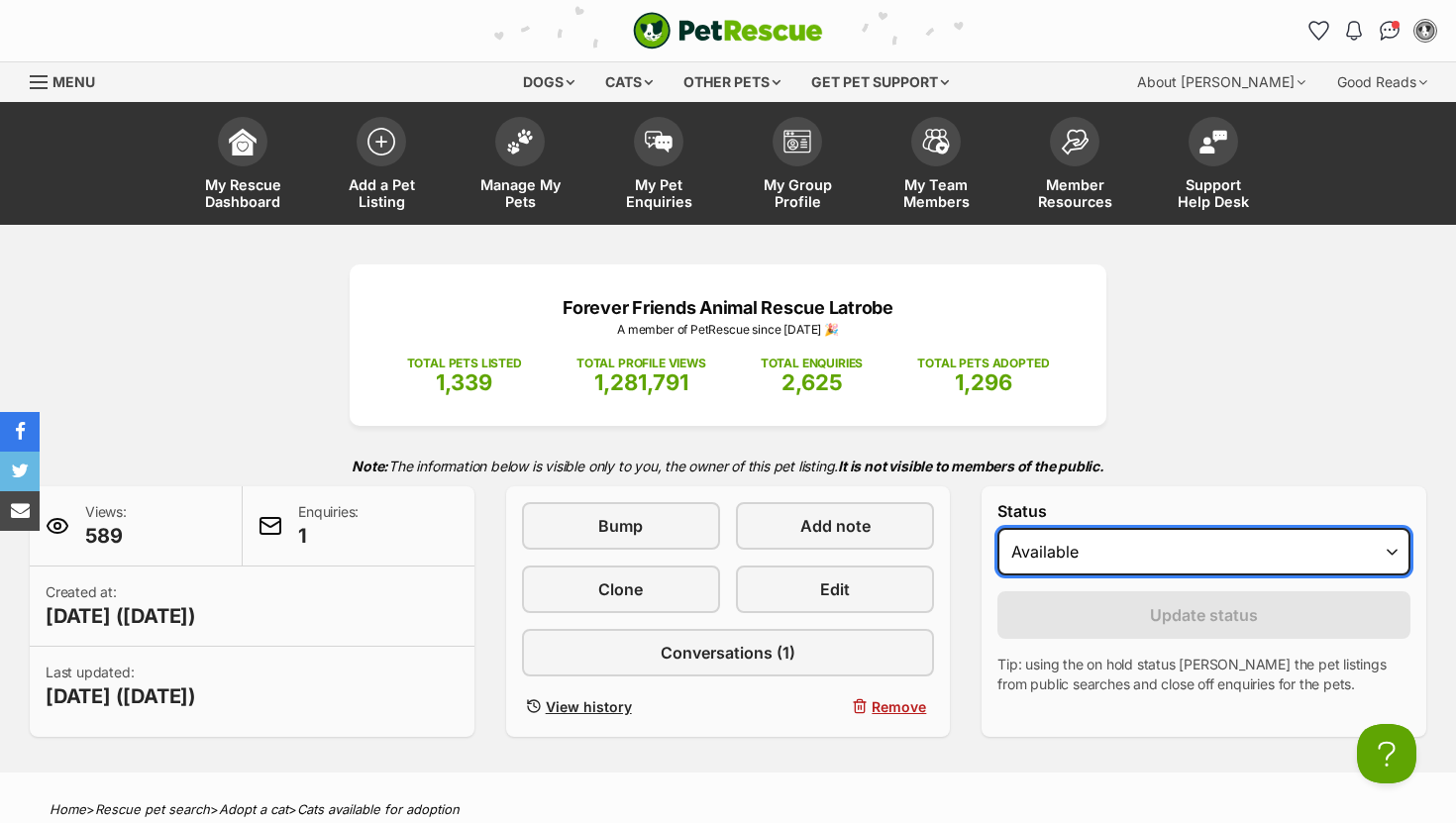 scroll, scrollTop: 0, scrollLeft: 0, axis: both 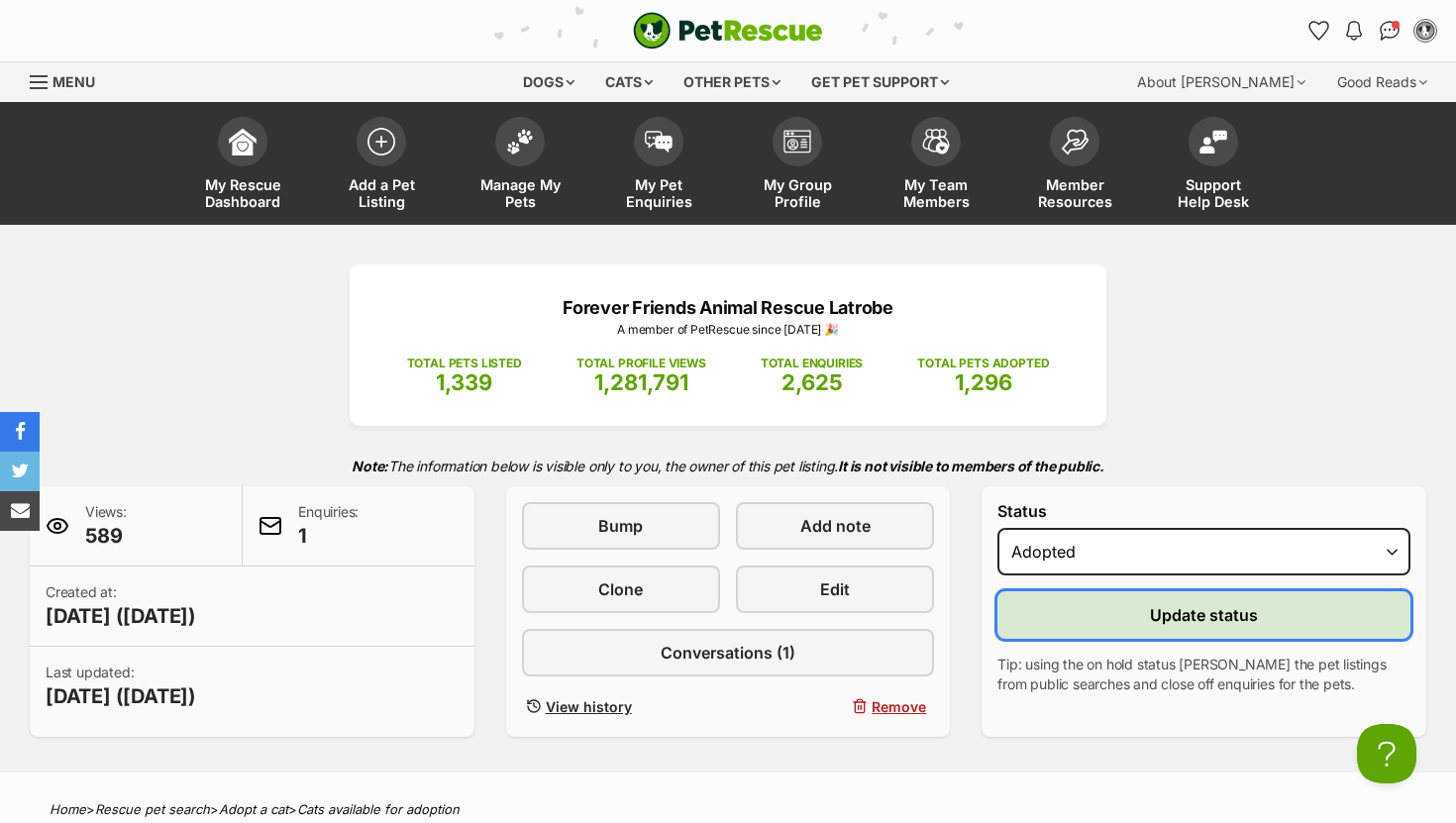click on "Update status" at bounding box center (1203, 615) 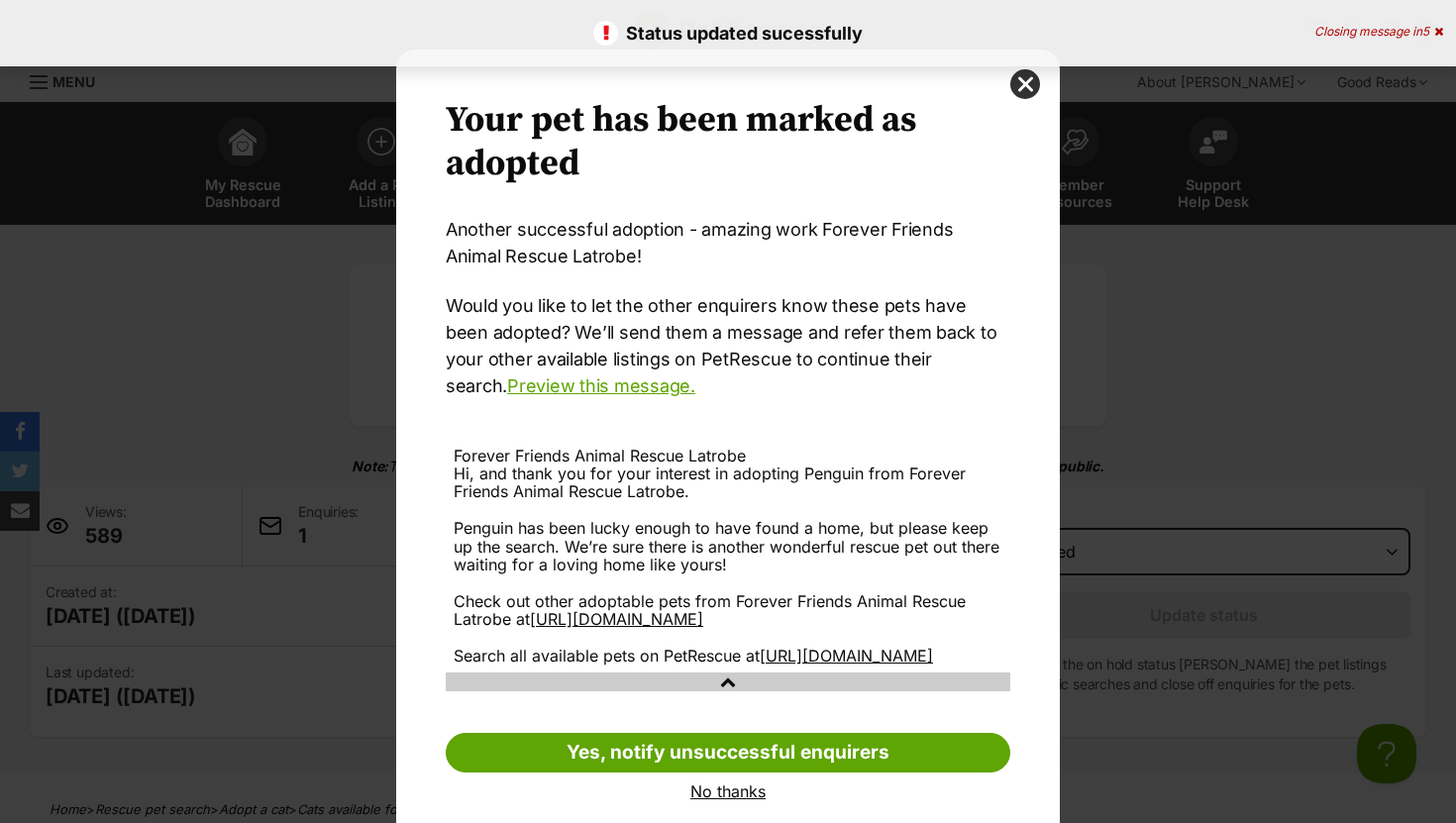 scroll, scrollTop: 0, scrollLeft: 0, axis: both 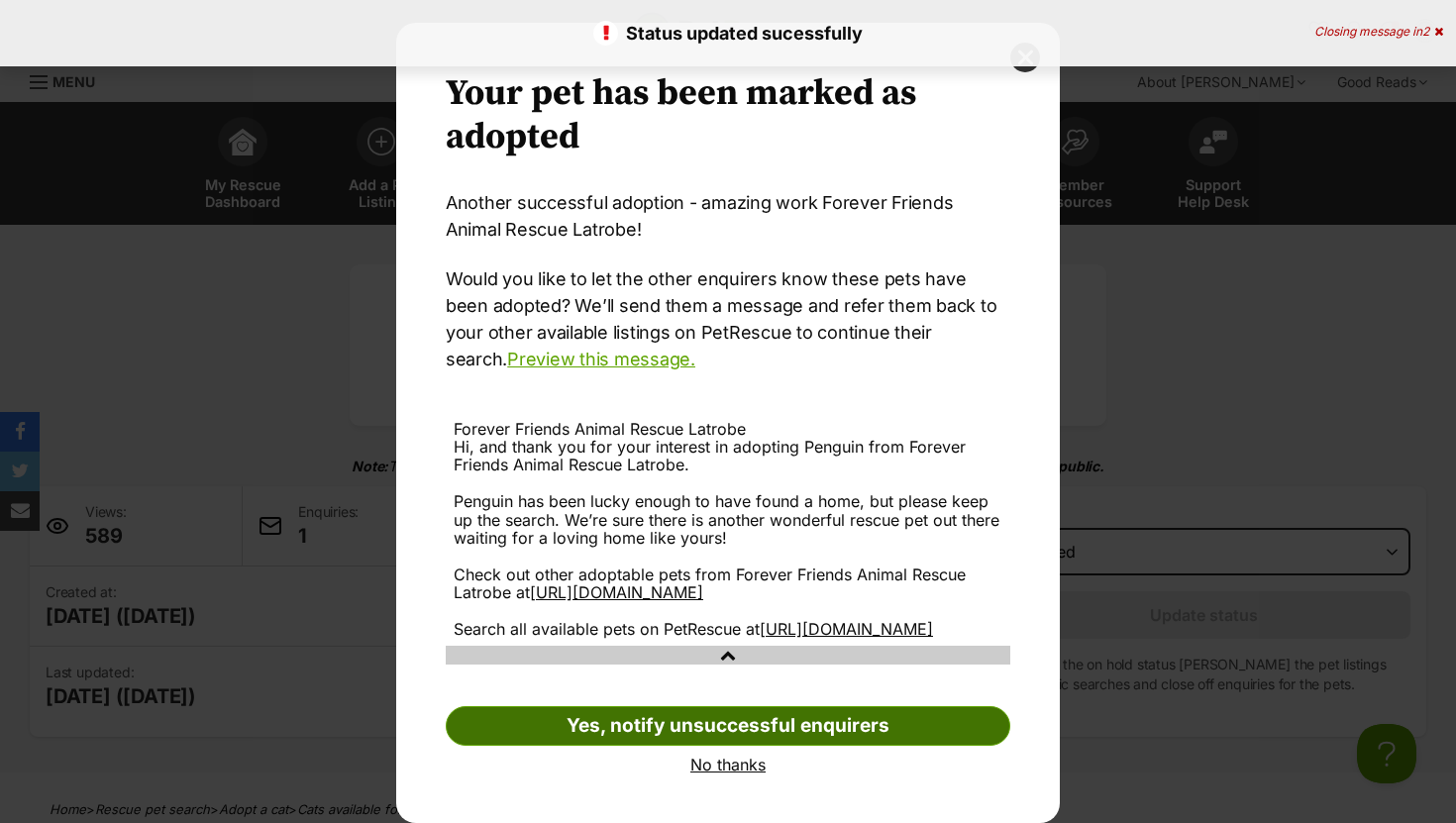 click on "Yes, notify unsuccessful enquirers" at bounding box center (728, 726) 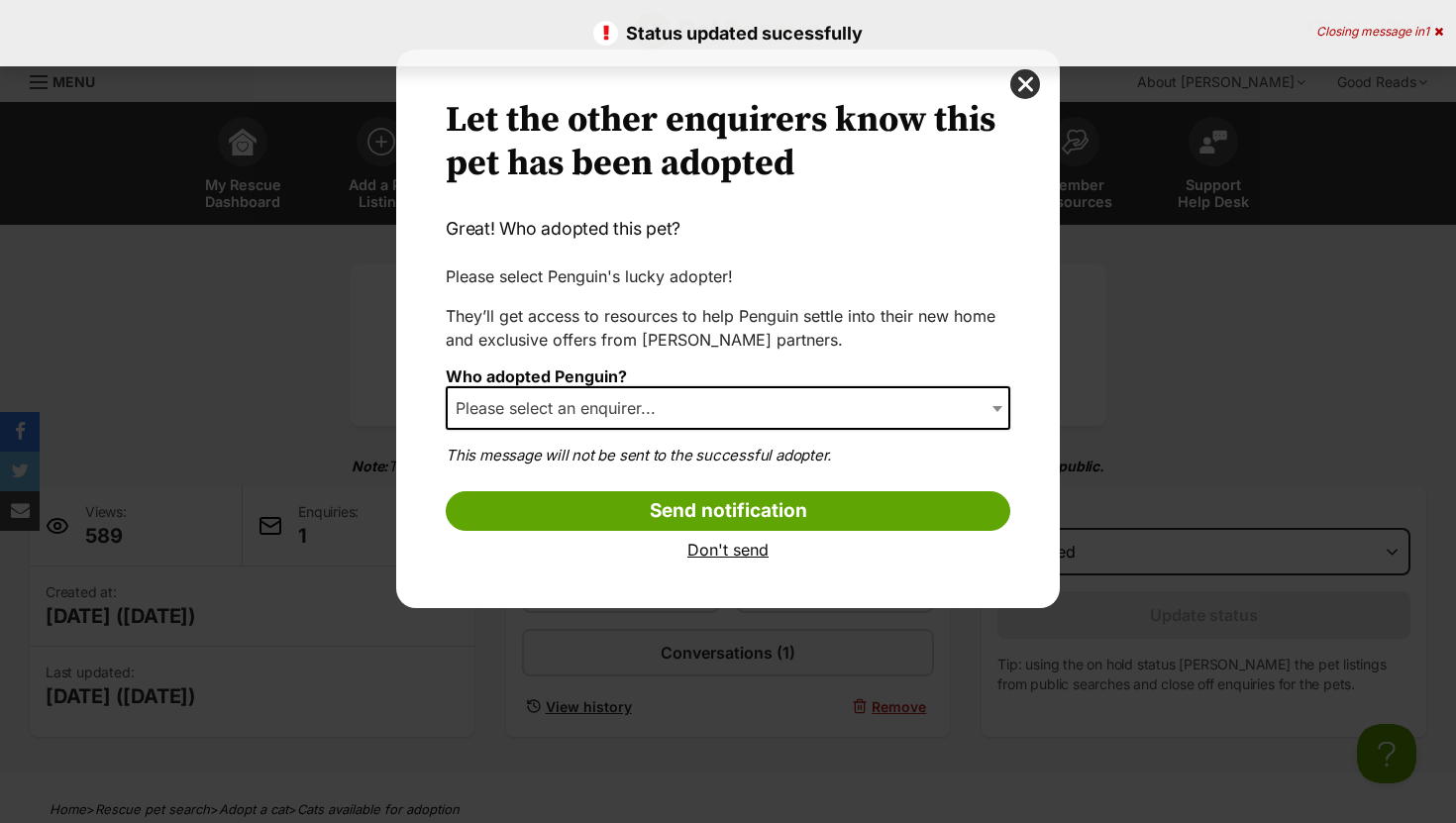scroll, scrollTop: 0, scrollLeft: 0, axis: both 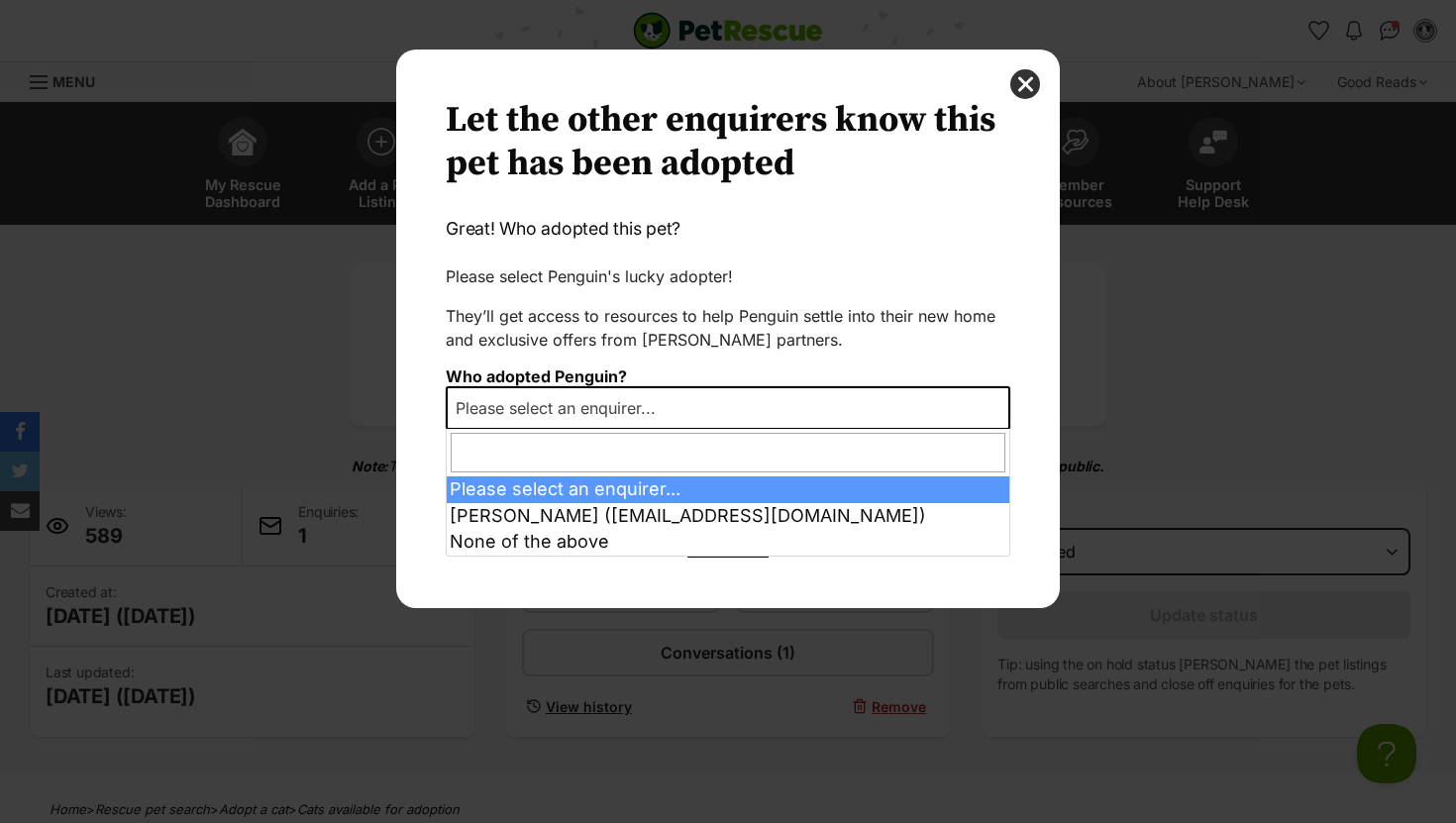 click on "Please select an enquirer..." at bounding box center [728, 408] 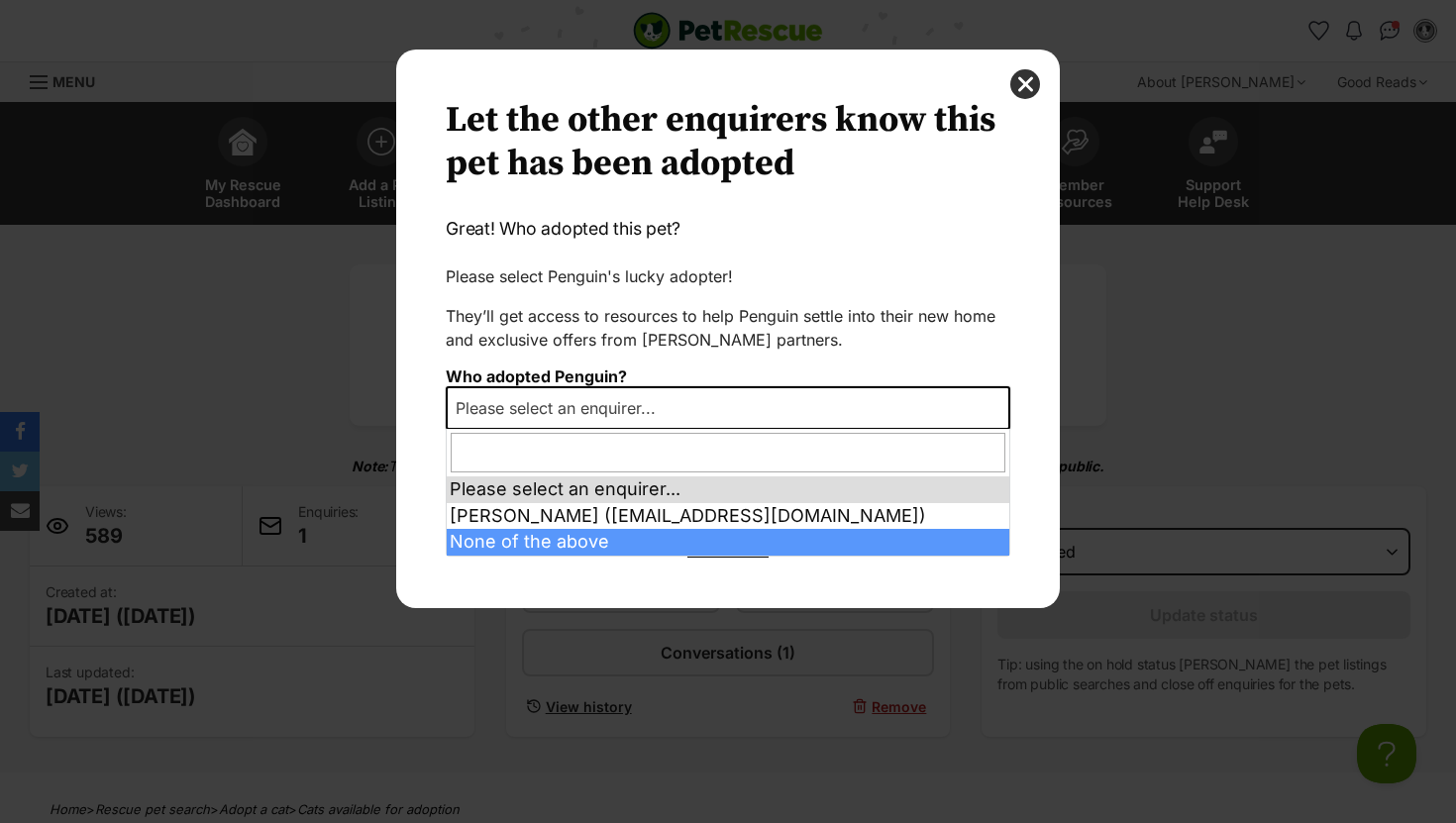 select on "other" 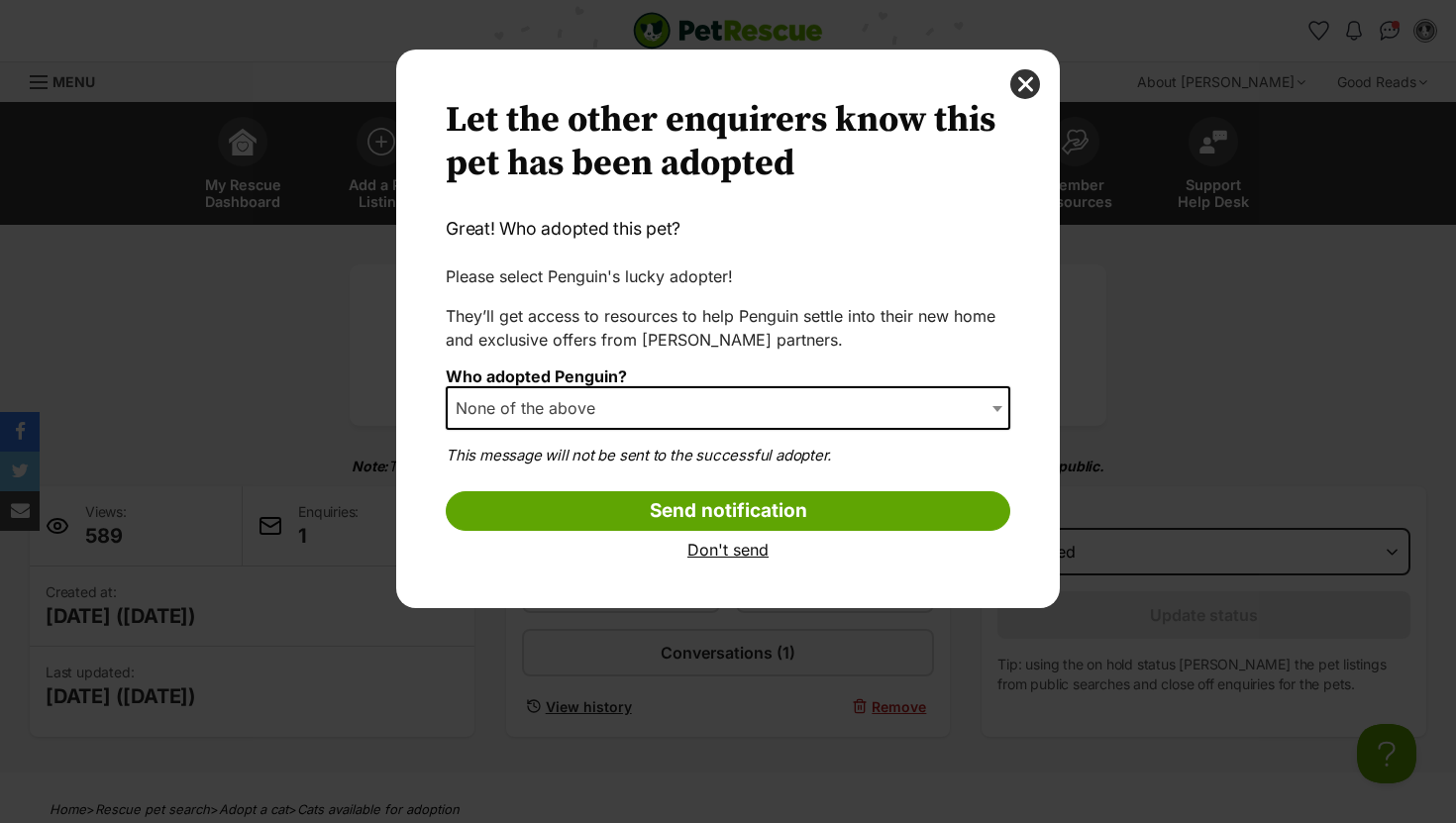 click on "Don't send" at bounding box center (728, 550) 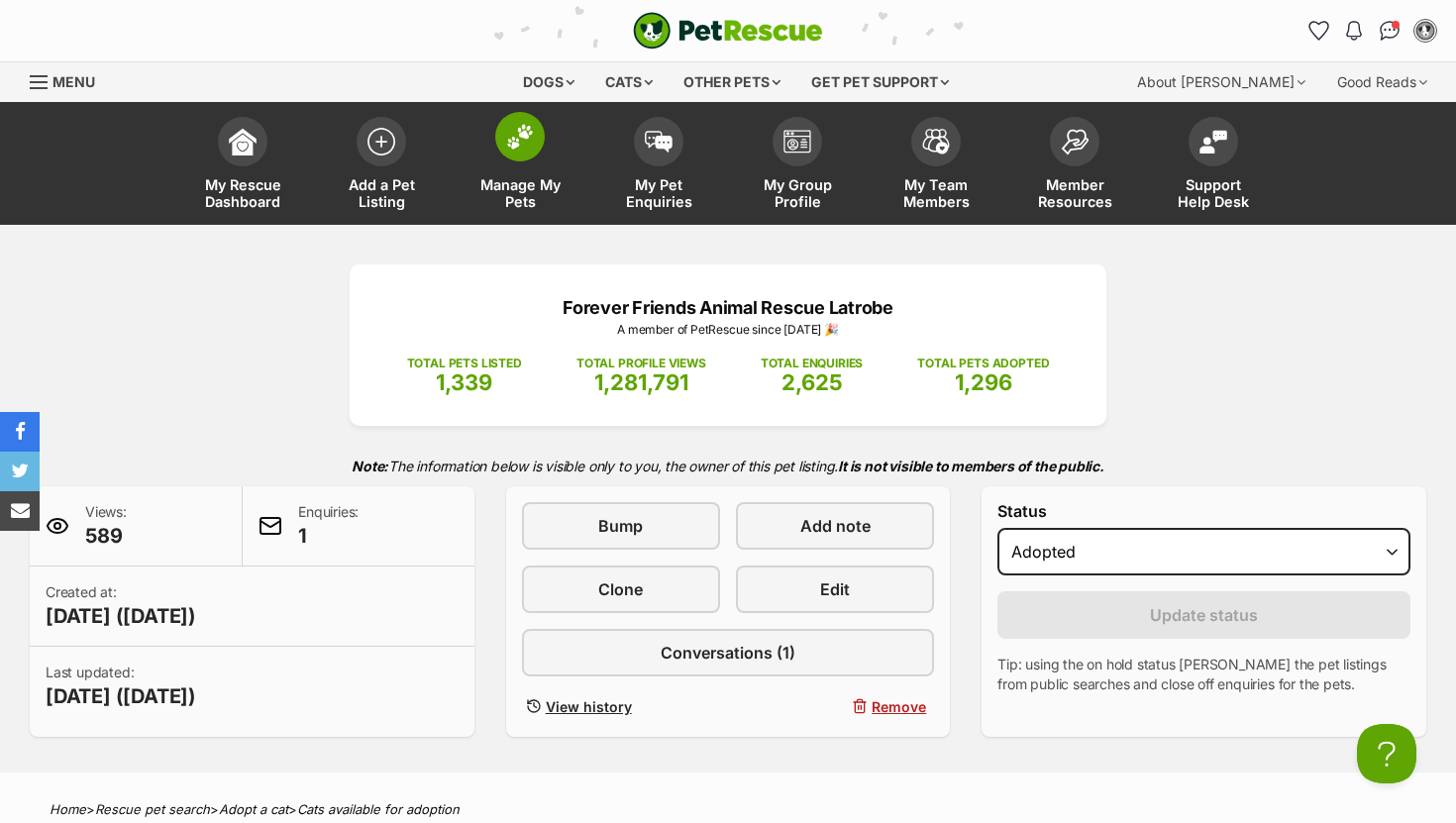 click at bounding box center (520, 137) 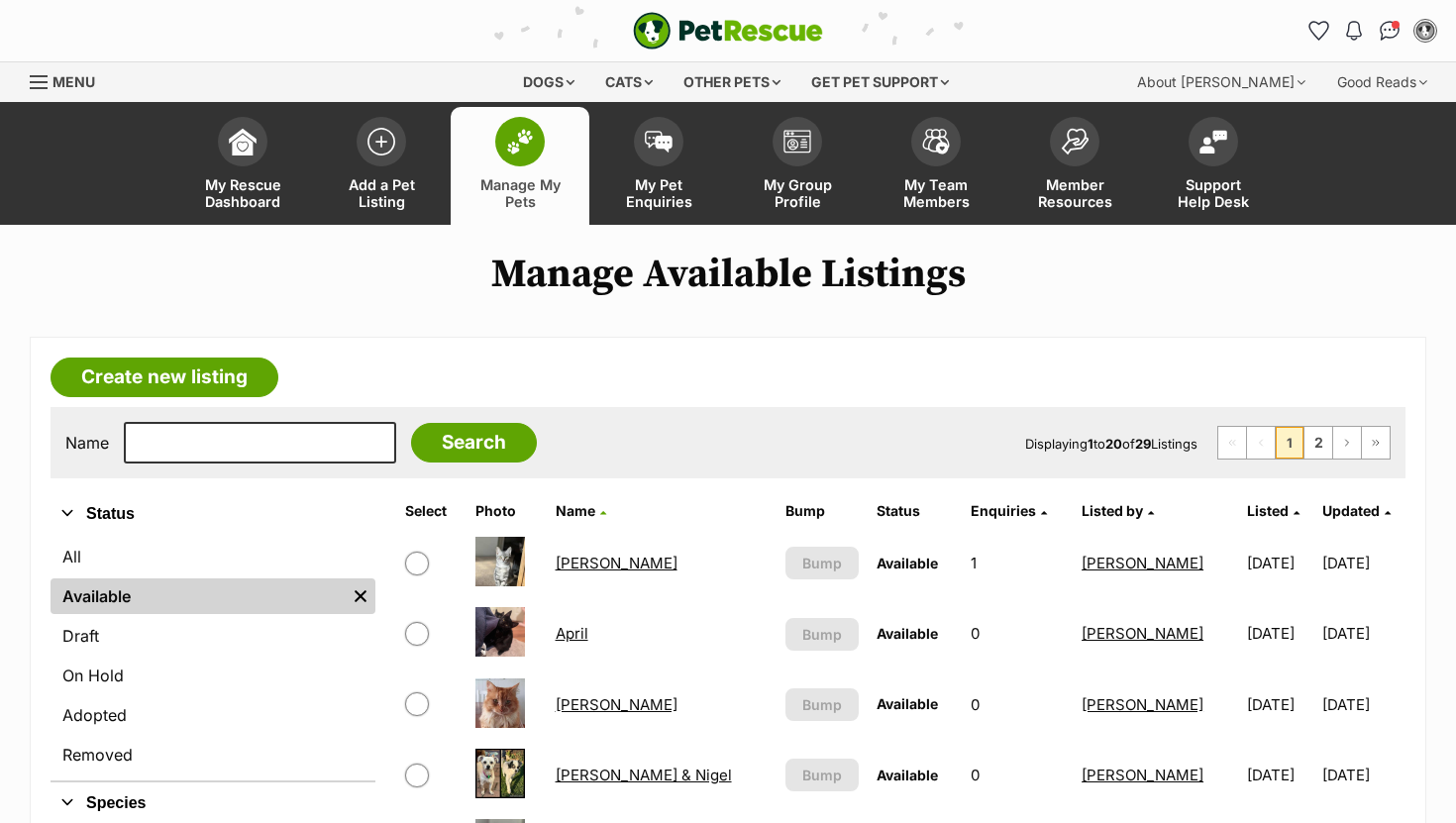 scroll, scrollTop: 0, scrollLeft: 0, axis: both 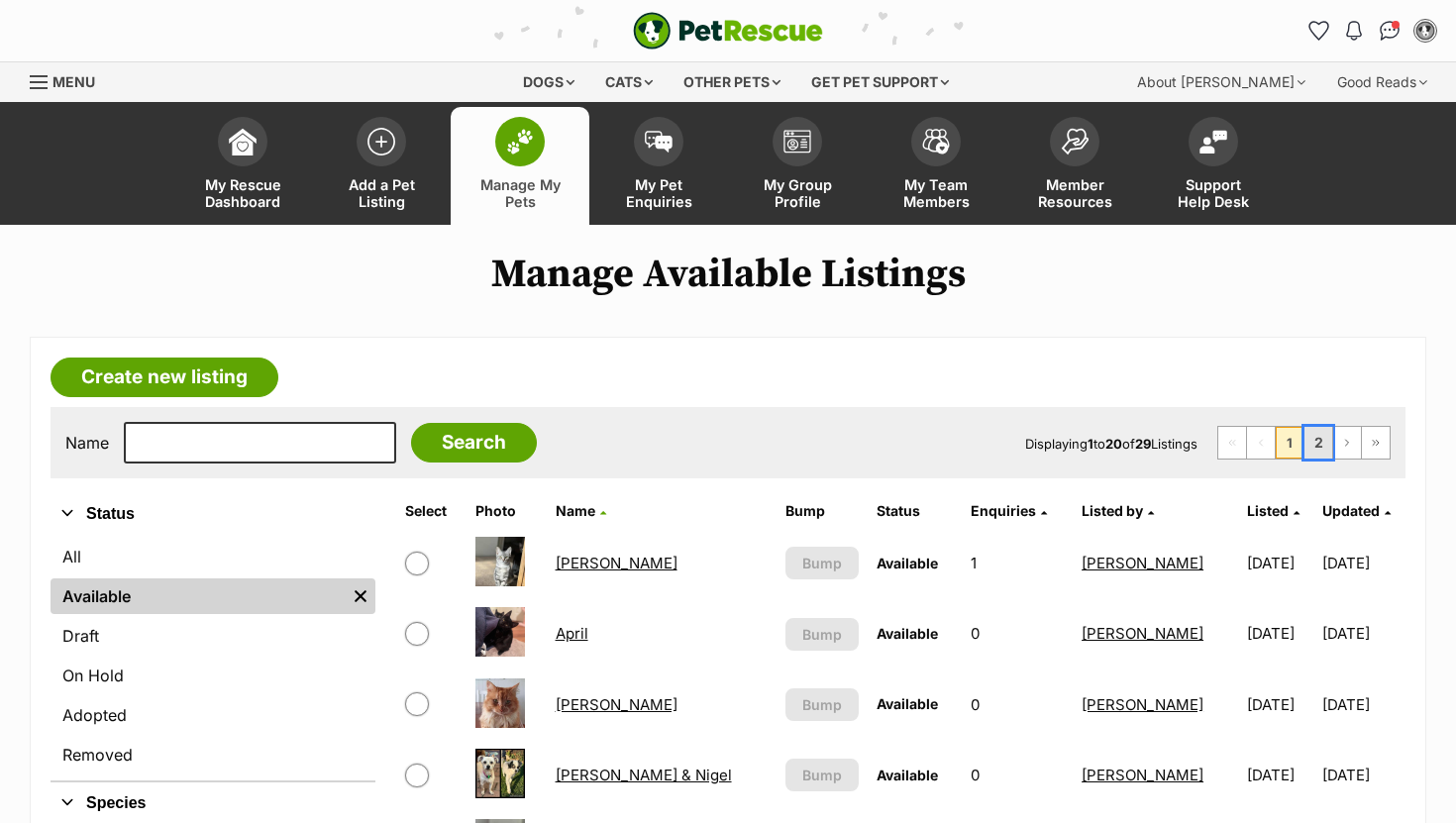 click on "2" at bounding box center [1318, 443] 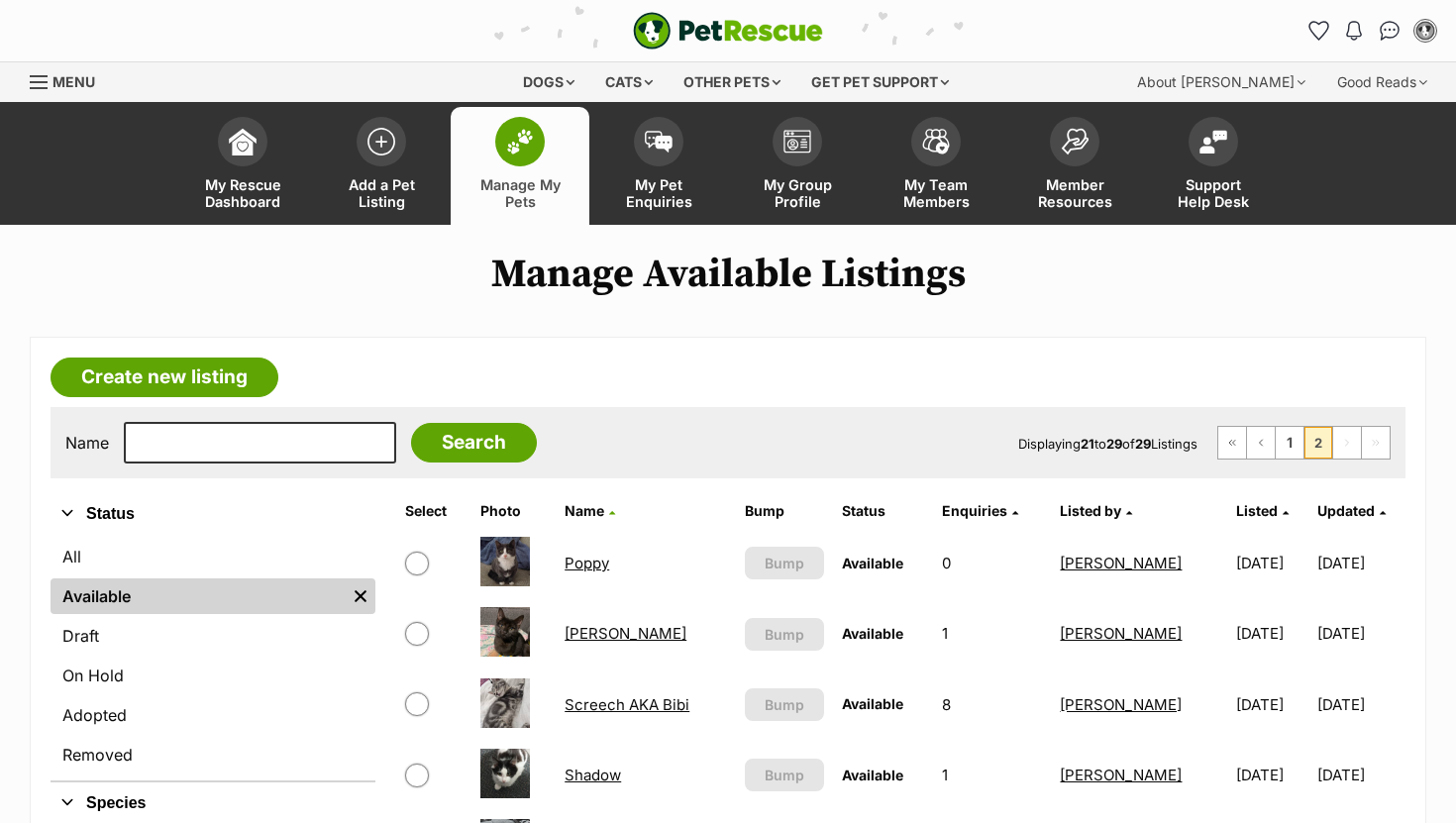 scroll, scrollTop: 0, scrollLeft: 0, axis: both 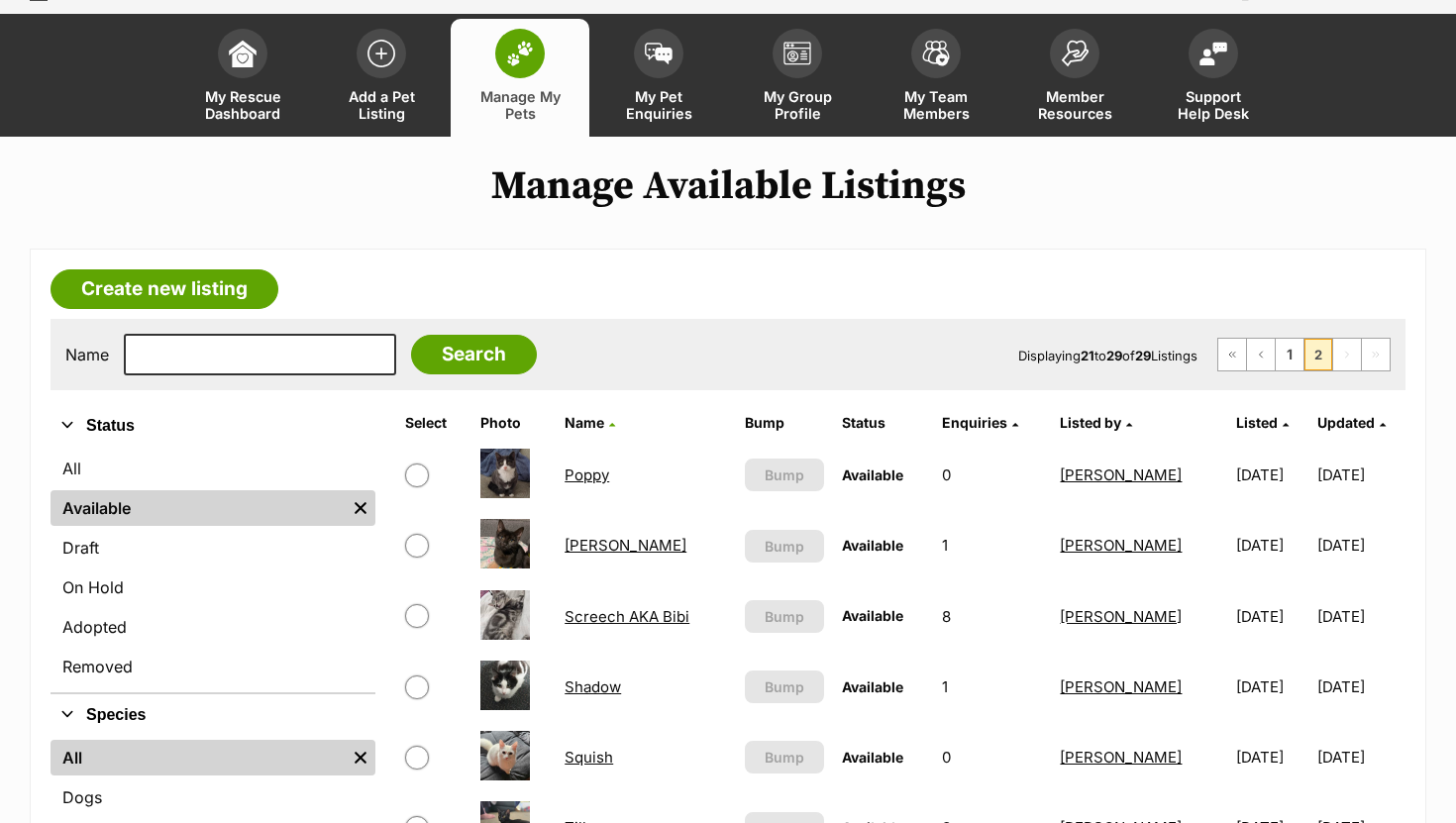 click on "Shadow" at bounding box center [592, 686] 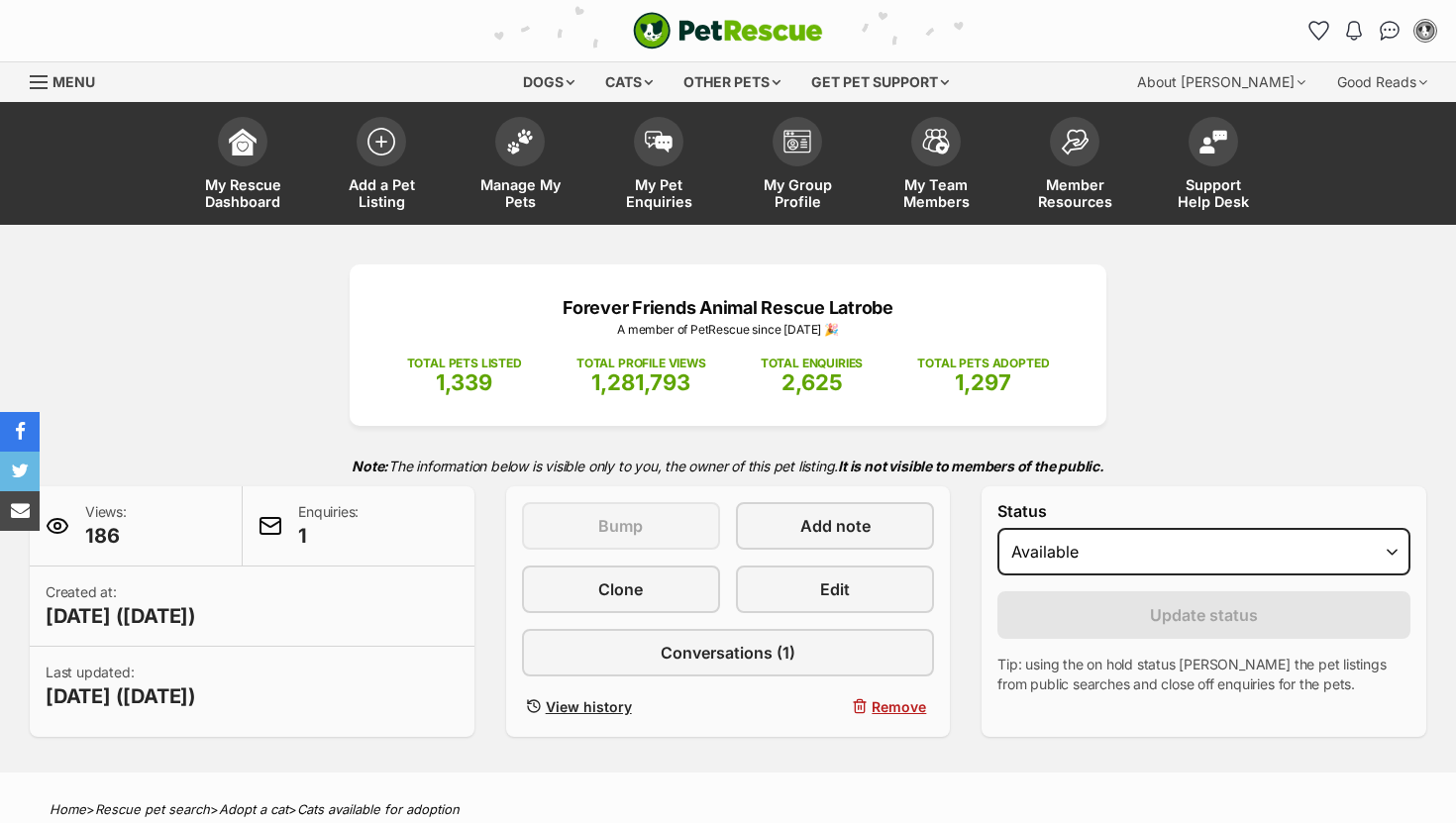 scroll, scrollTop: 0, scrollLeft: 0, axis: both 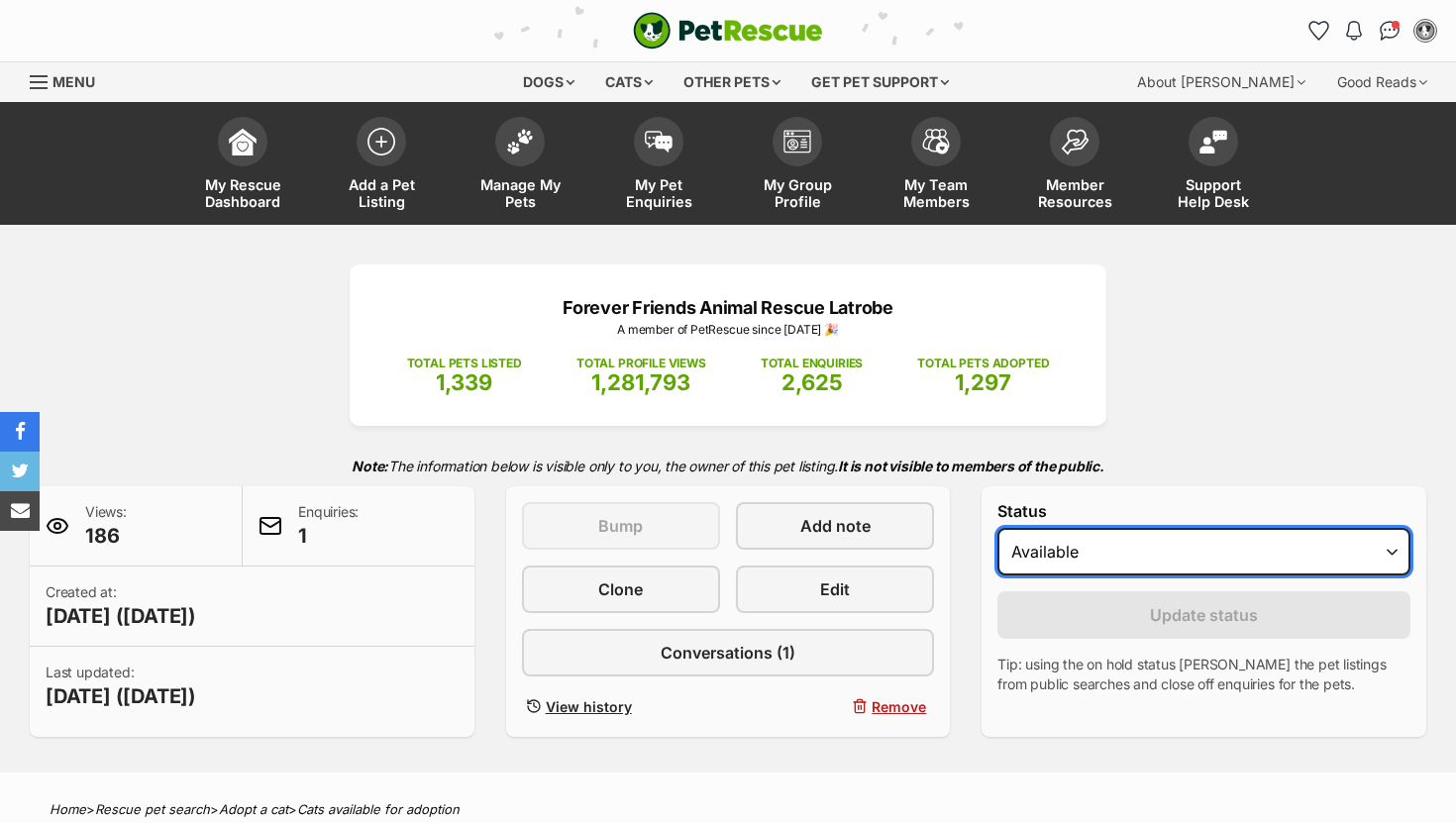 click on "Draft - not available as listing has enquires
Available
On hold
Adopted" at bounding box center [1203, 552] 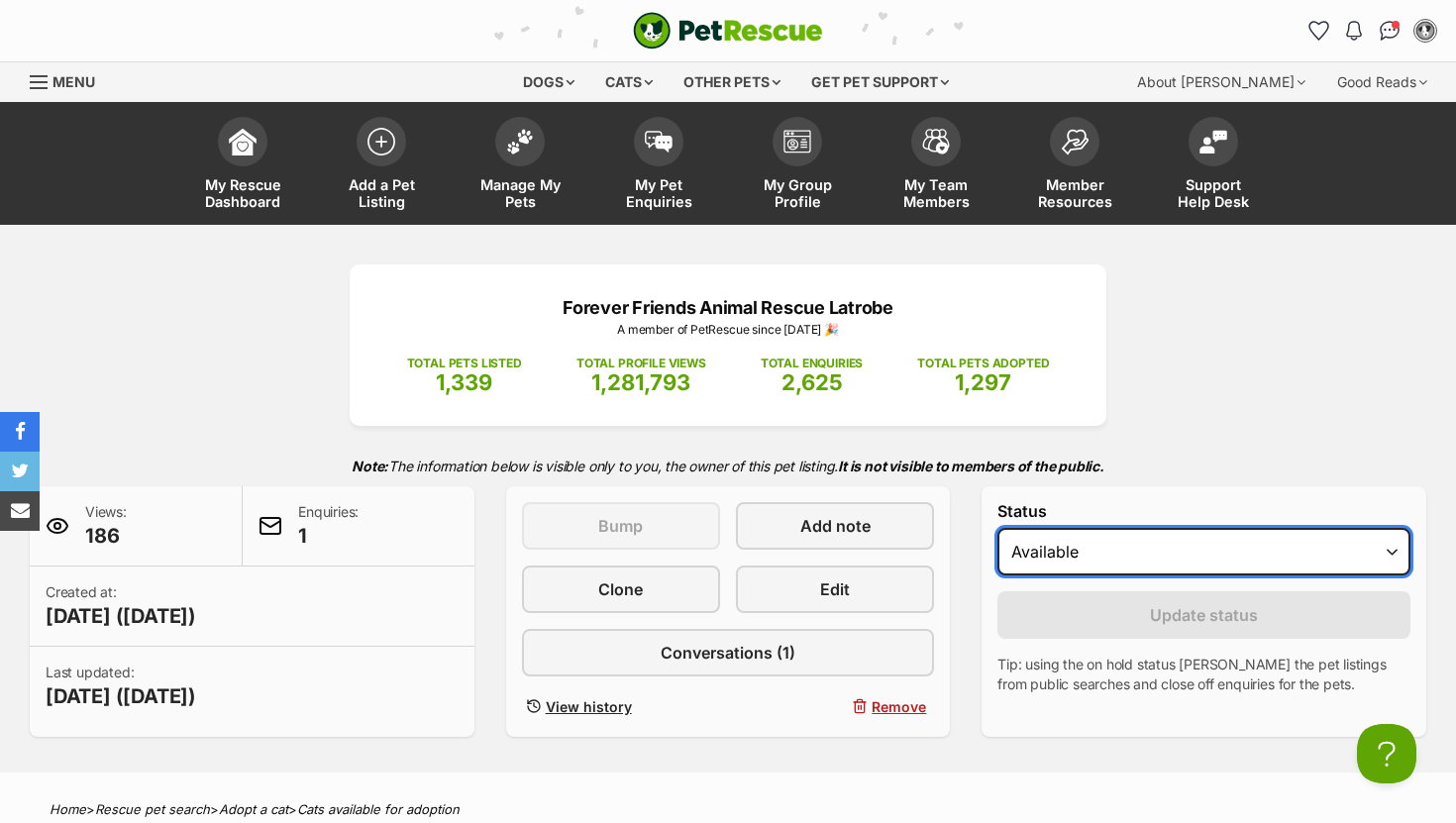 scroll, scrollTop: 0, scrollLeft: 0, axis: both 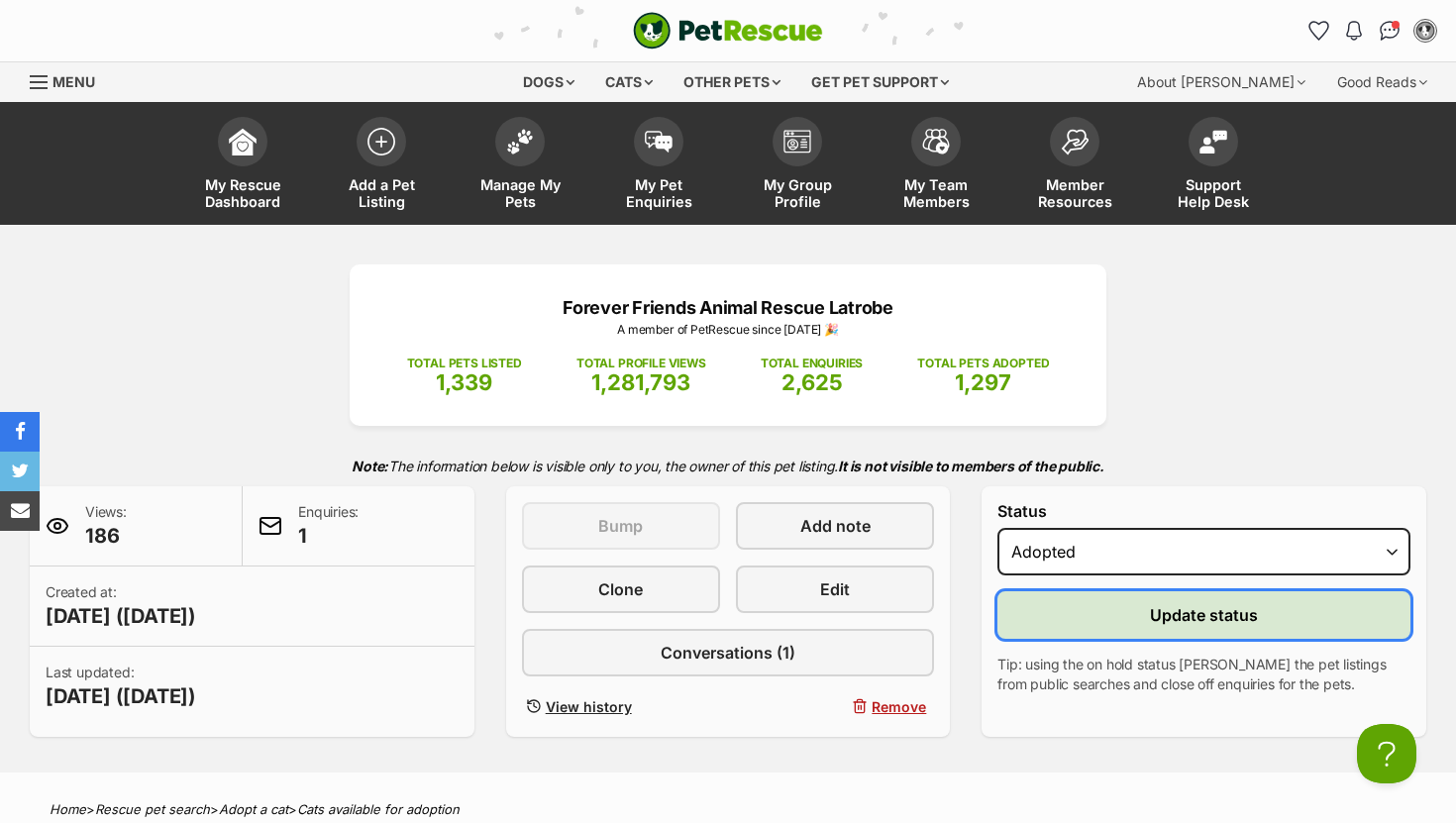 click on "Update status" at bounding box center [1203, 615] 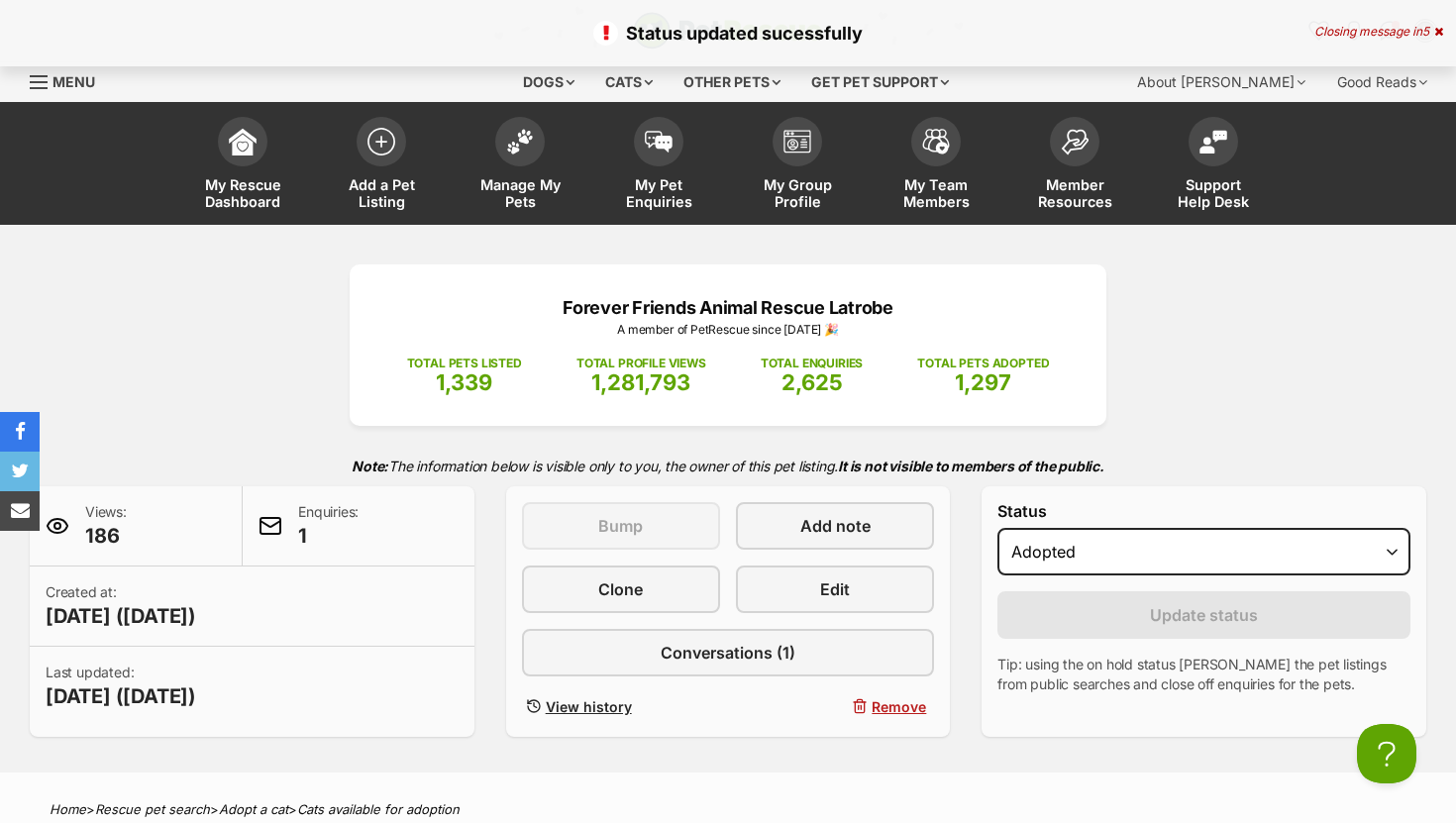 scroll, scrollTop: 0, scrollLeft: 0, axis: both 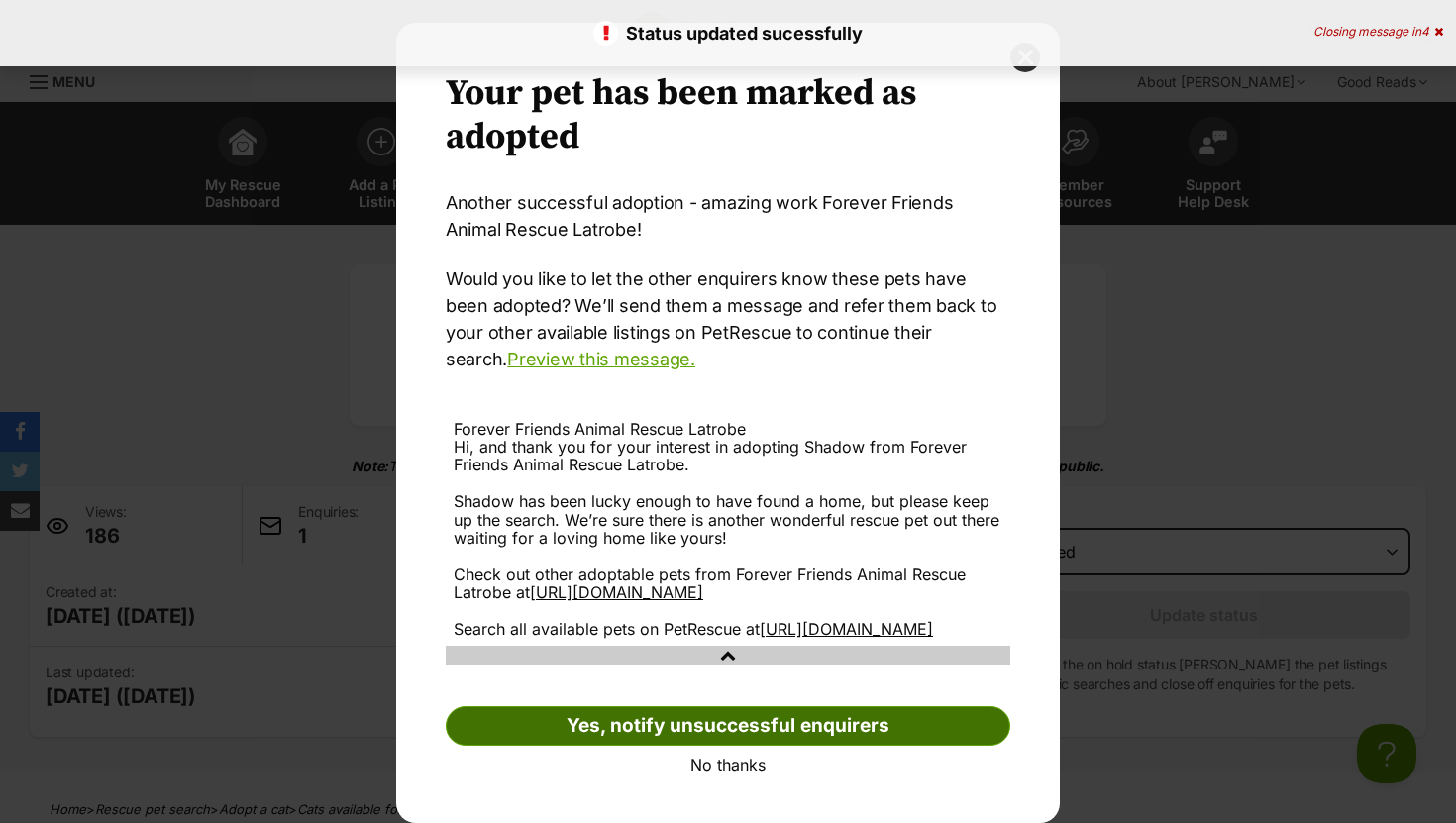 click on "Yes, notify unsuccessful enquirers" at bounding box center (728, 726) 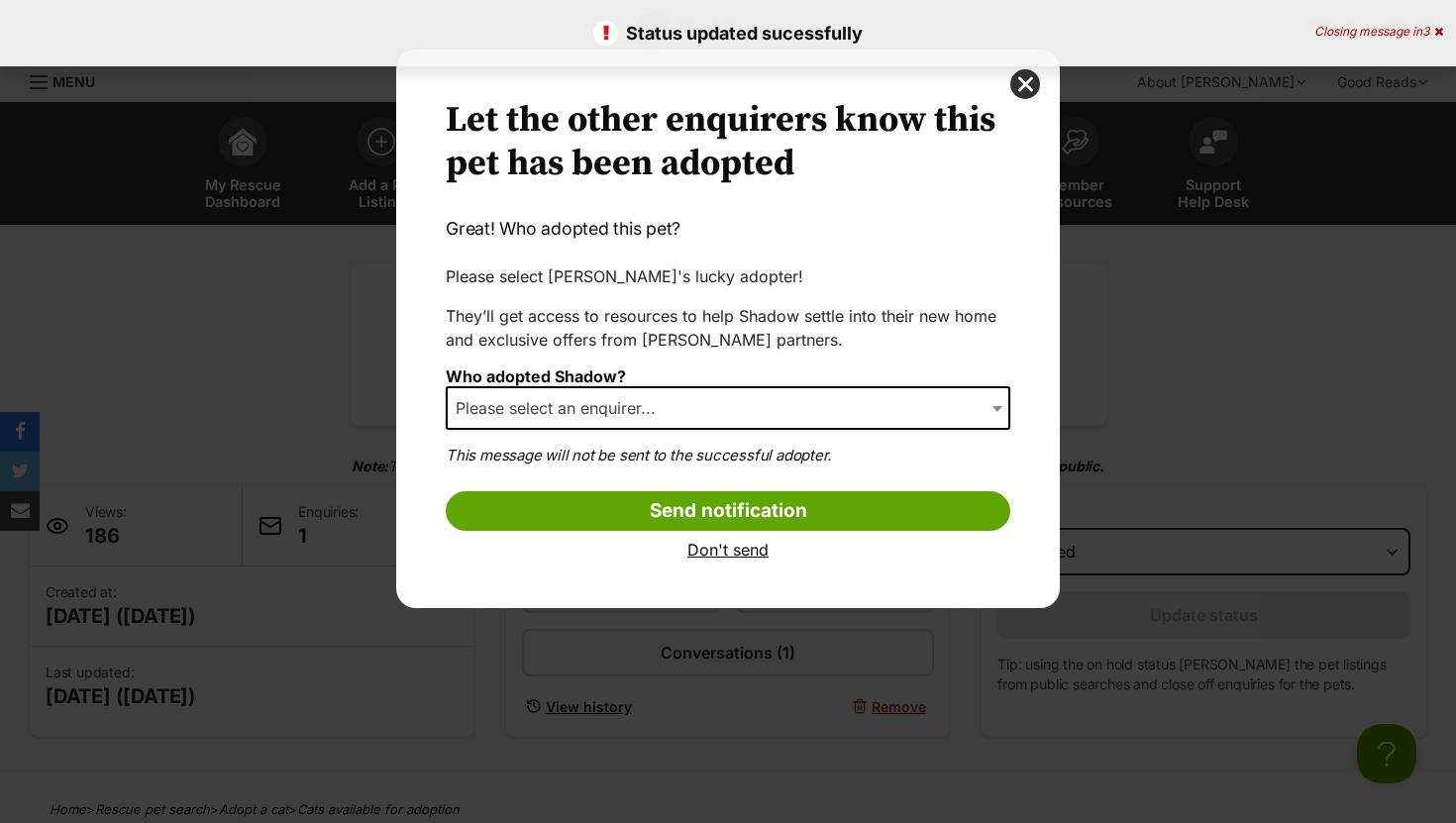 scroll, scrollTop: 0, scrollLeft: 0, axis: both 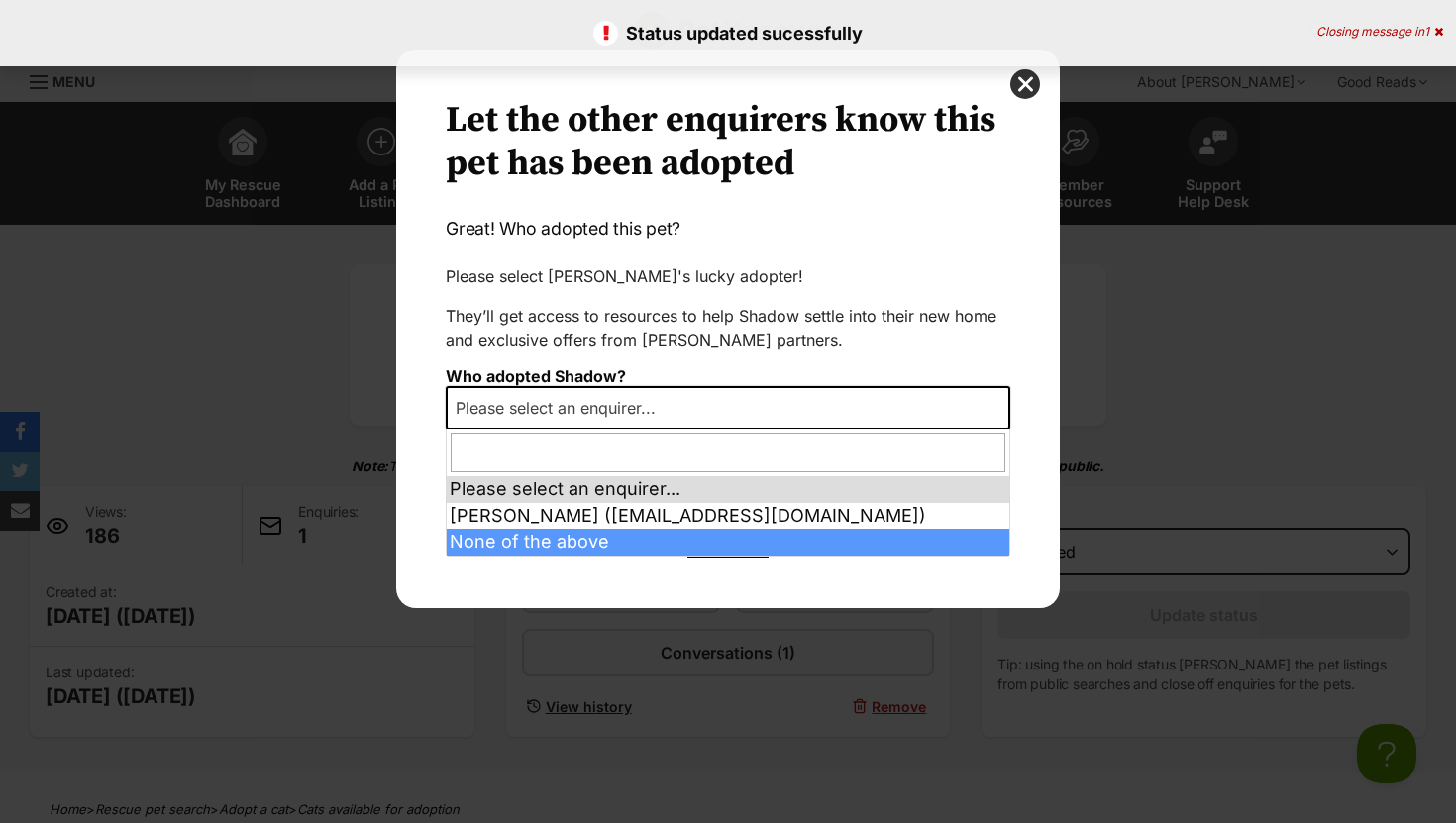 select on "other" 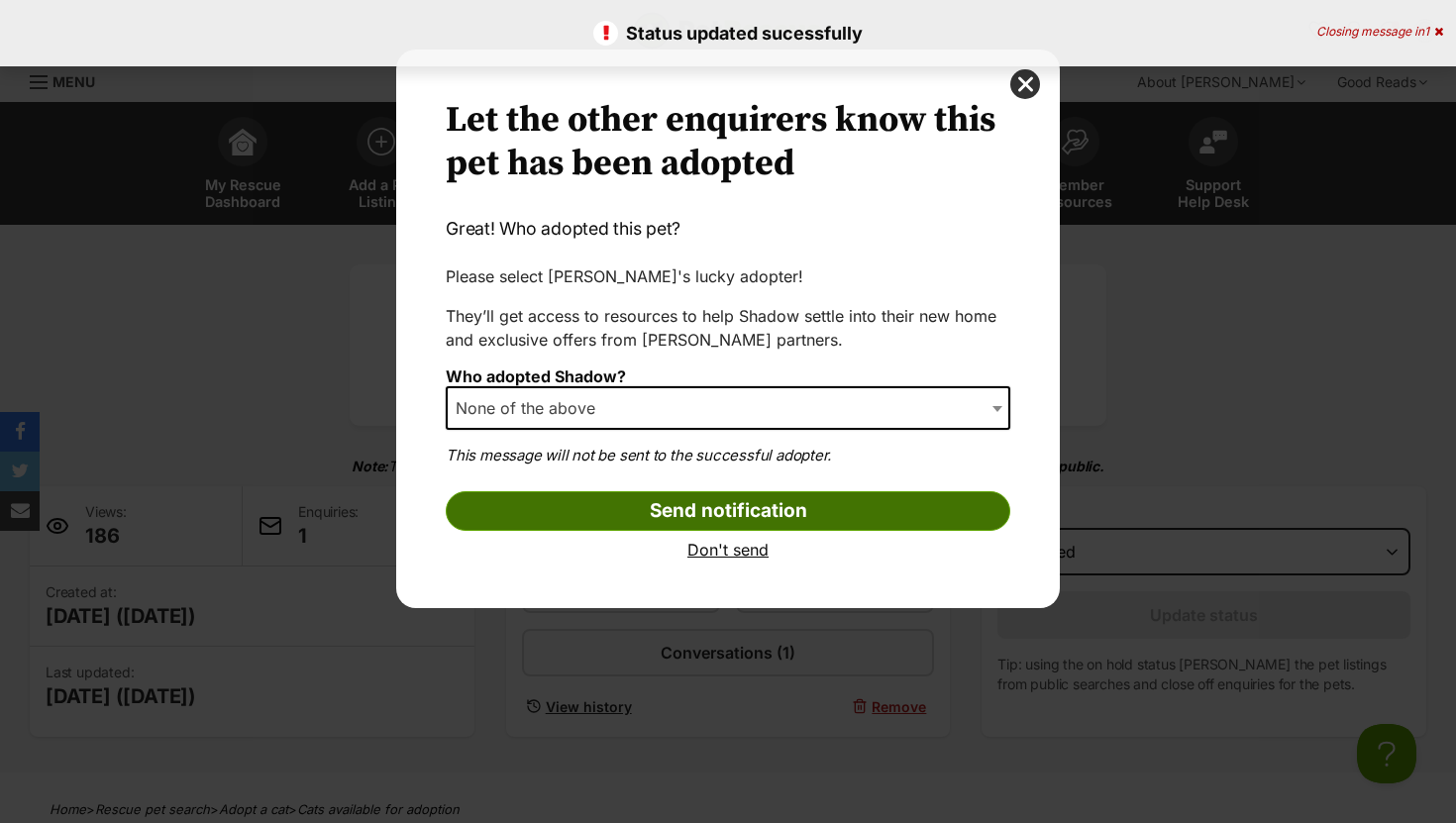 click on "Send notification" at bounding box center [728, 511] 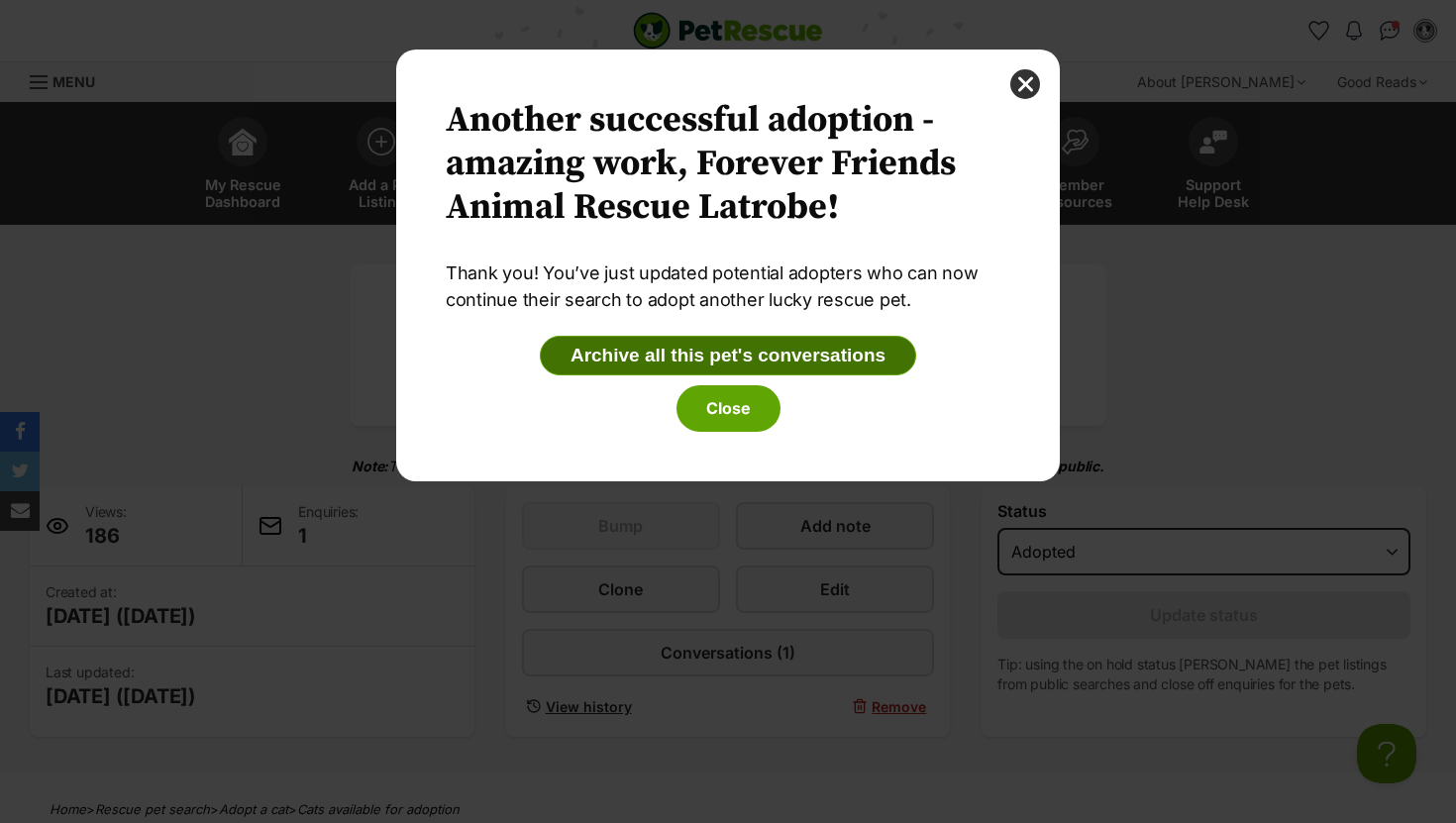 click on "Archive all this pet's conversations" at bounding box center (728, 356) 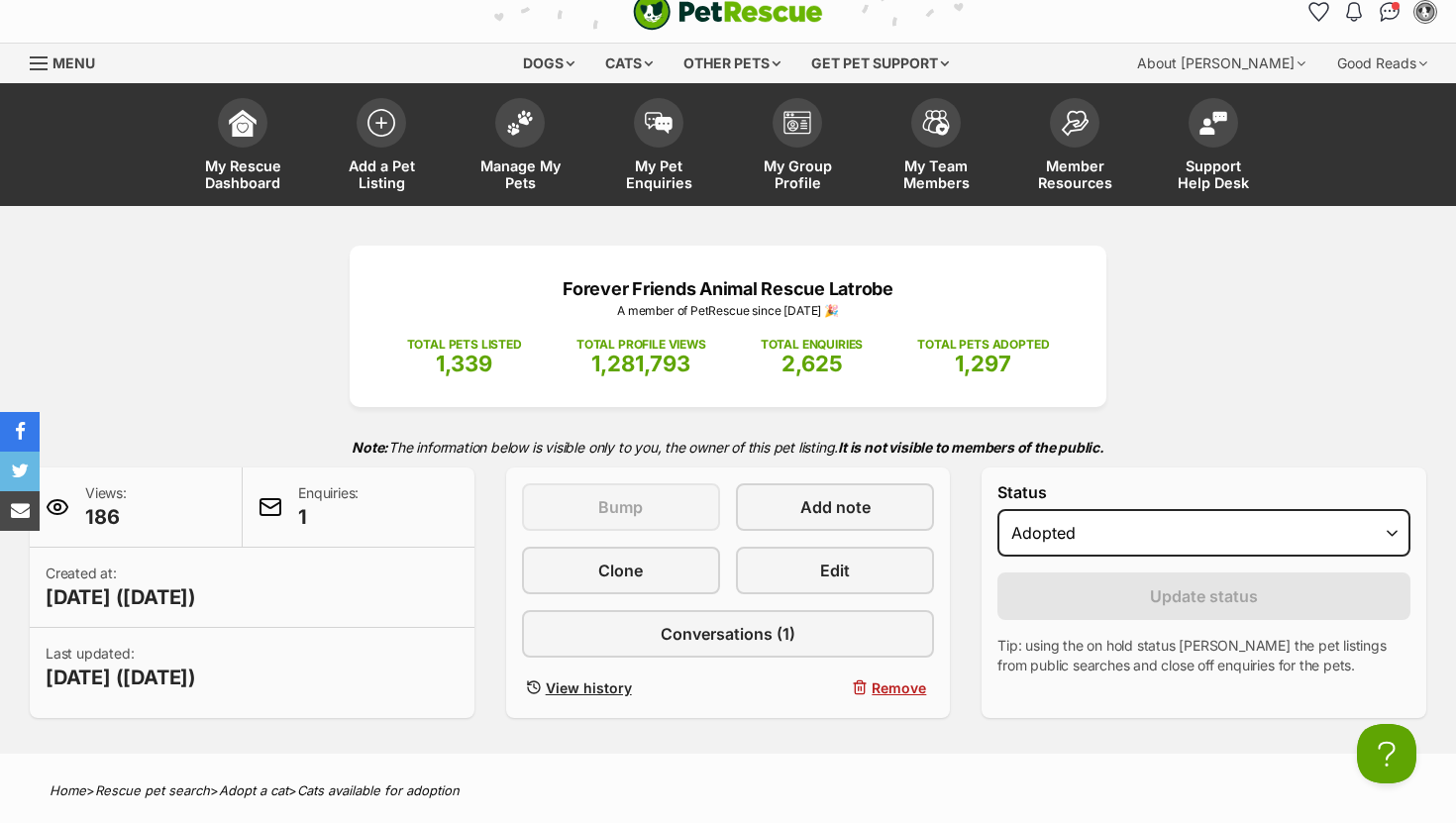 scroll, scrollTop: 0, scrollLeft: 0, axis: both 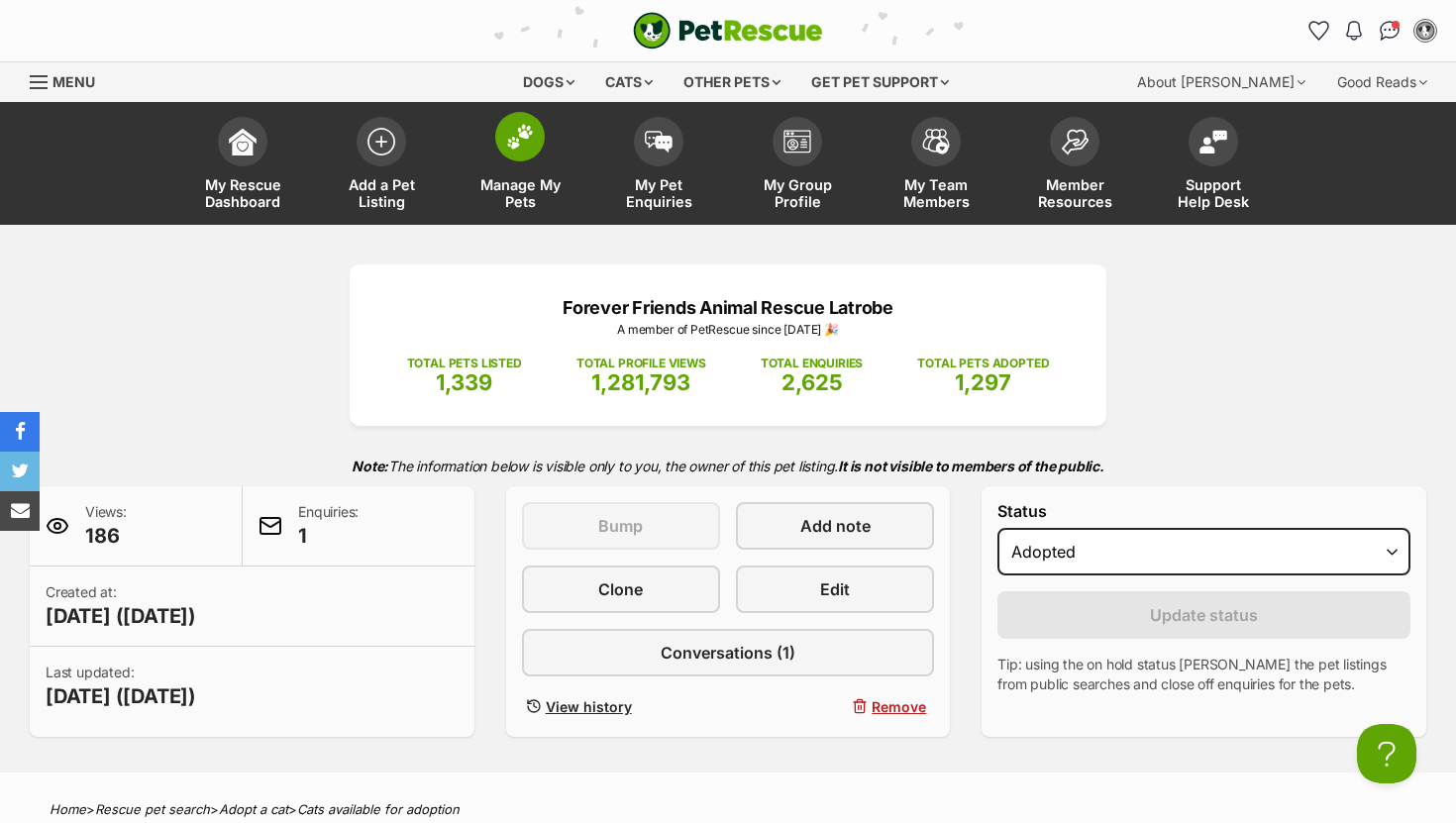 click on "Manage My Pets" at bounding box center (520, 165) 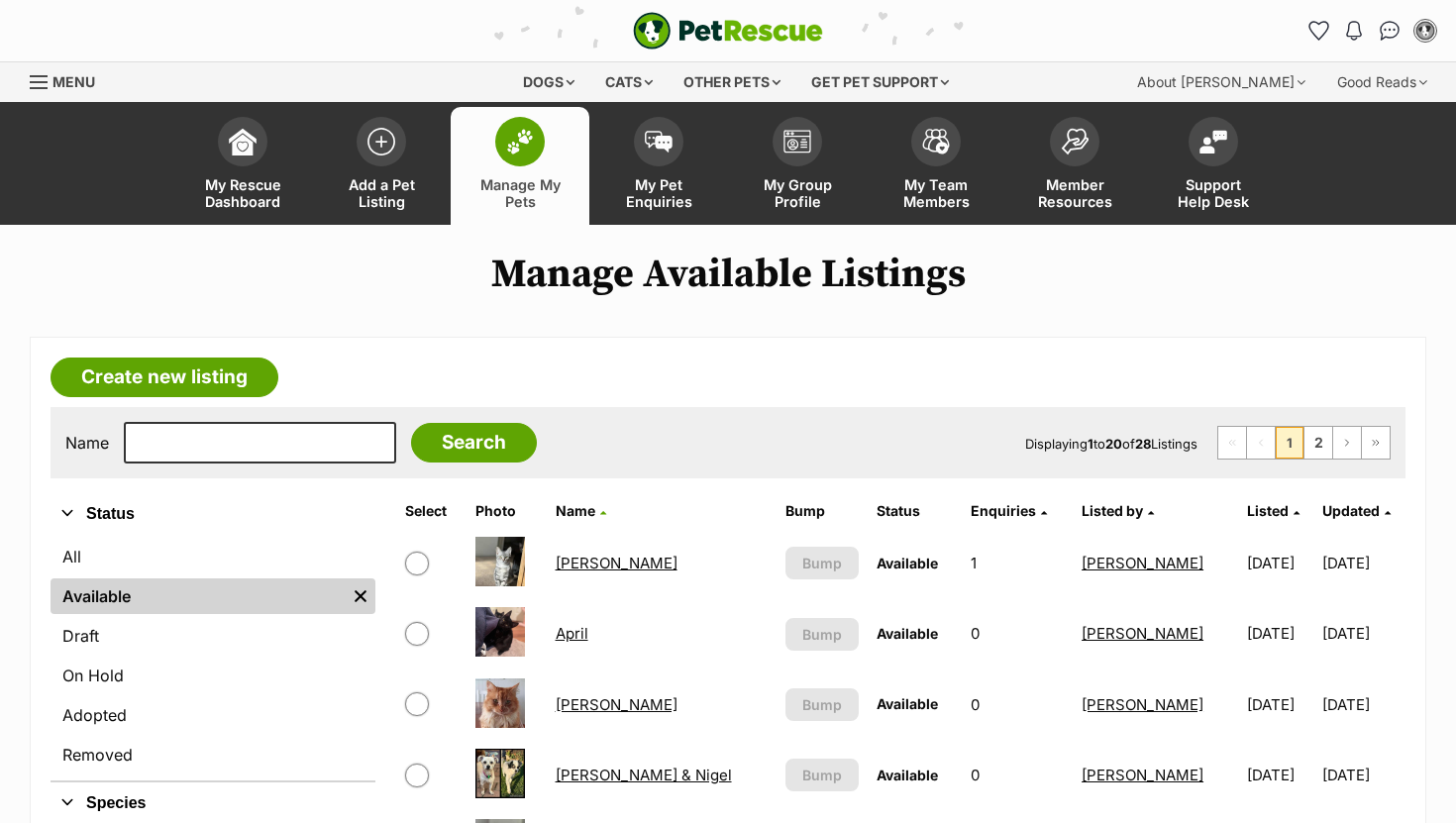 scroll, scrollTop: 0, scrollLeft: 0, axis: both 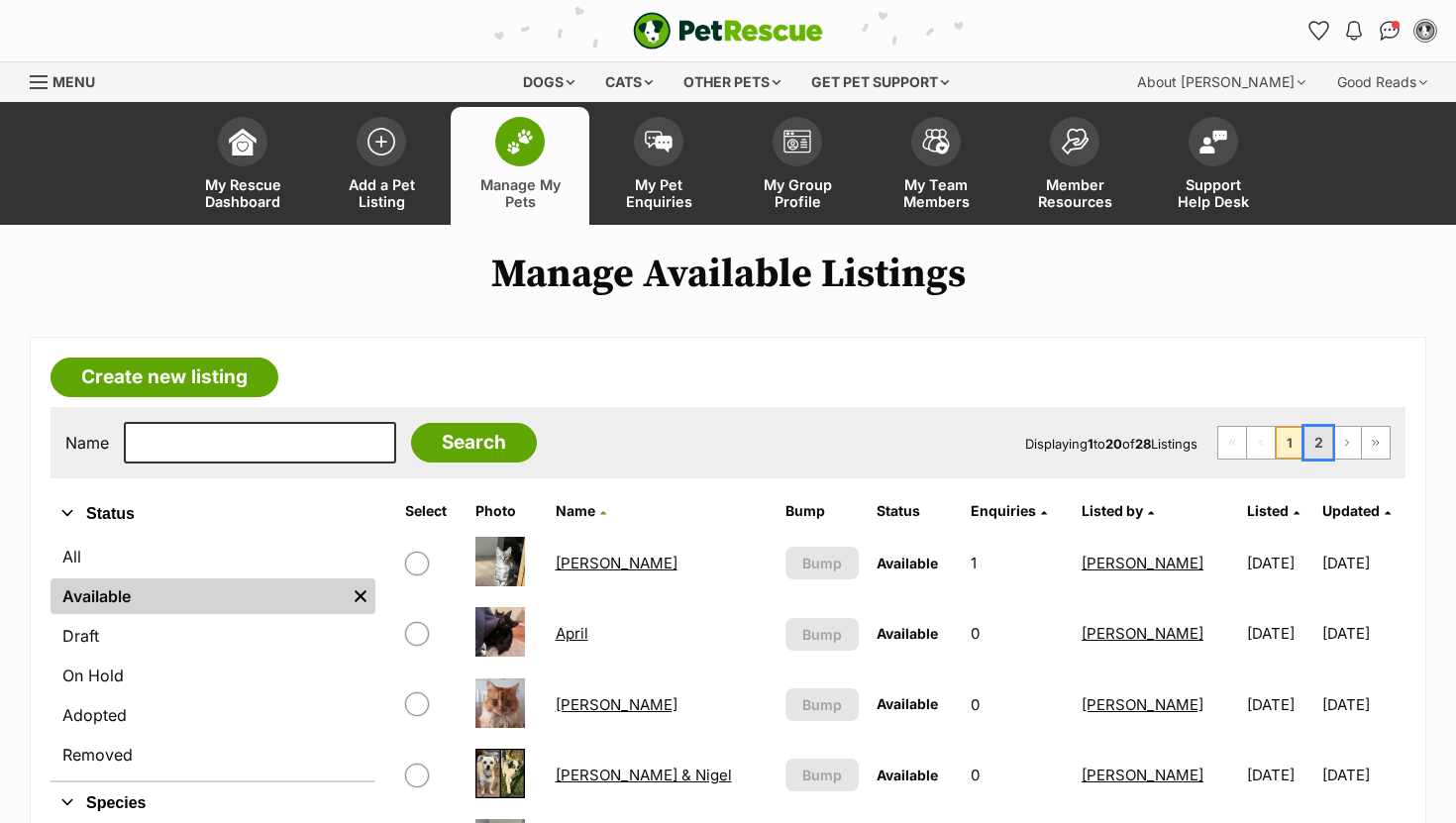 click on "2" at bounding box center (1318, 443) 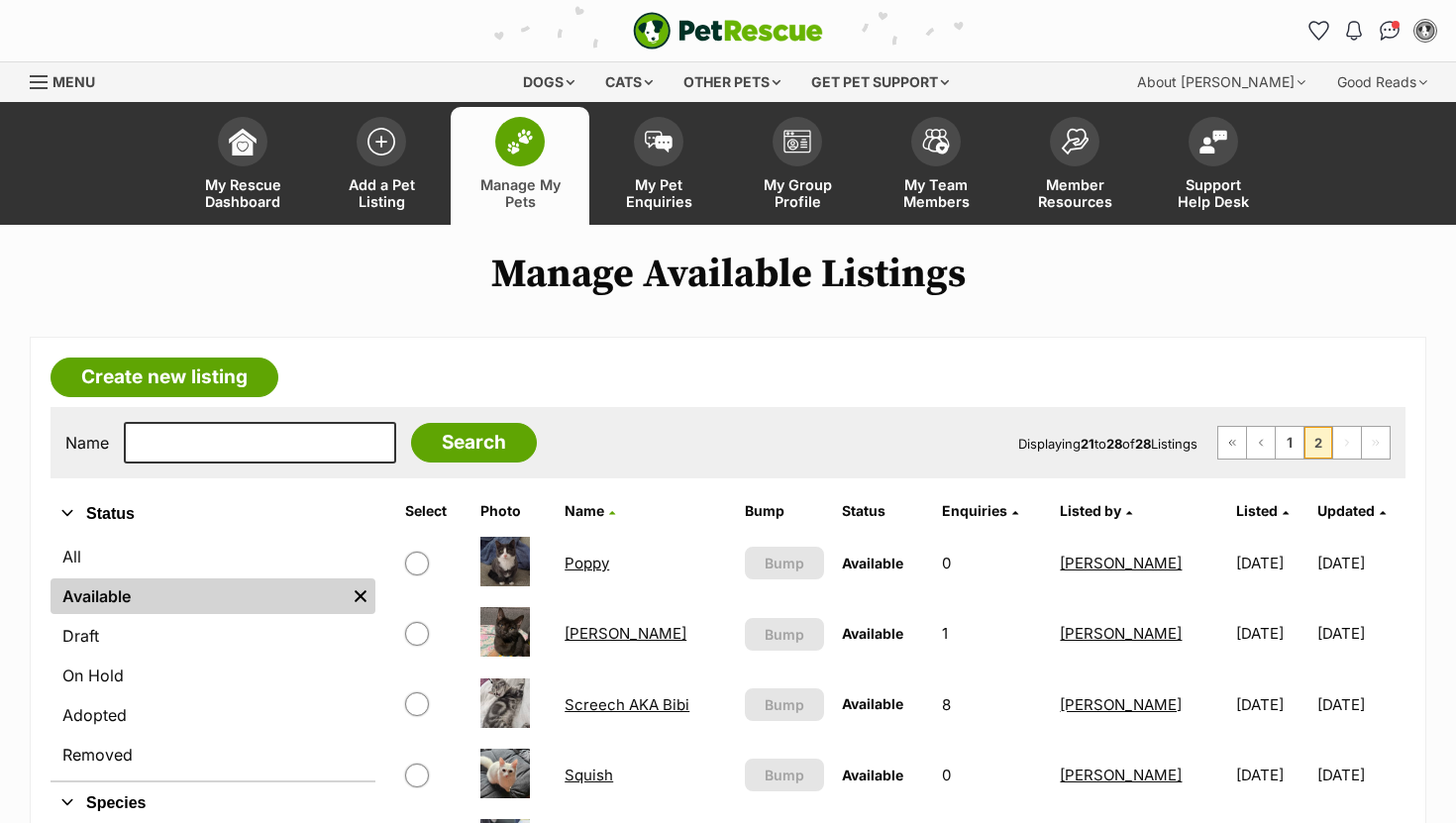 scroll, scrollTop: 0, scrollLeft: 0, axis: both 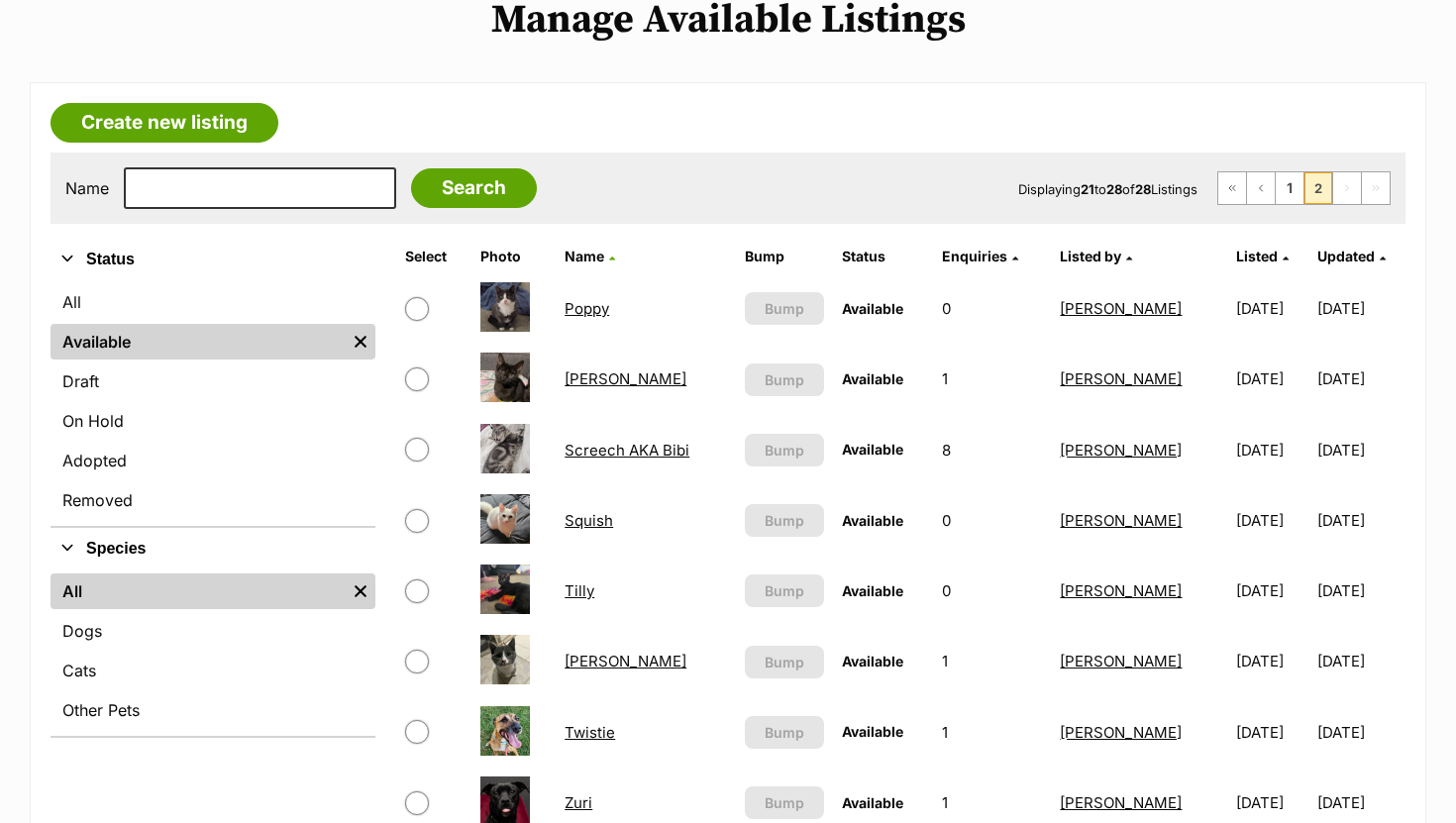 click on "[PERSON_NAME]" at bounding box center (625, 661) 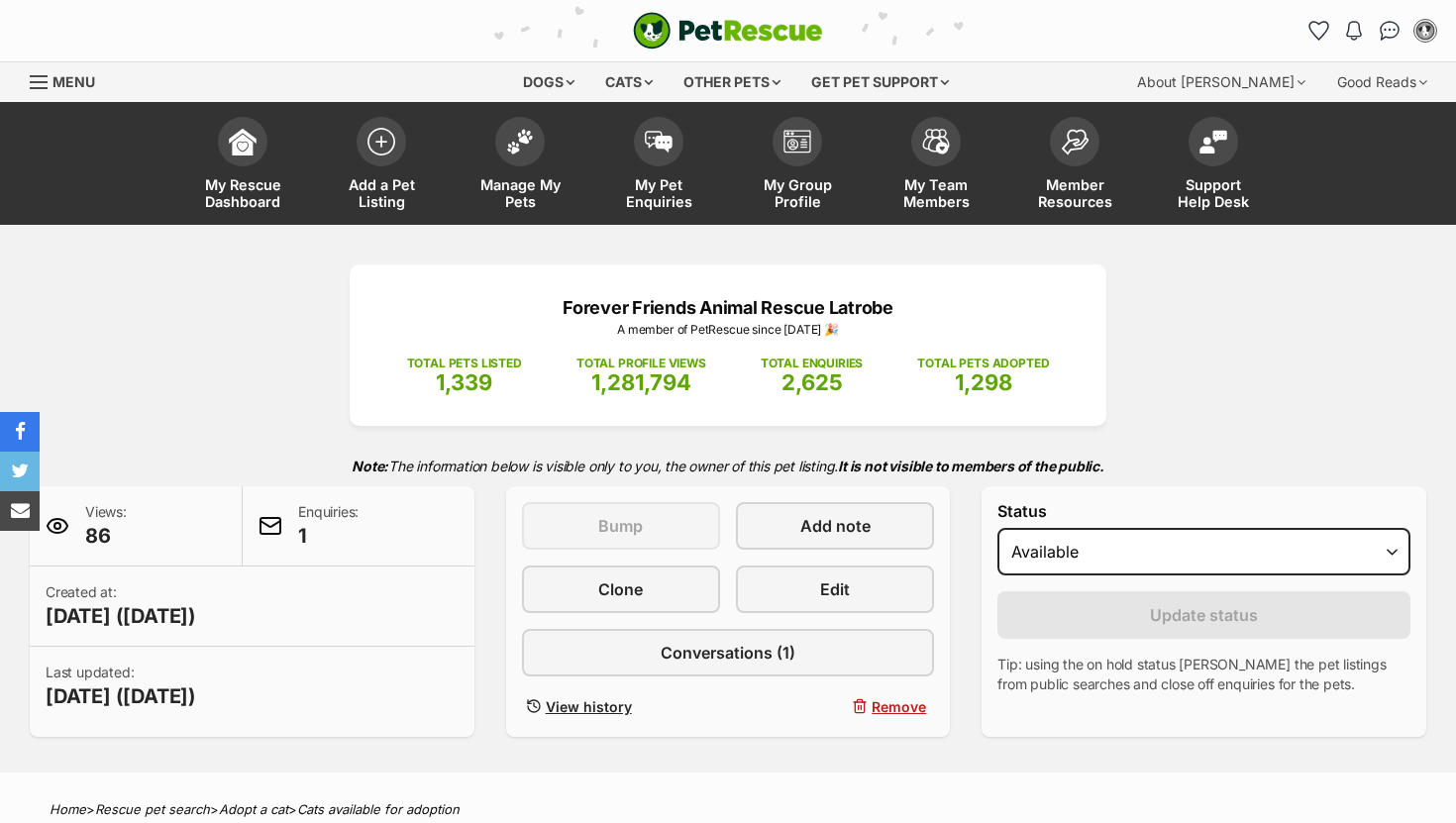 scroll, scrollTop: 0, scrollLeft: 0, axis: both 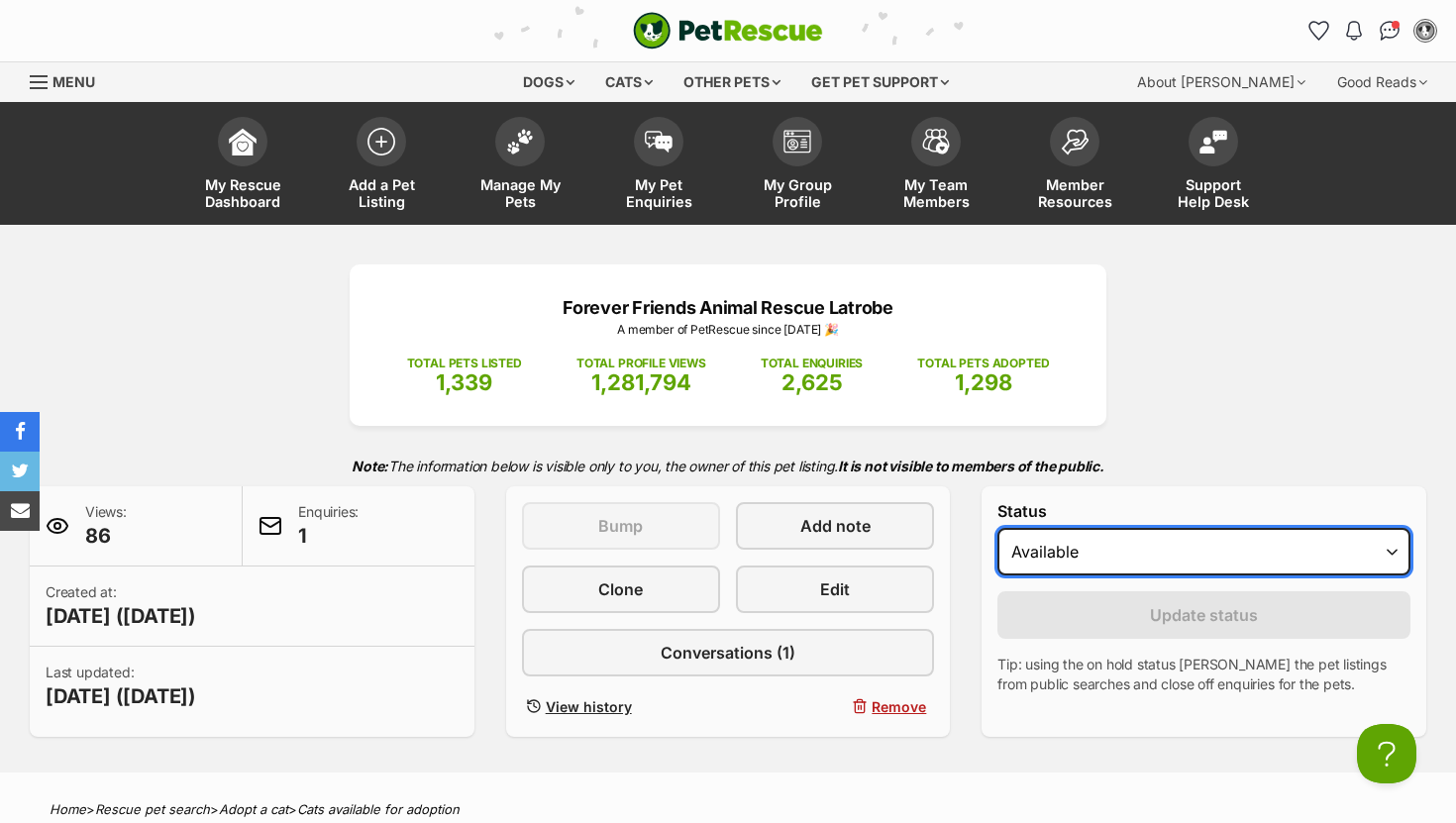 click on "Draft - not available as listing has enquires
Available
On hold
Adopted" at bounding box center [1203, 552] 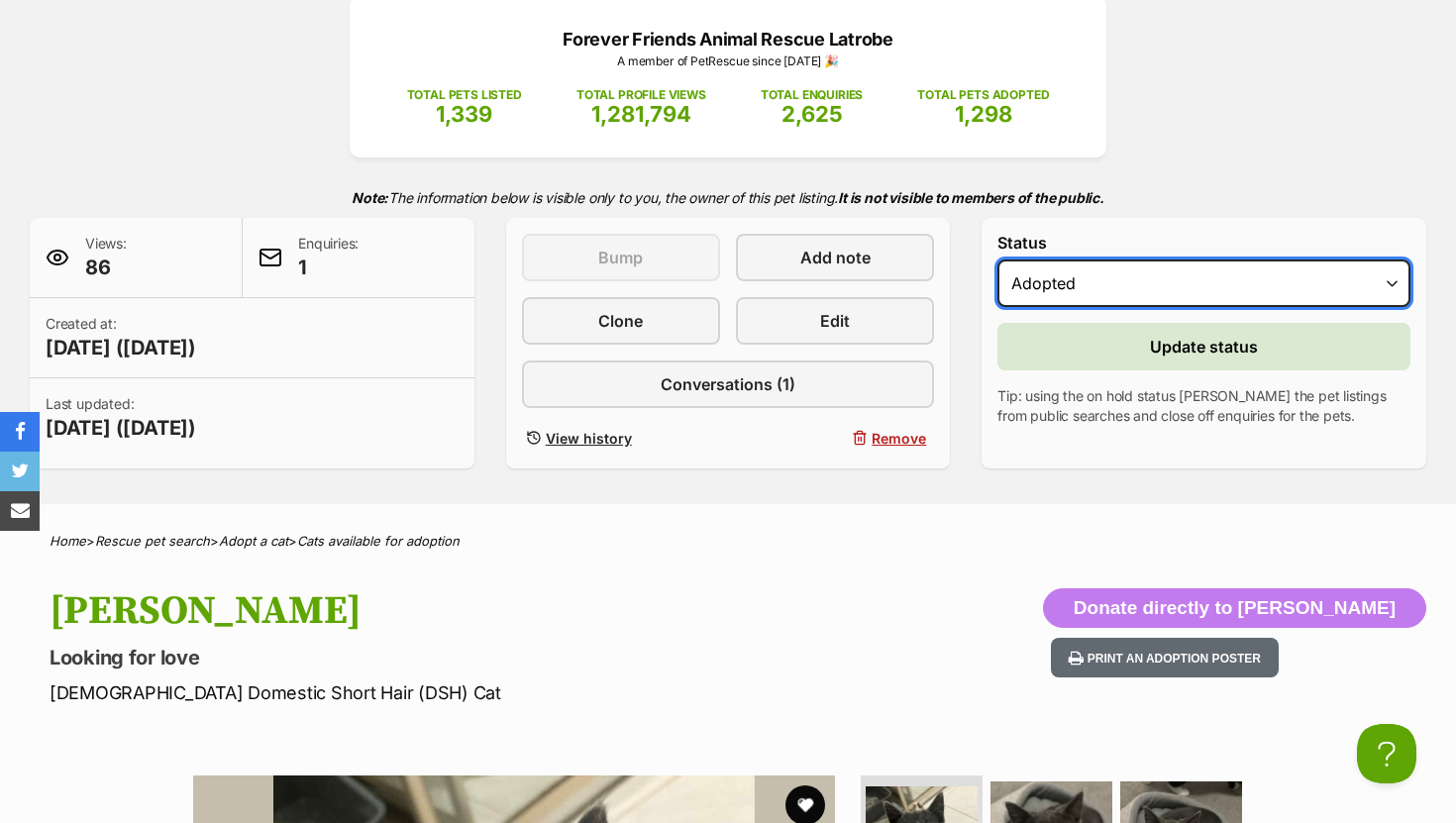 scroll, scrollTop: 76, scrollLeft: 0, axis: vertical 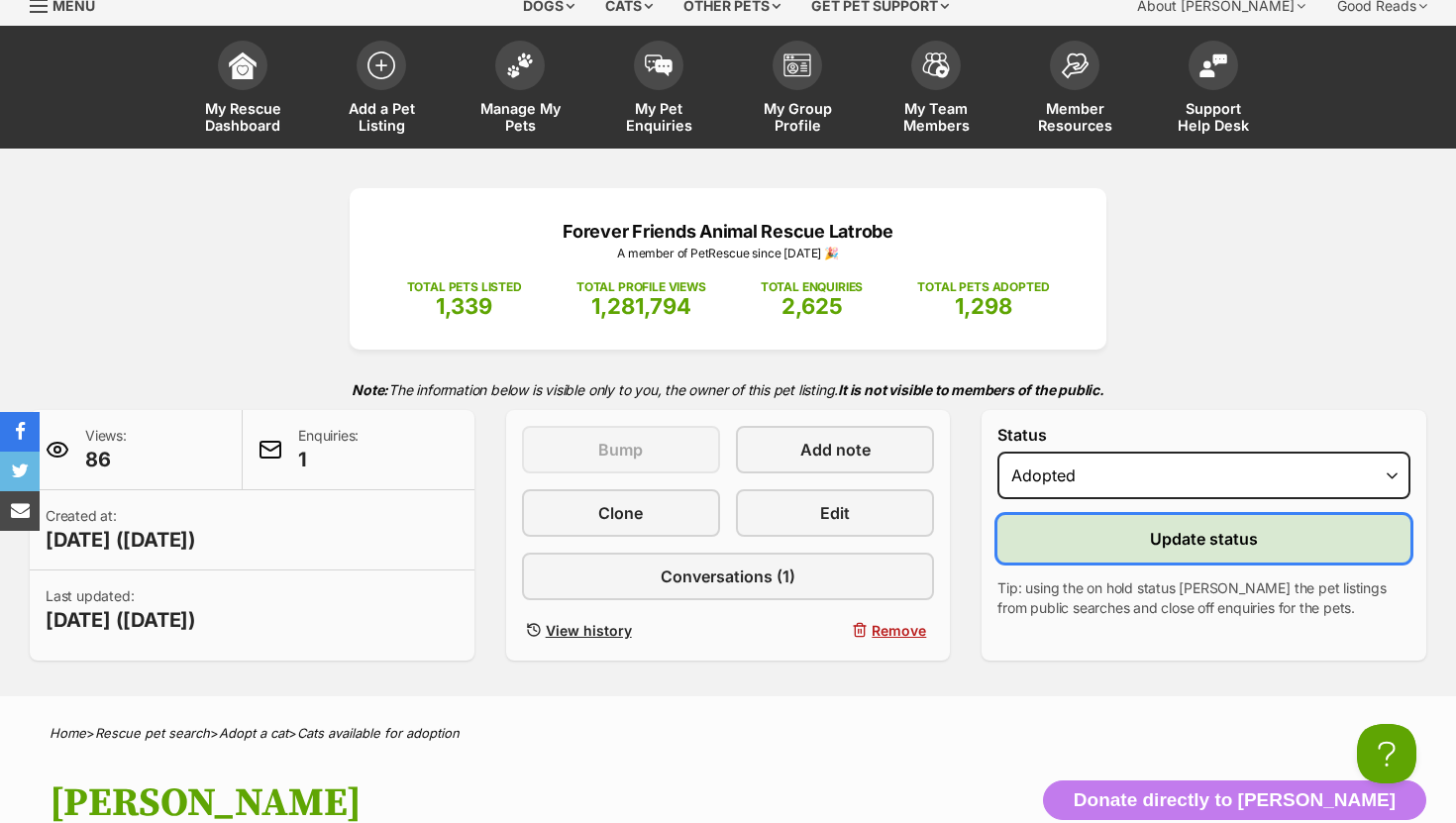 click on "Update status" at bounding box center (1203, 539) 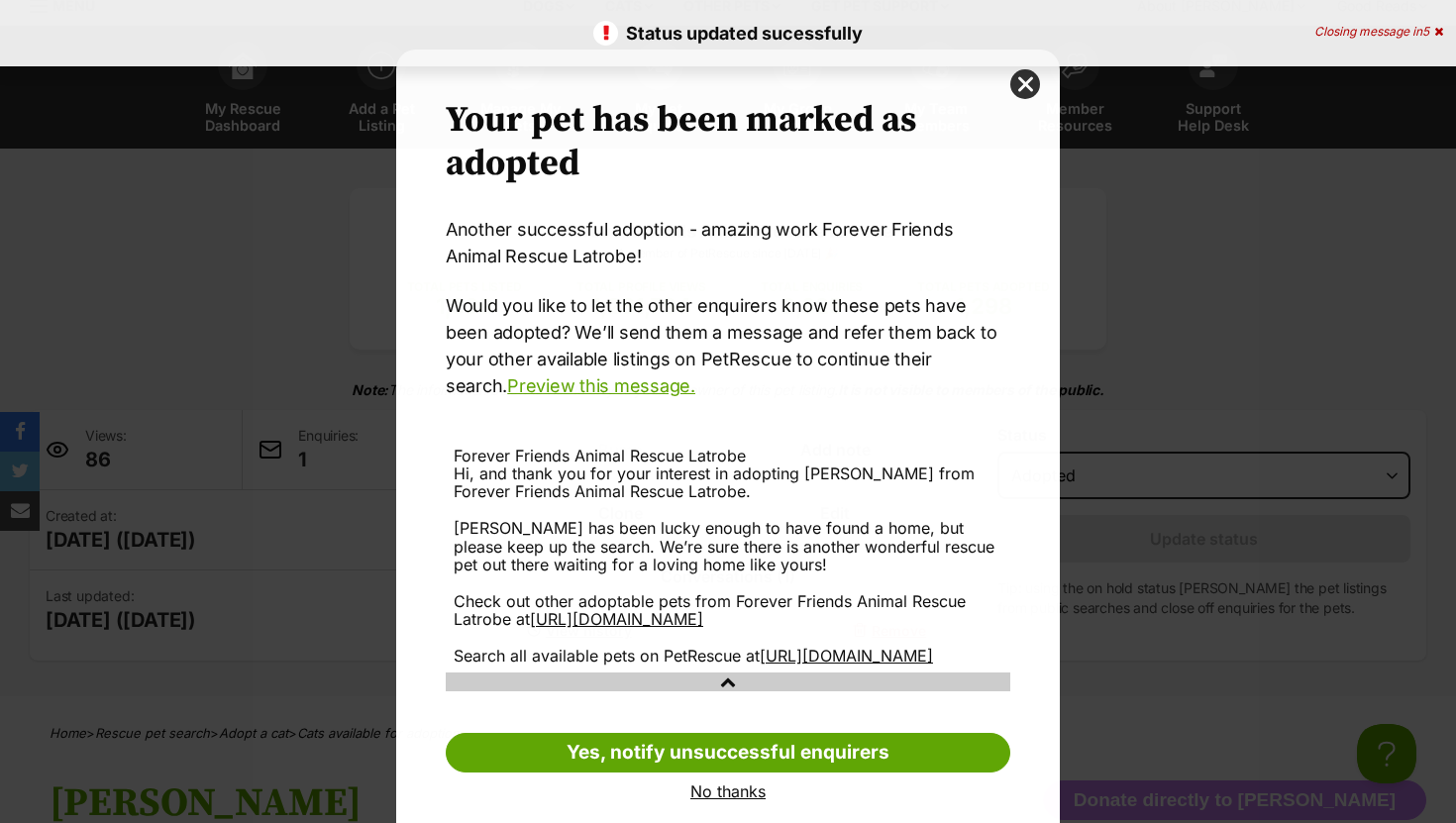 scroll, scrollTop: 0, scrollLeft: 0, axis: both 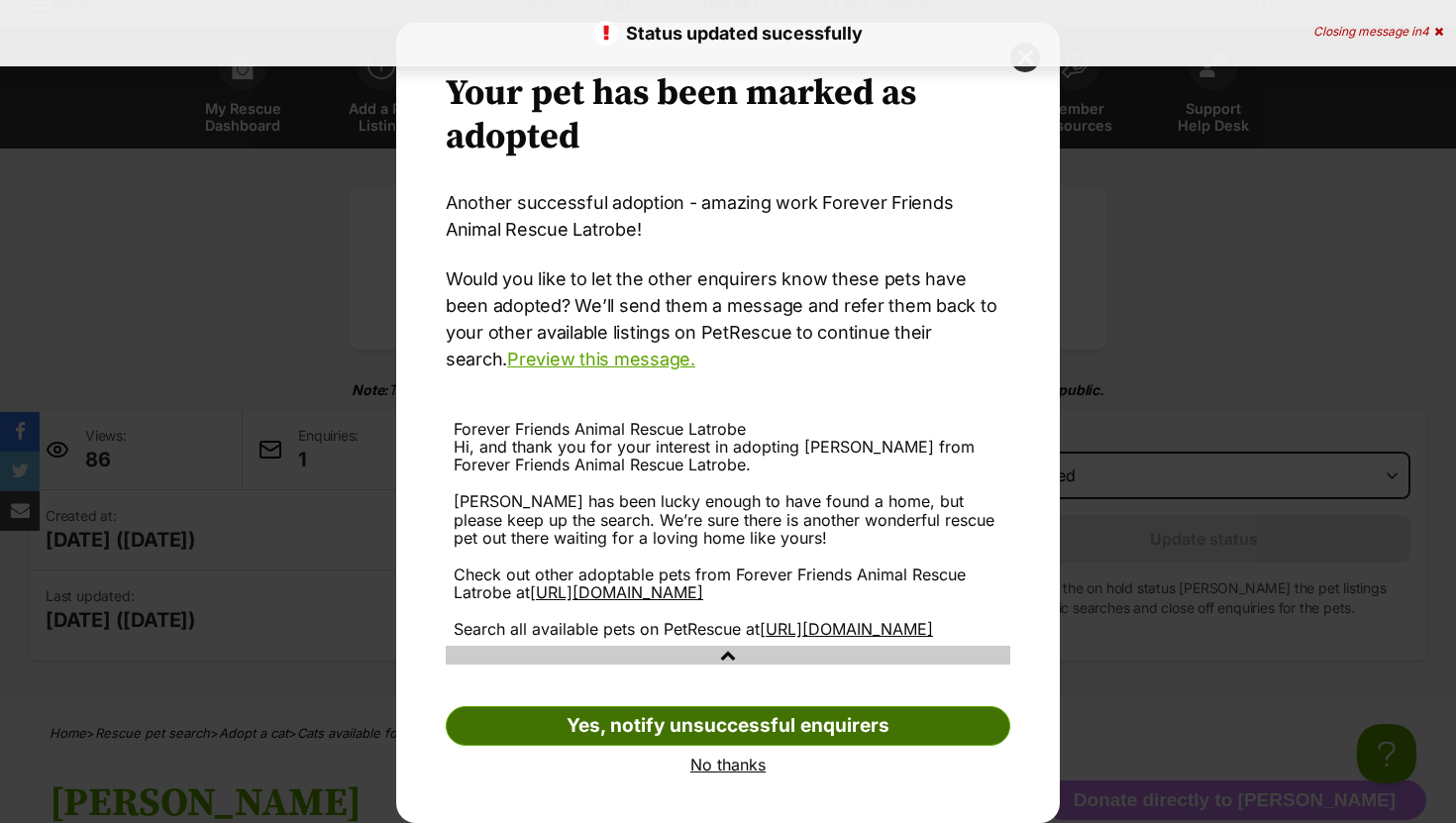 click on "Yes, notify unsuccessful enquirers" at bounding box center [728, 726] 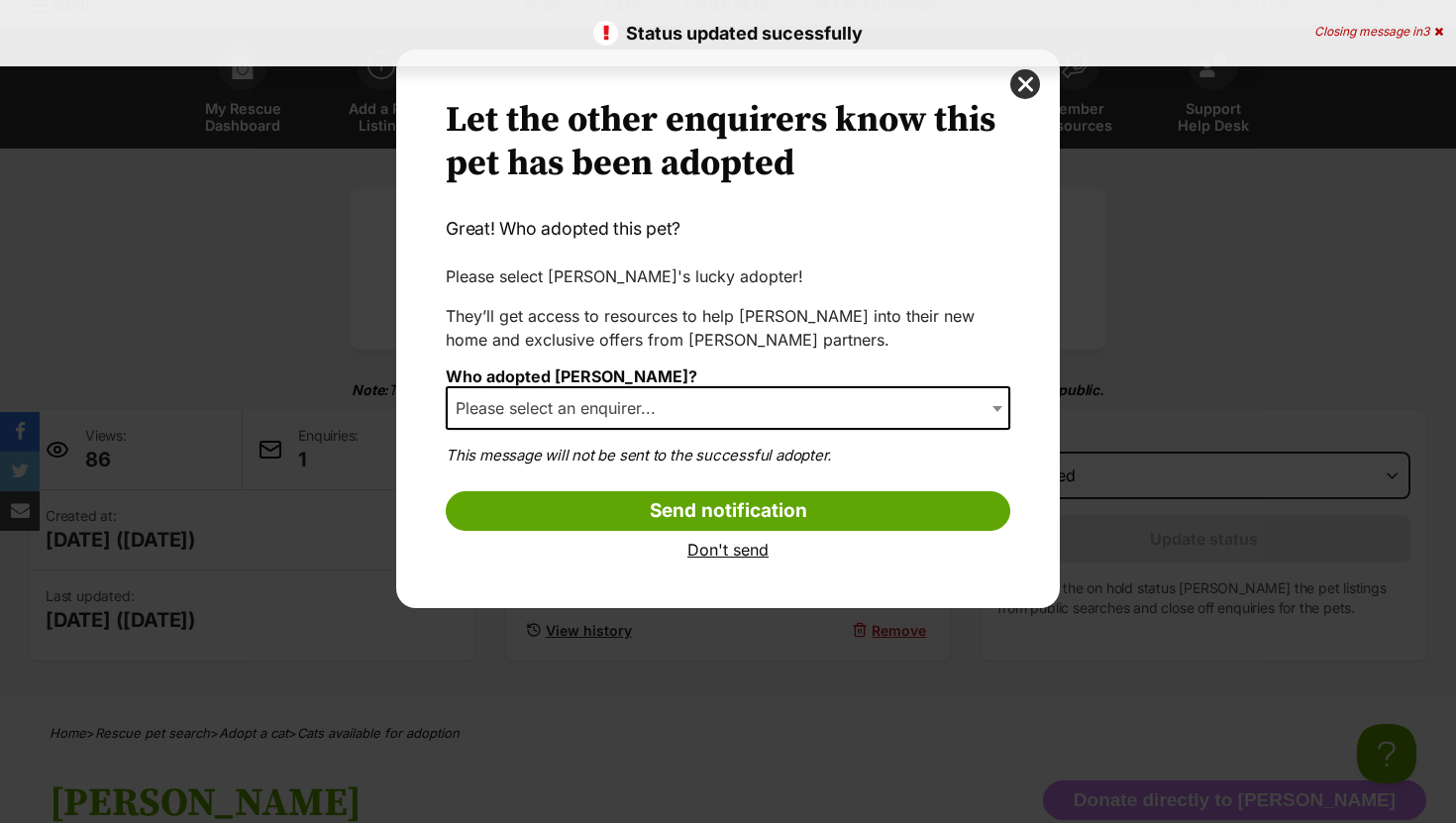 scroll, scrollTop: 0, scrollLeft: 0, axis: both 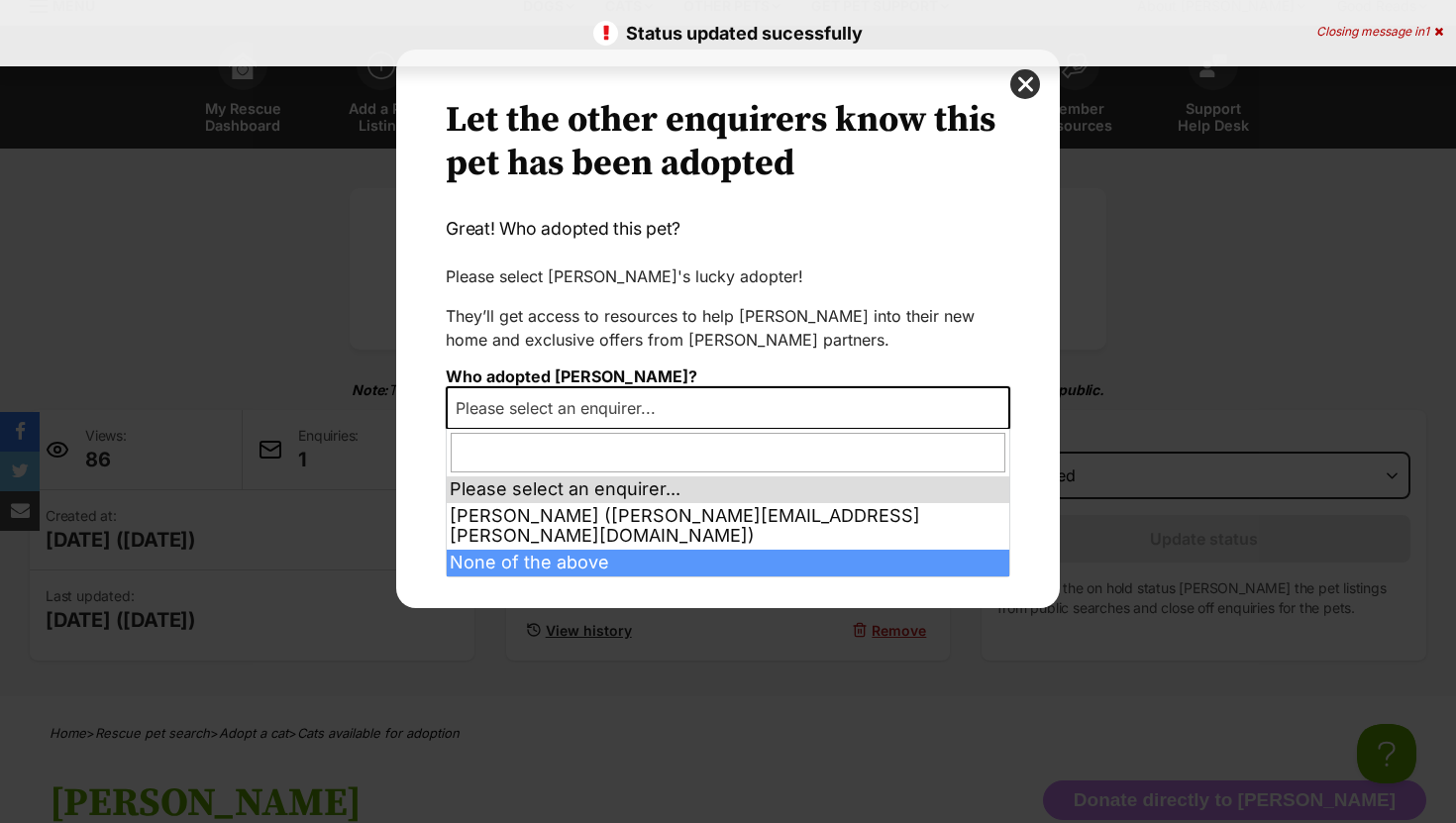 select on "other" 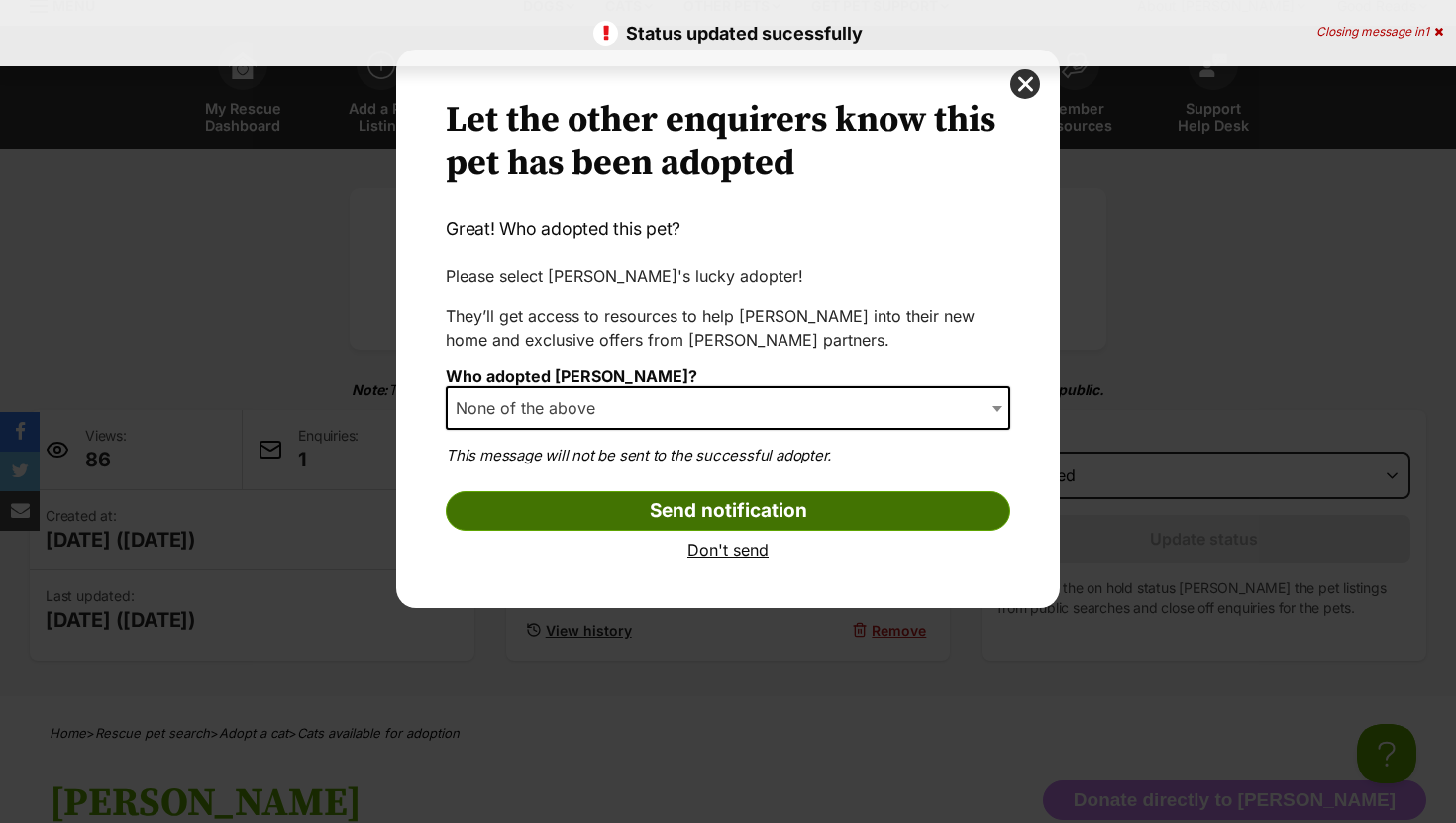 click on "Send notification" at bounding box center (728, 511) 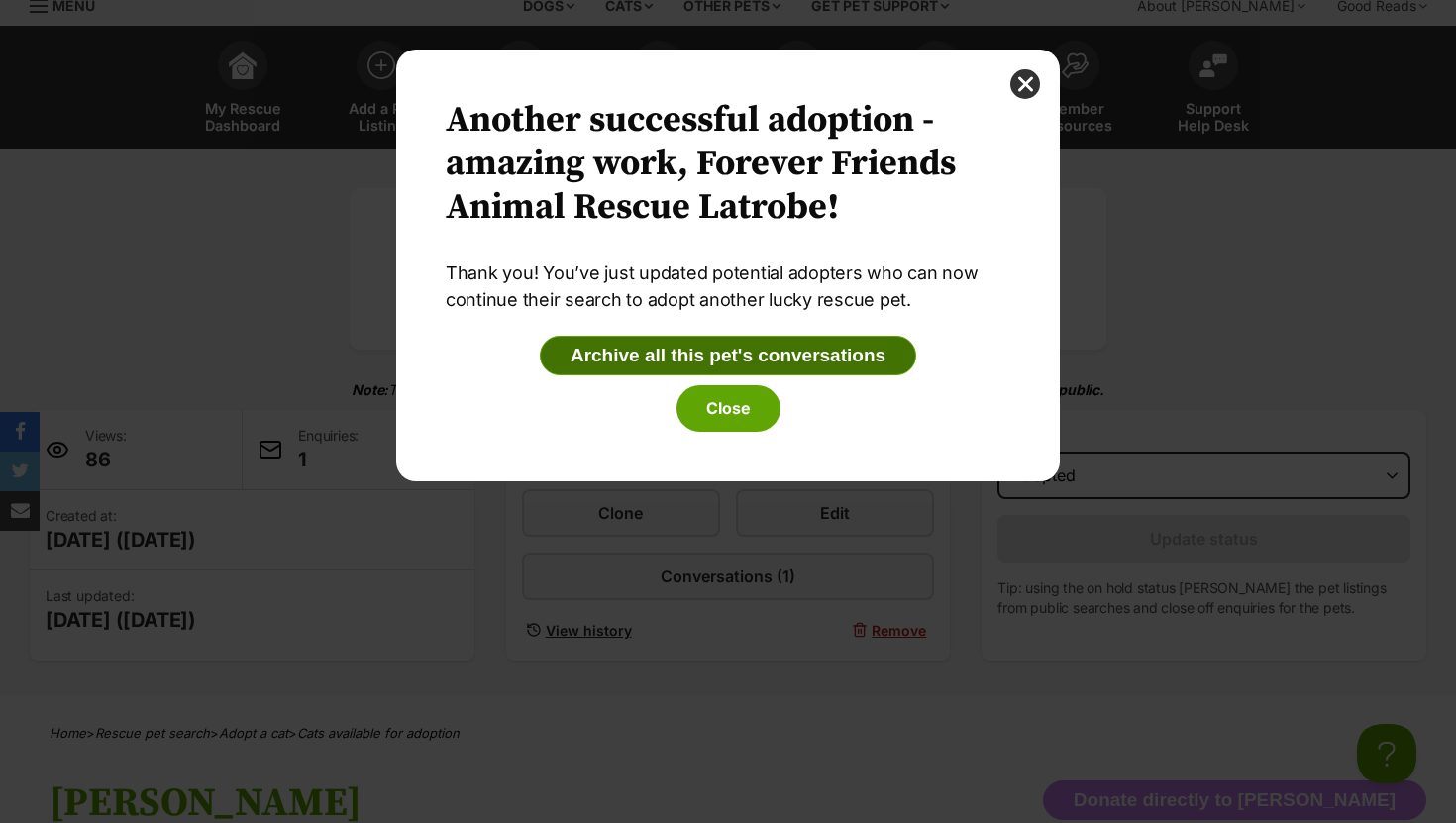 click on "Archive all this pet's conversations" at bounding box center [728, 356] 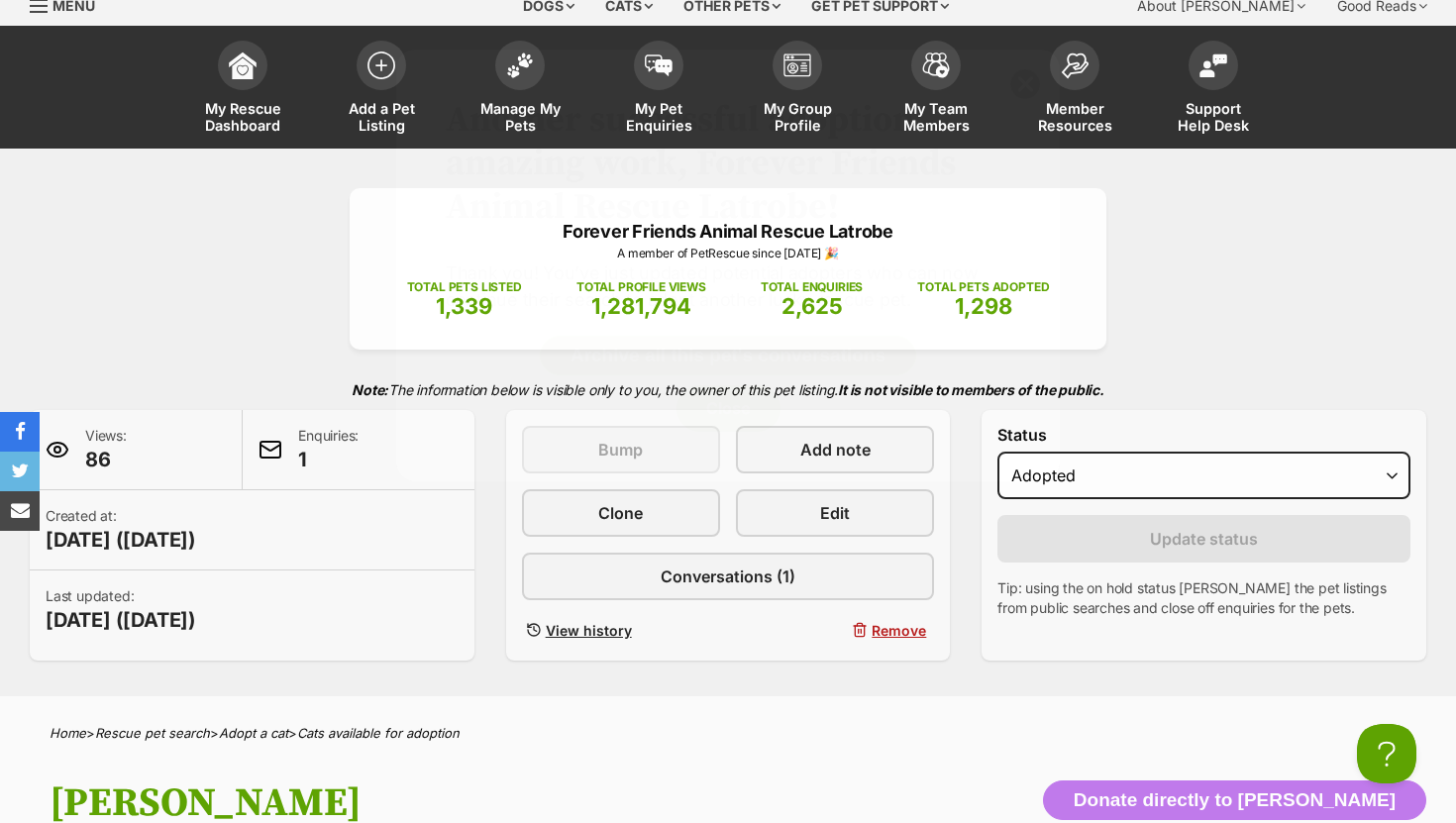scroll, scrollTop: 76, scrollLeft: 0, axis: vertical 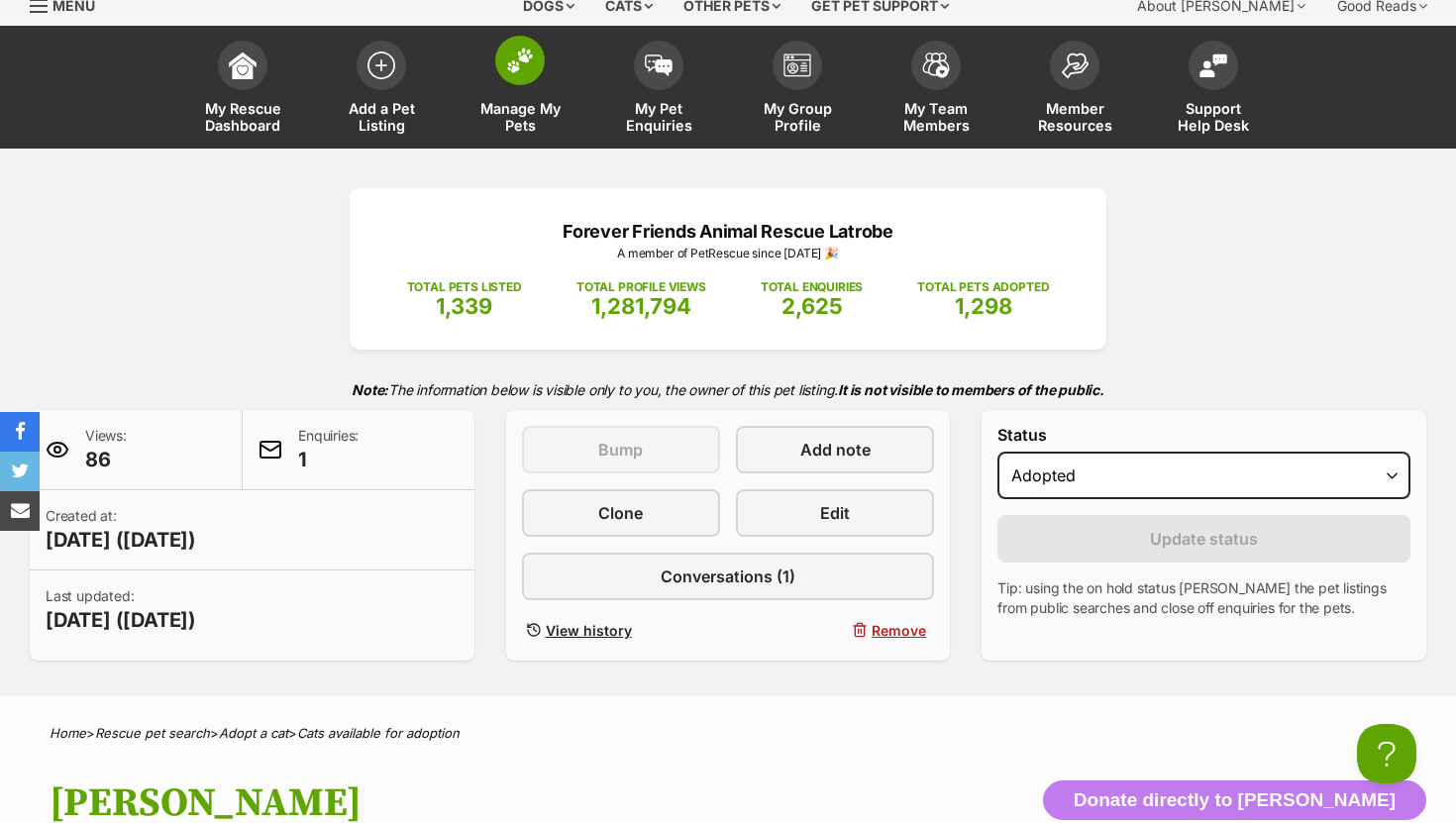 click at bounding box center (520, 60) 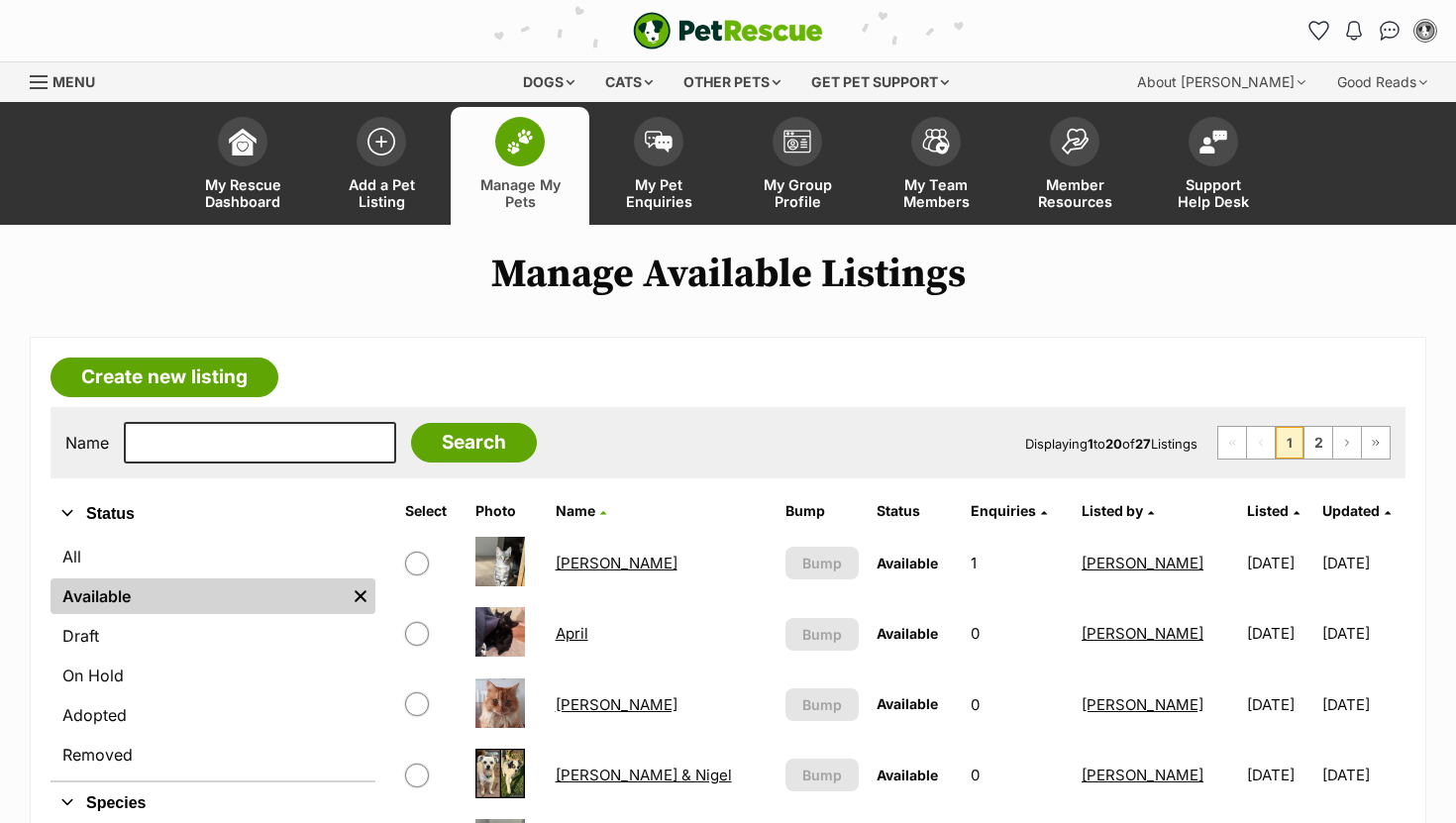 scroll, scrollTop: 0, scrollLeft: 0, axis: both 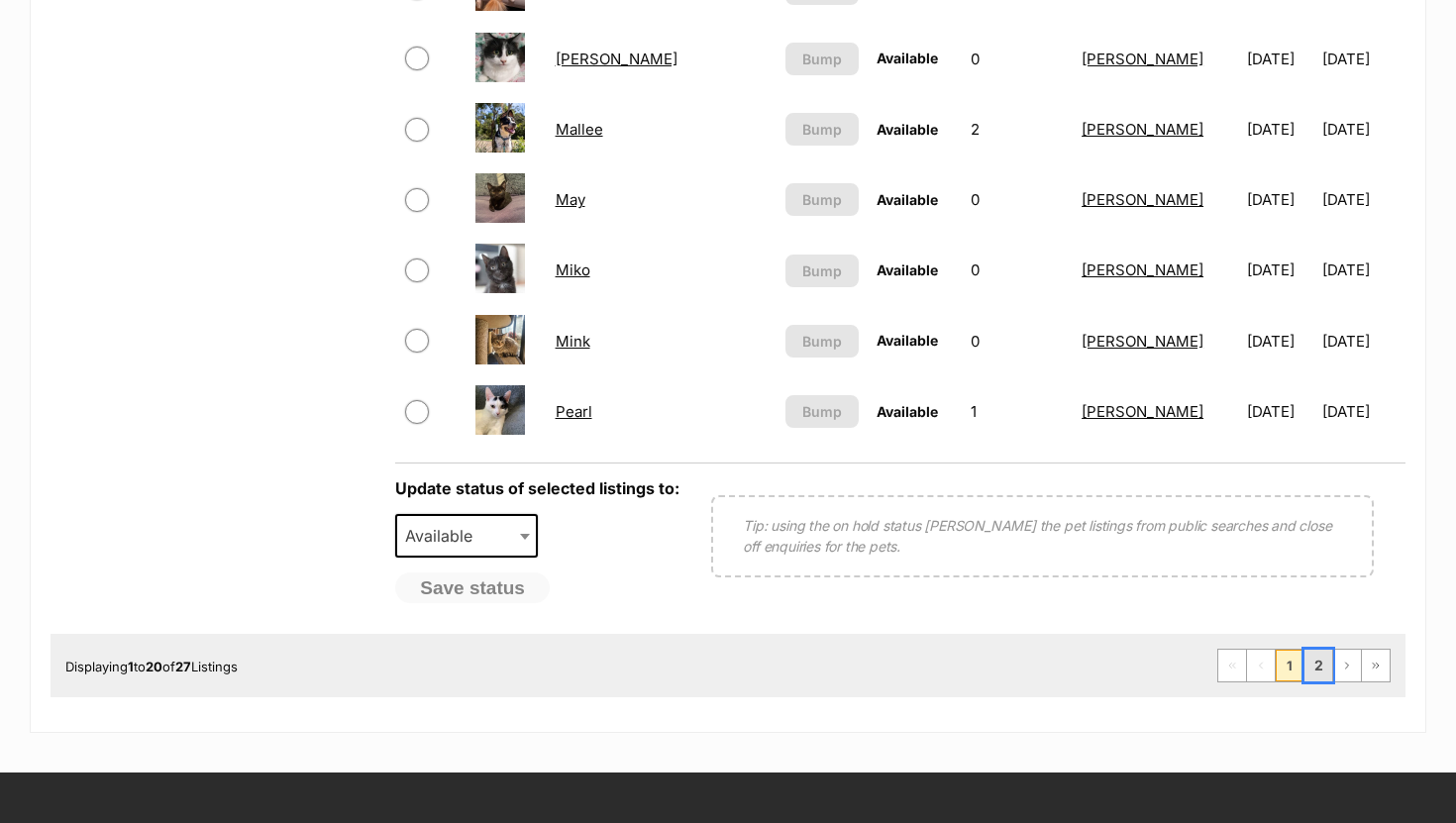 click on "2" at bounding box center (1318, 666) 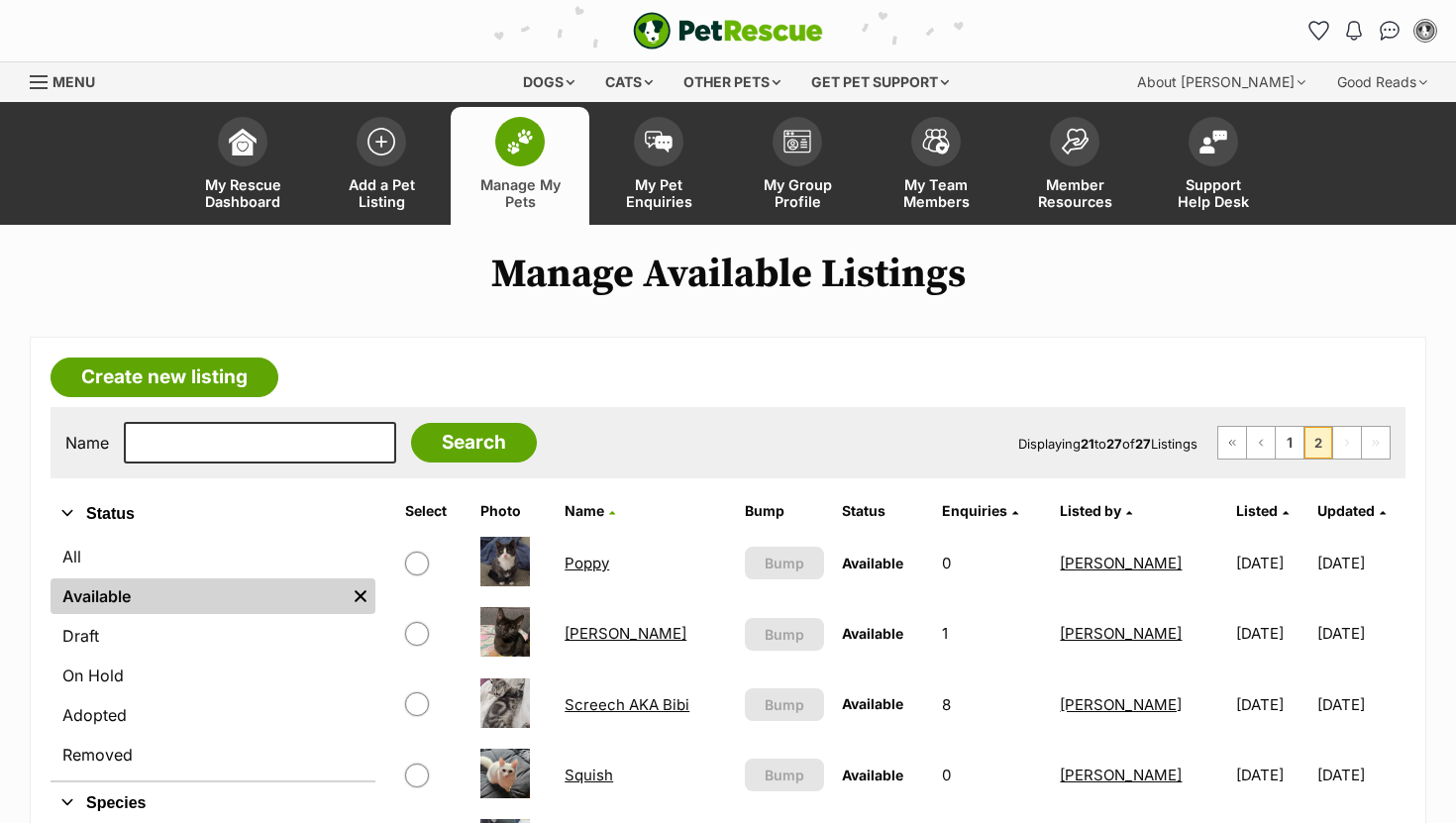 scroll, scrollTop: 0, scrollLeft: 0, axis: both 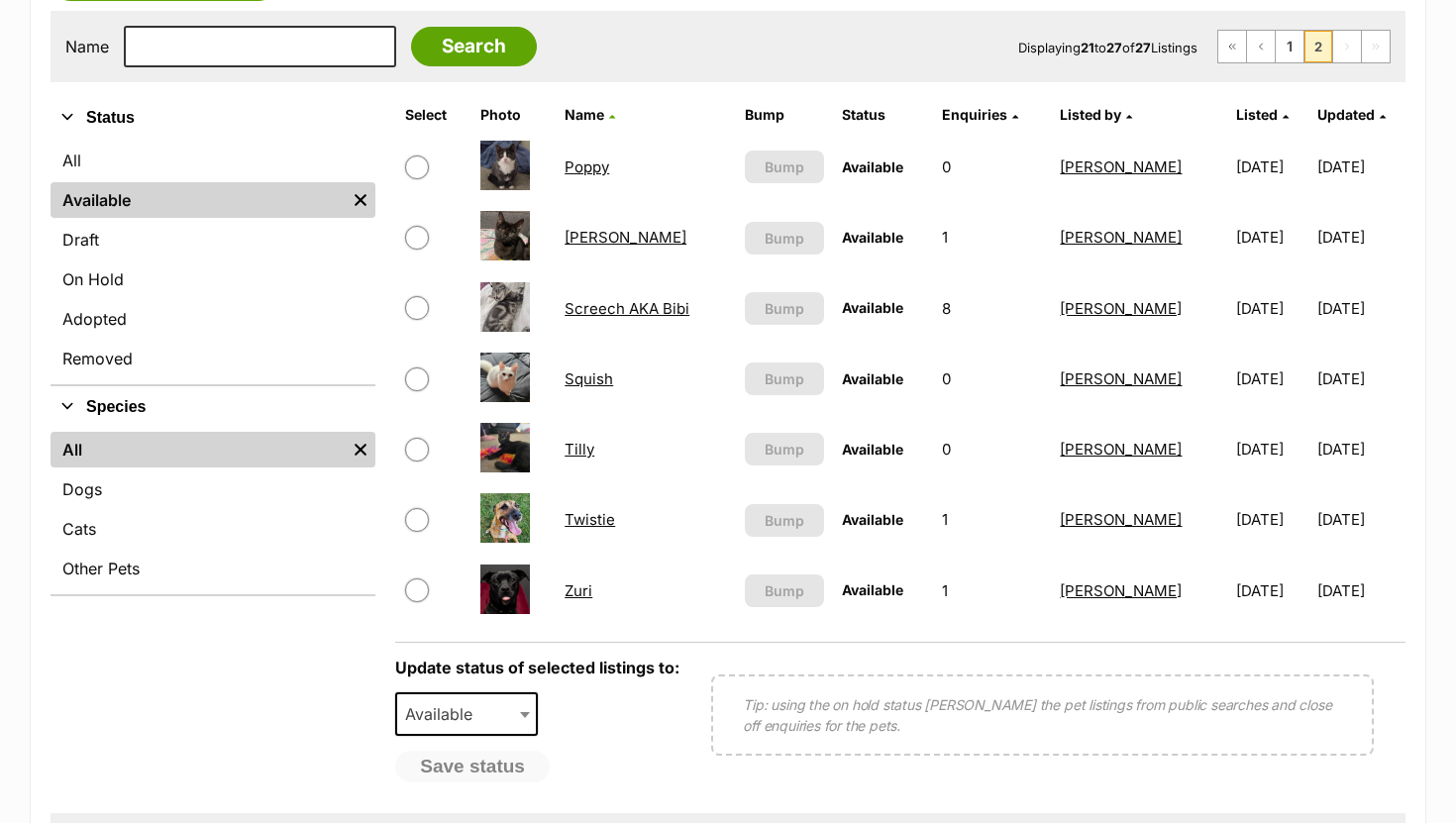 click on "Tilly" at bounding box center (579, 449) 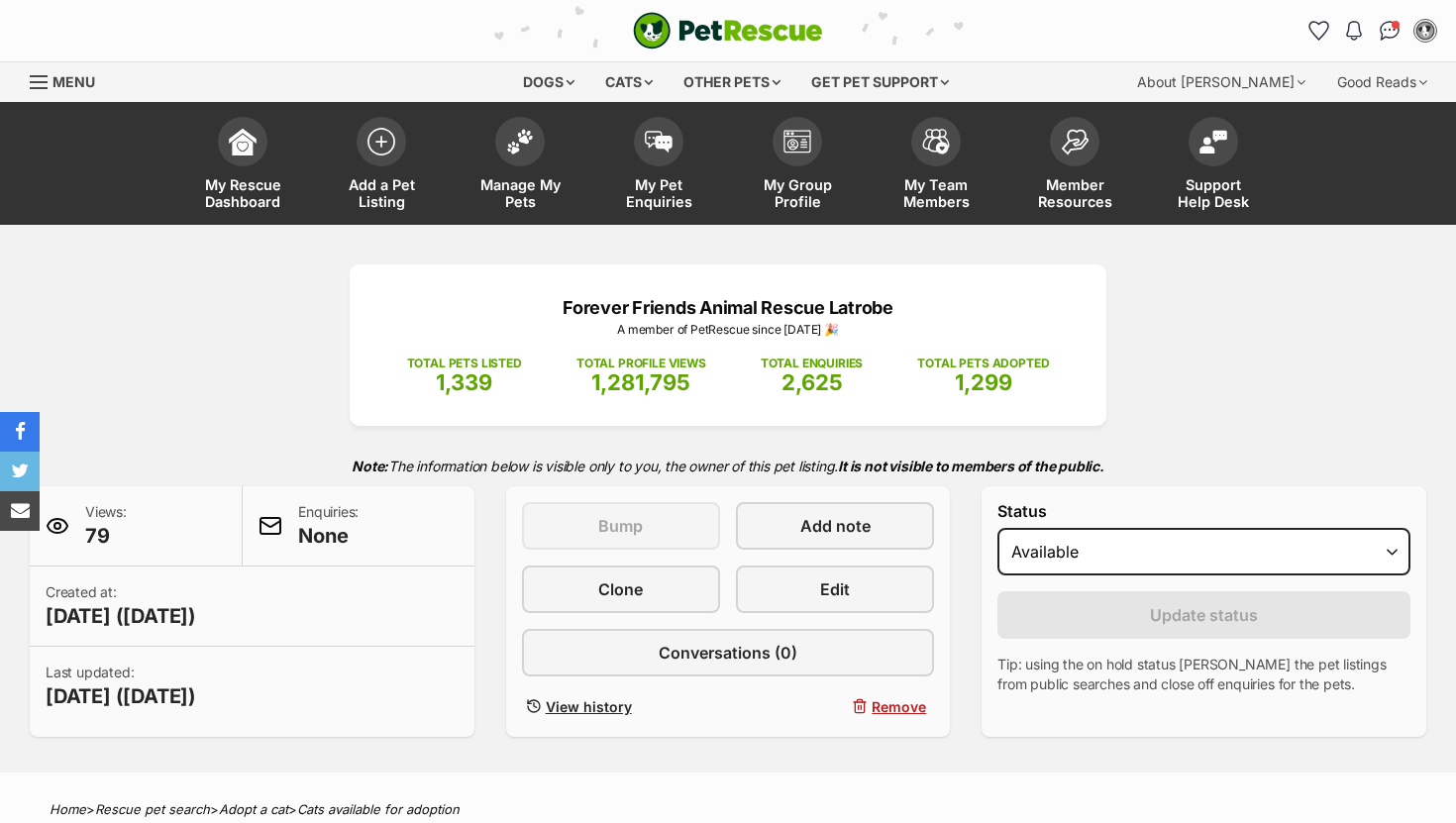 scroll, scrollTop: 0, scrollLeft: 0, axis: both 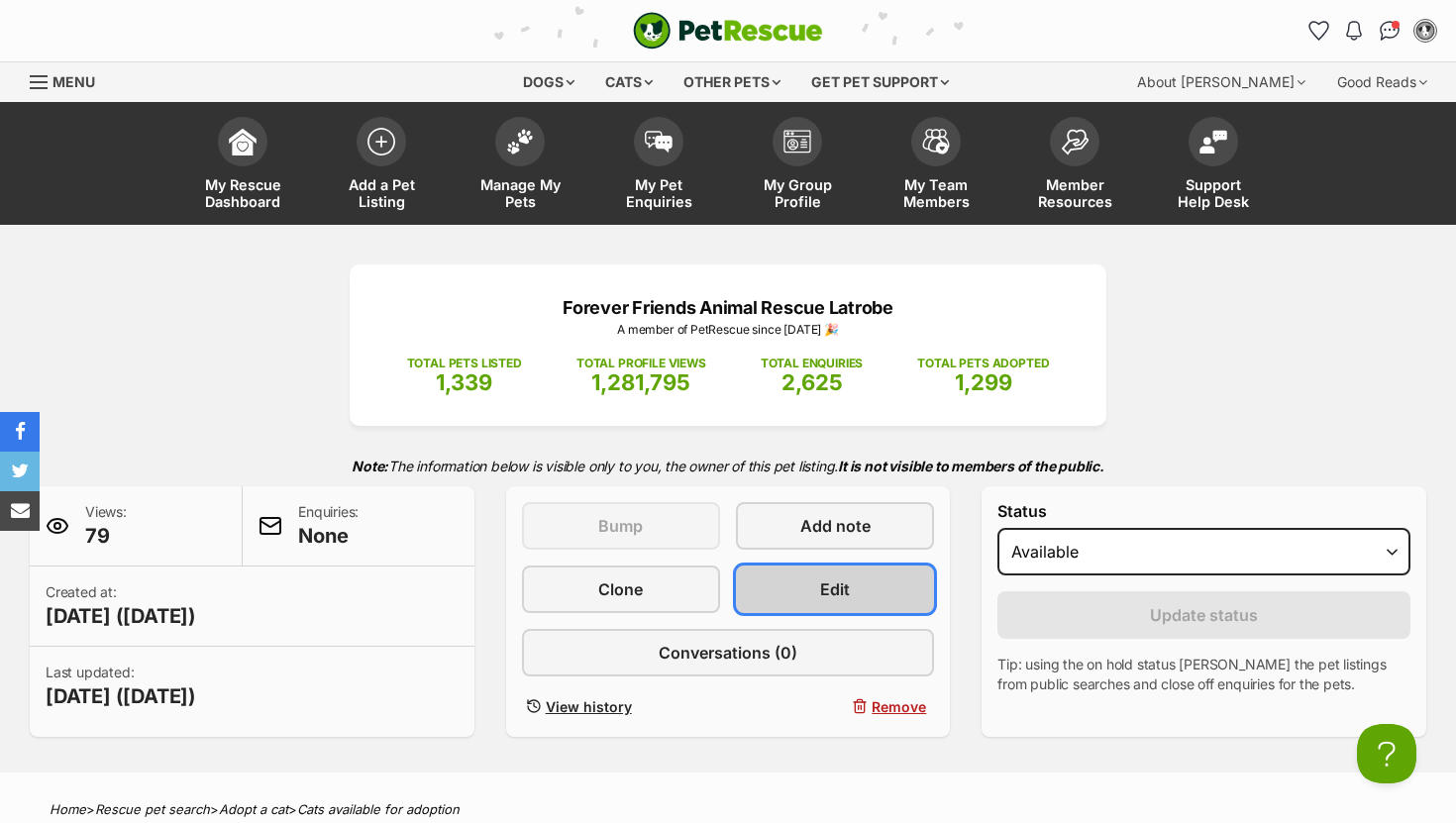 click on "Edit" at bounding box center [835, 589] 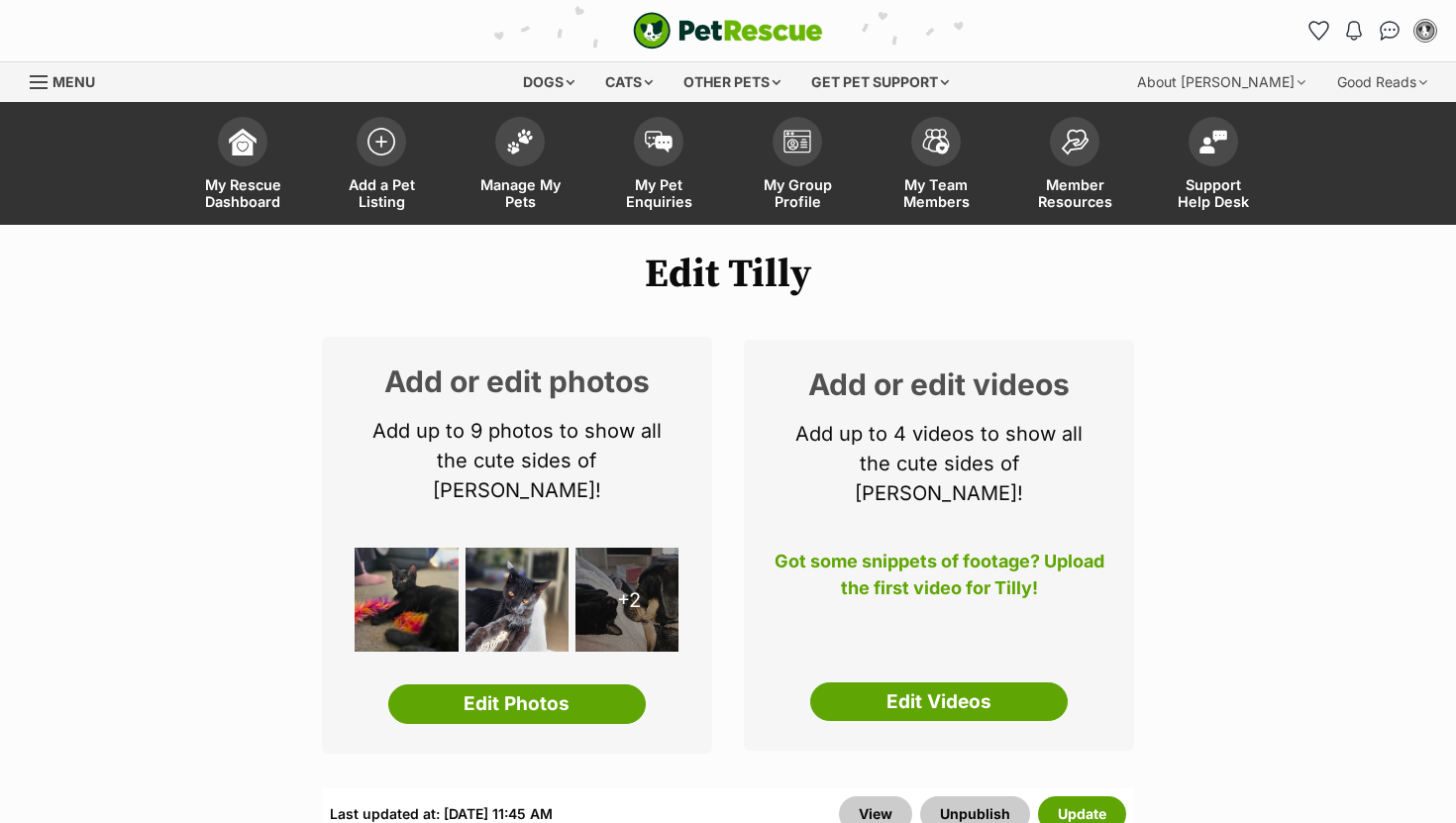 scroll, scrollTop: 540, scrollLeft: 0, axis: vertical 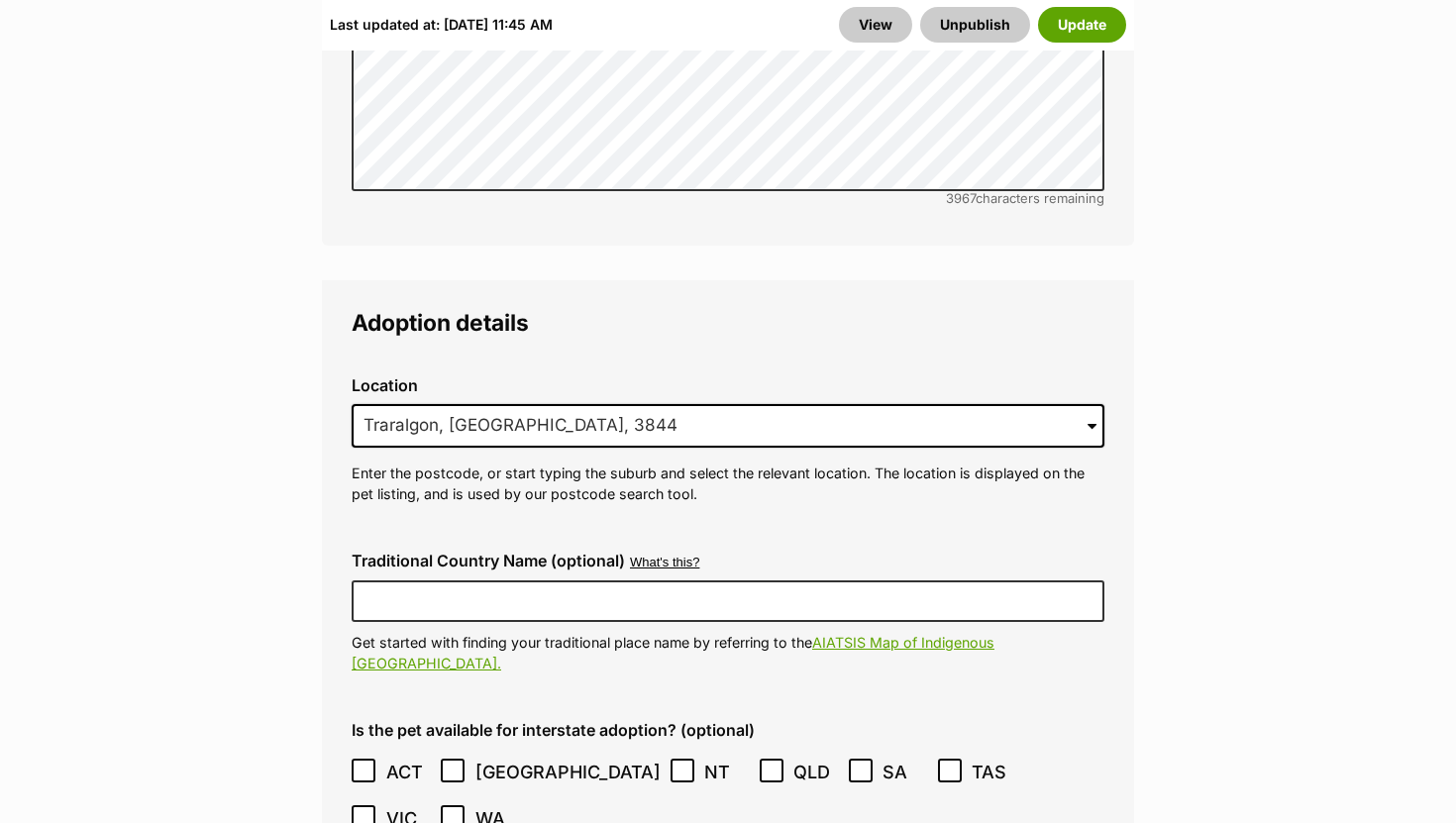 click at bounding box center (1092, 426) 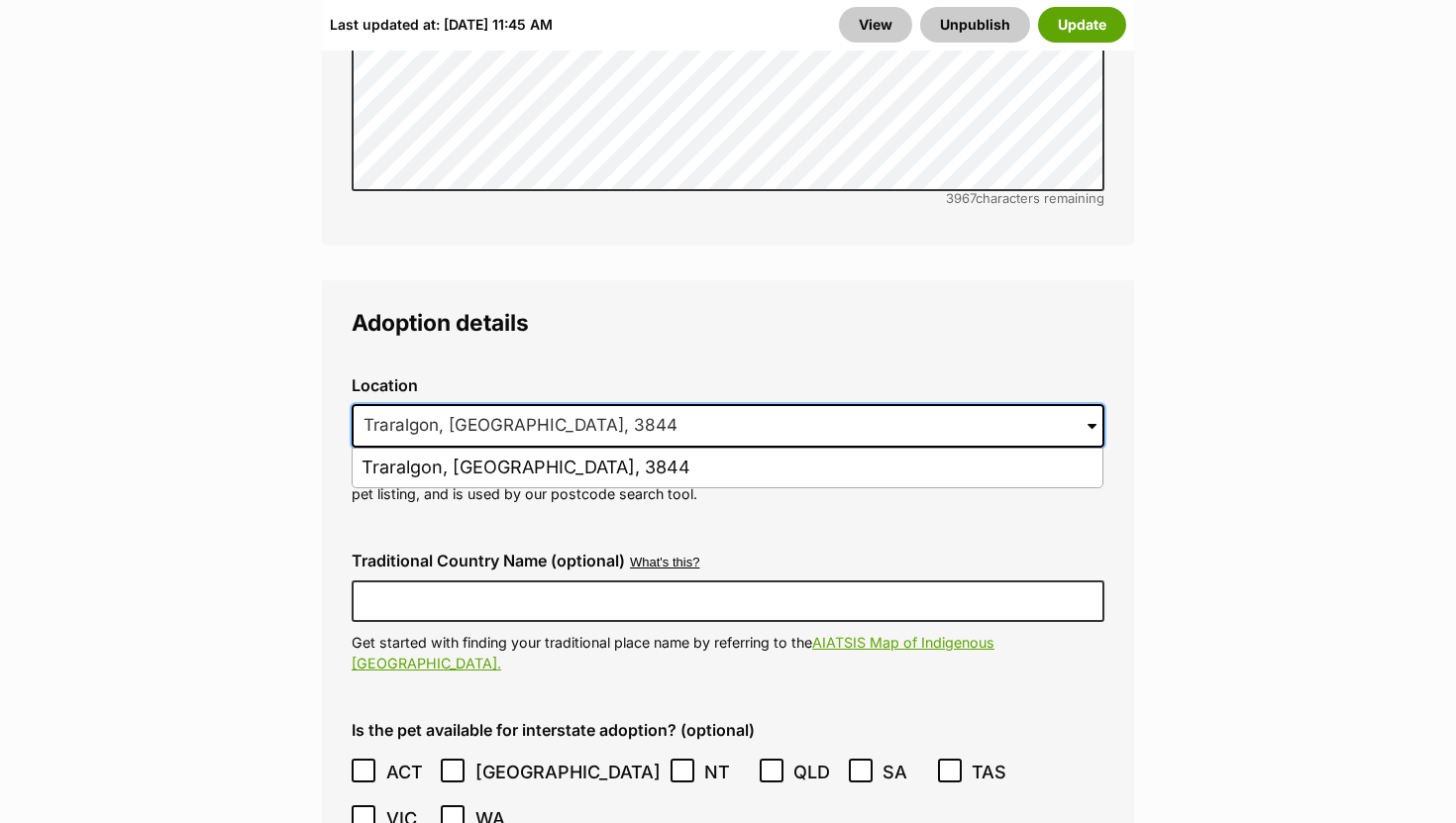 scroll, scrollTop: 0, scrollLeft: 0, axis: both 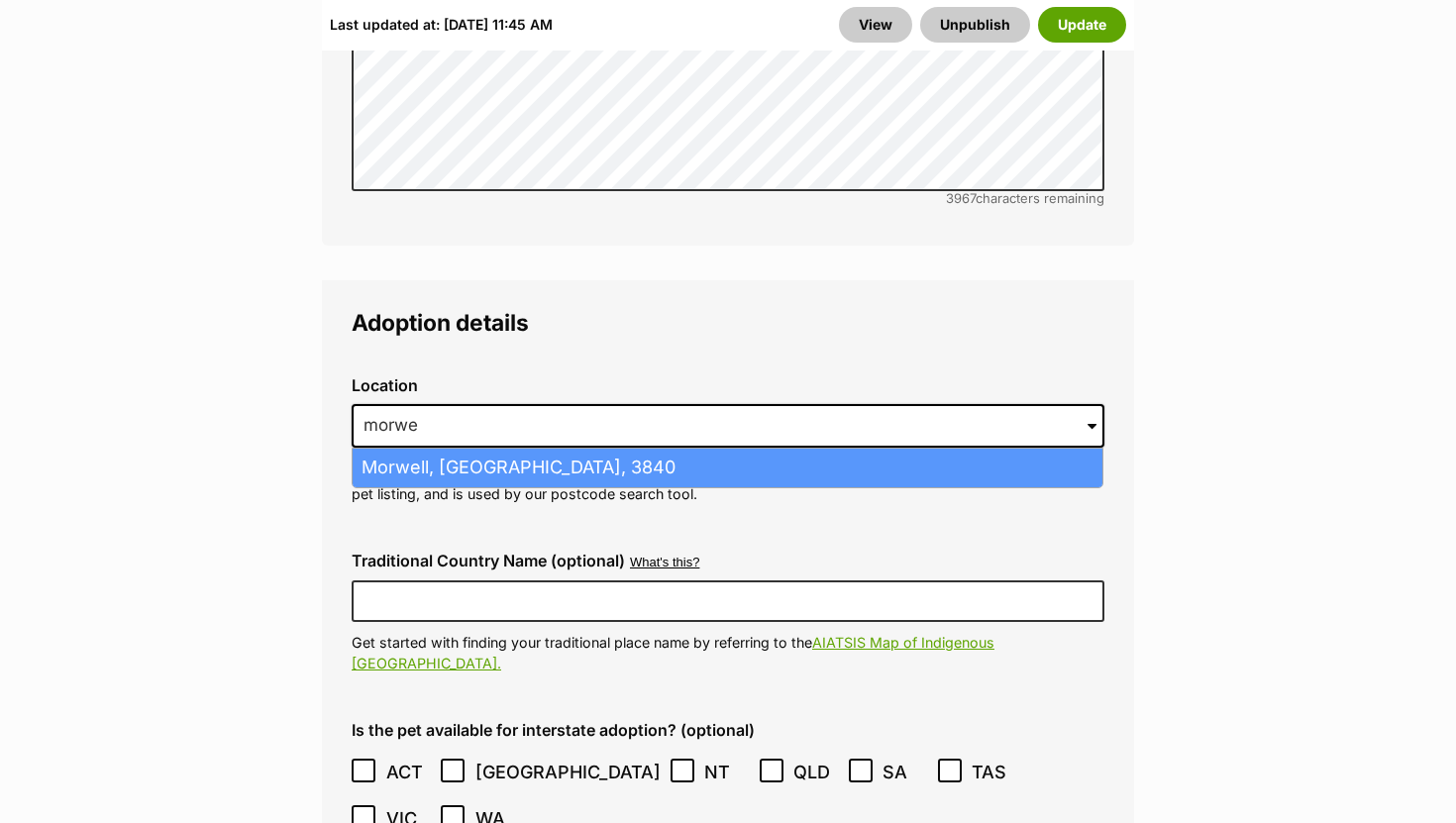 click on "Morwell, Victoria, 3840" at bounding box center (727, 467) 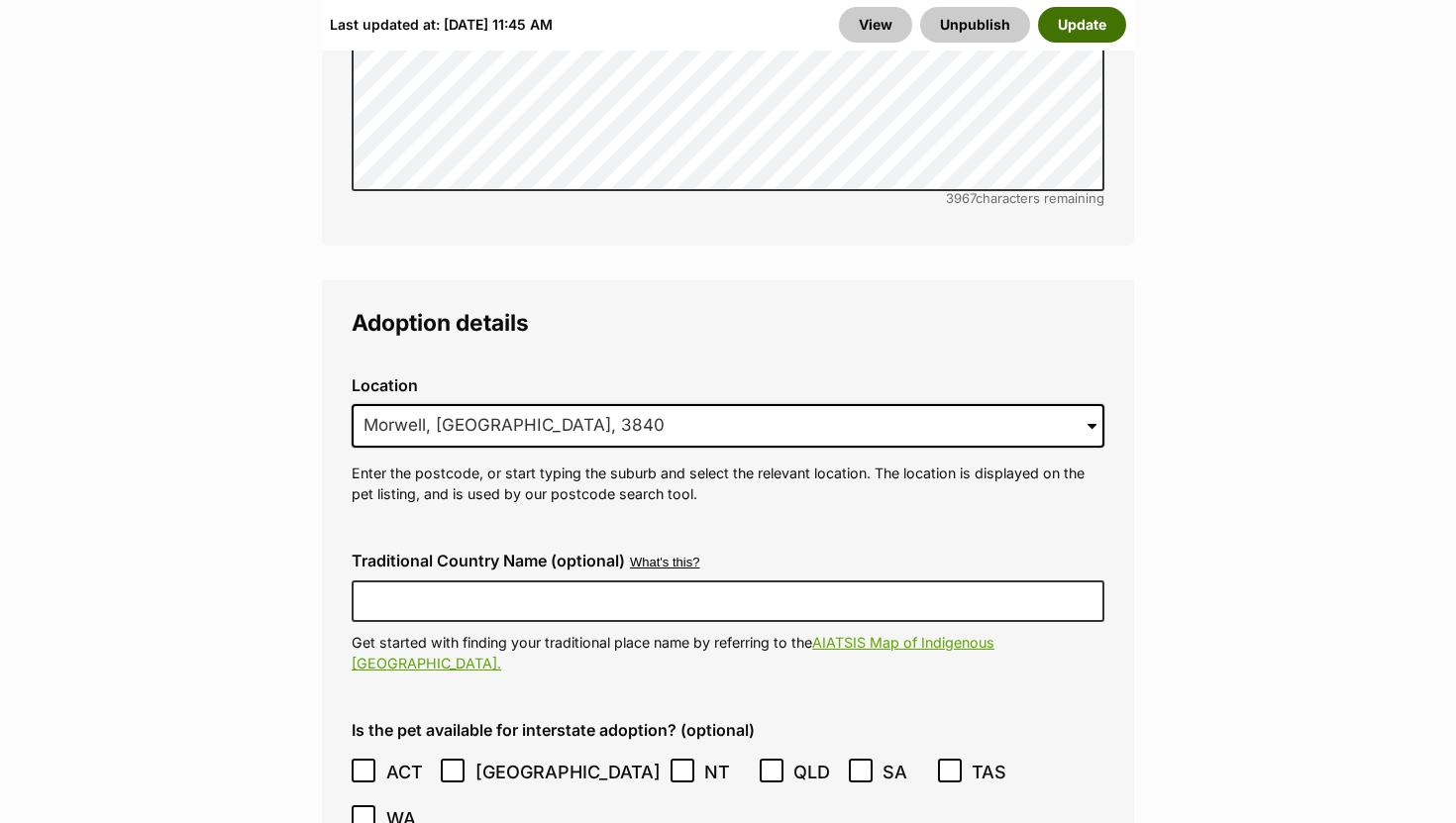click on "Update" at bounding box center (1082, 25) 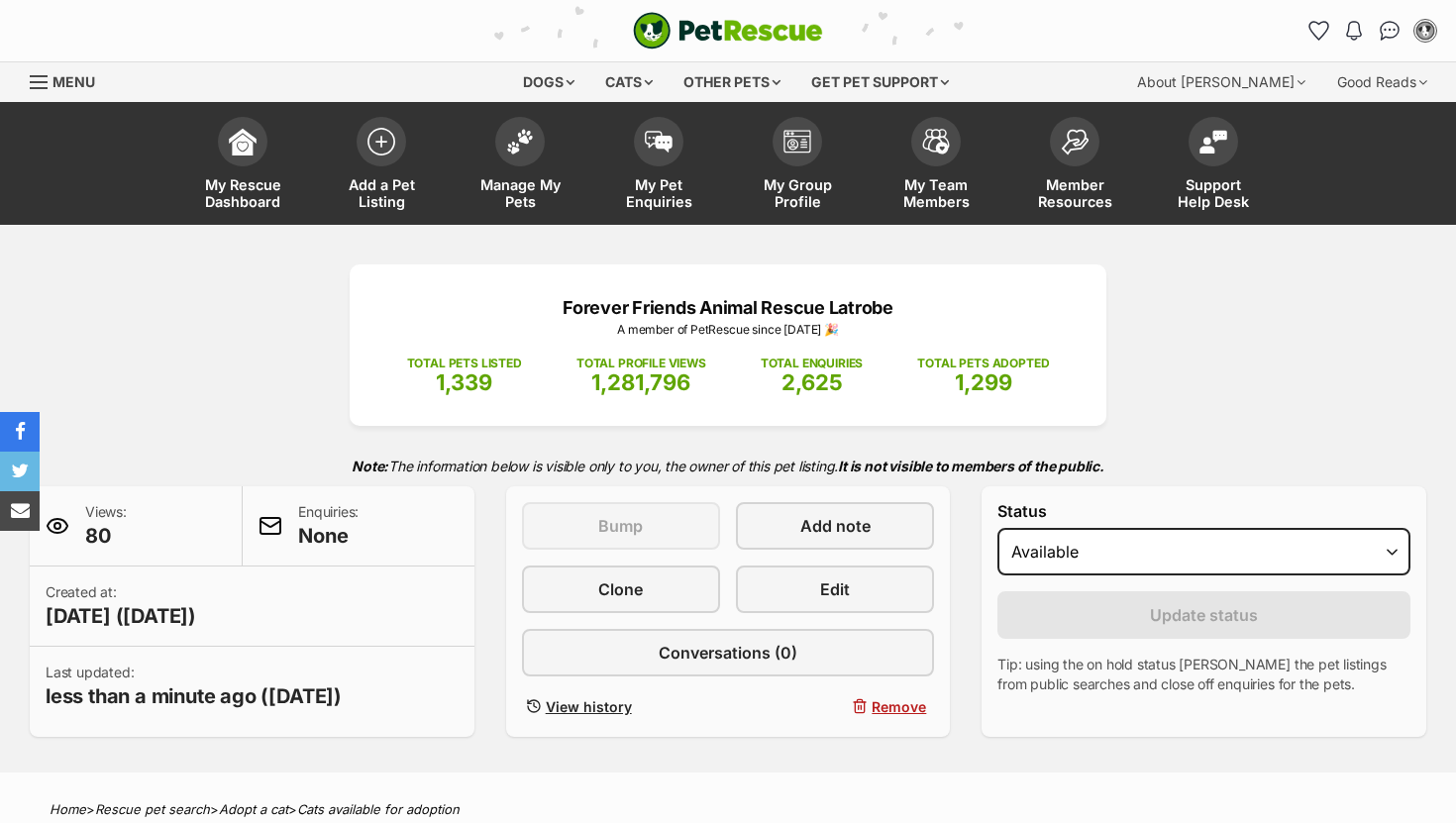 scroll, scrollTop: 0, scrollLeft: 0, axis: both 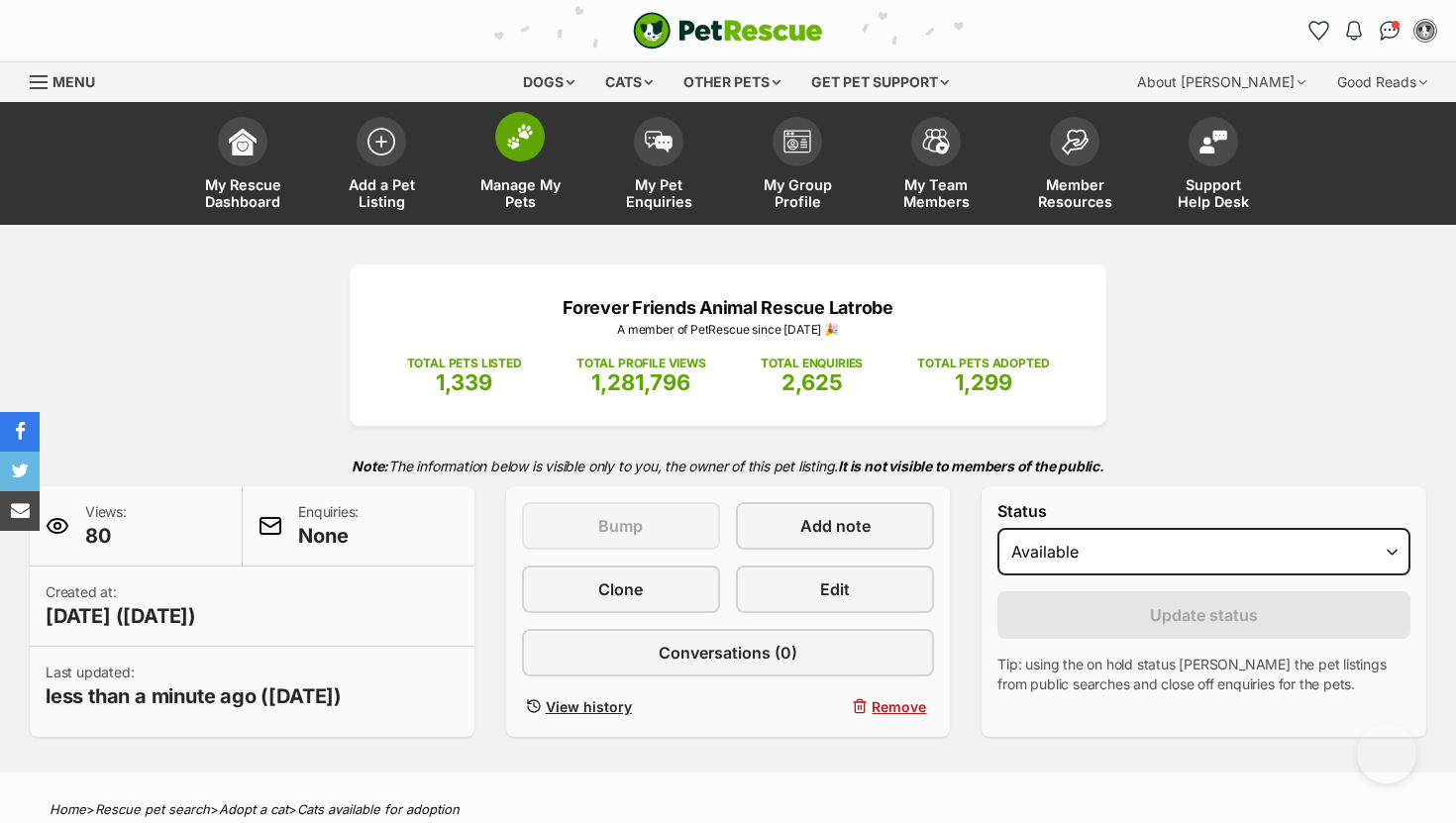 click at bounding box center (520, 137) 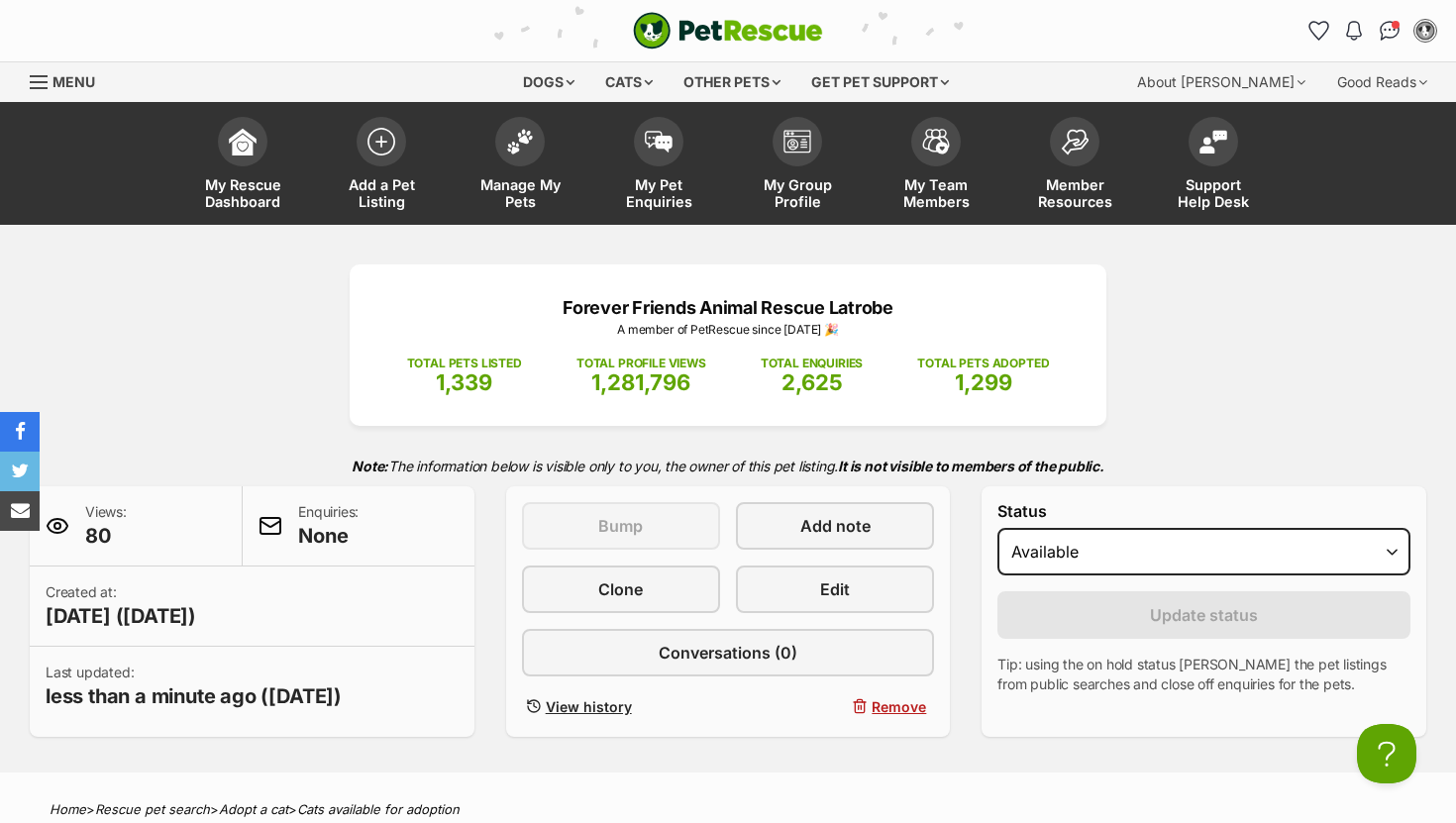 scroll, scrollTop: 0, scrollLeft: 0, axis: both 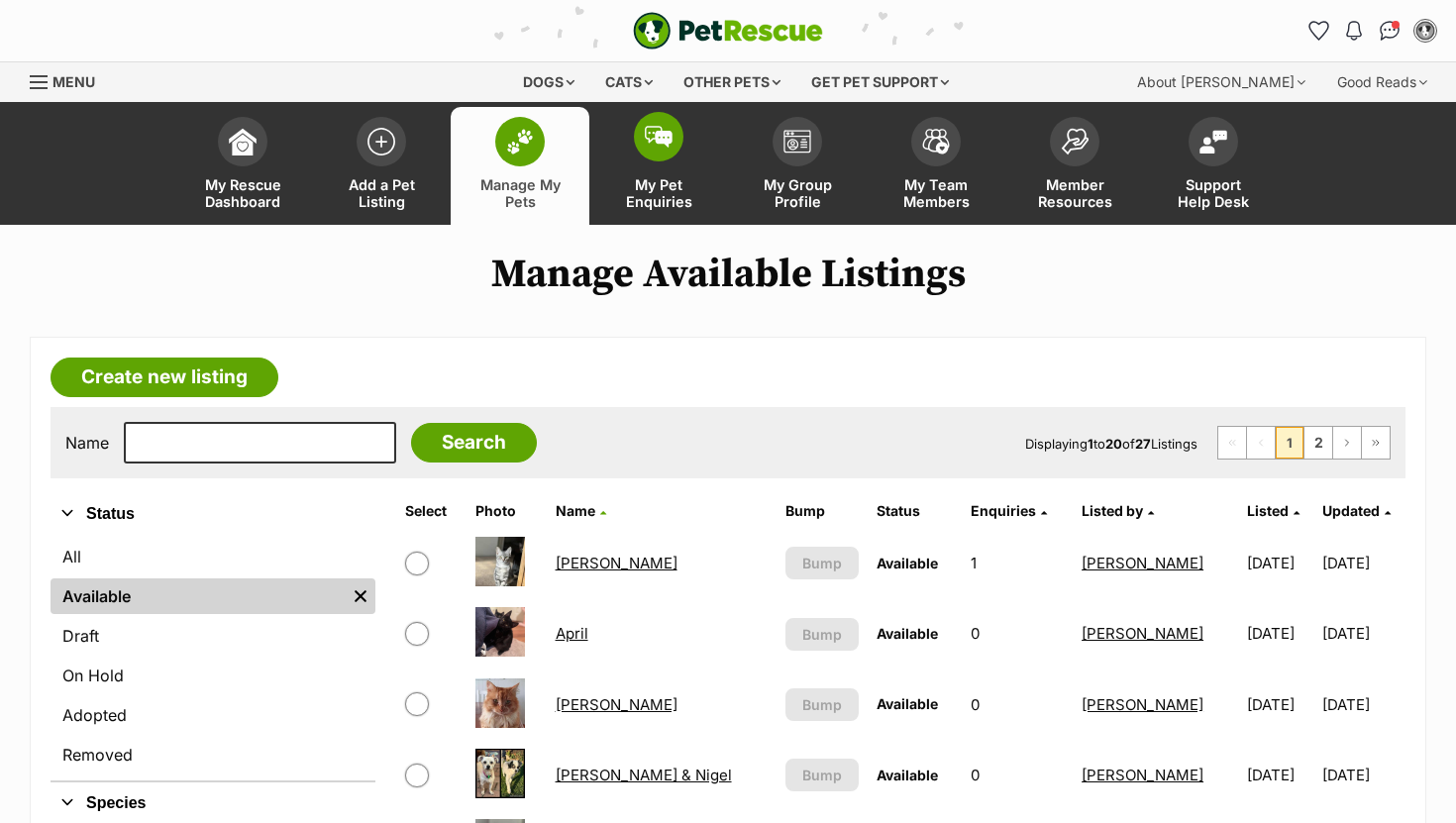click on "My Pet Enquiries" at bounding box center [659, 165] 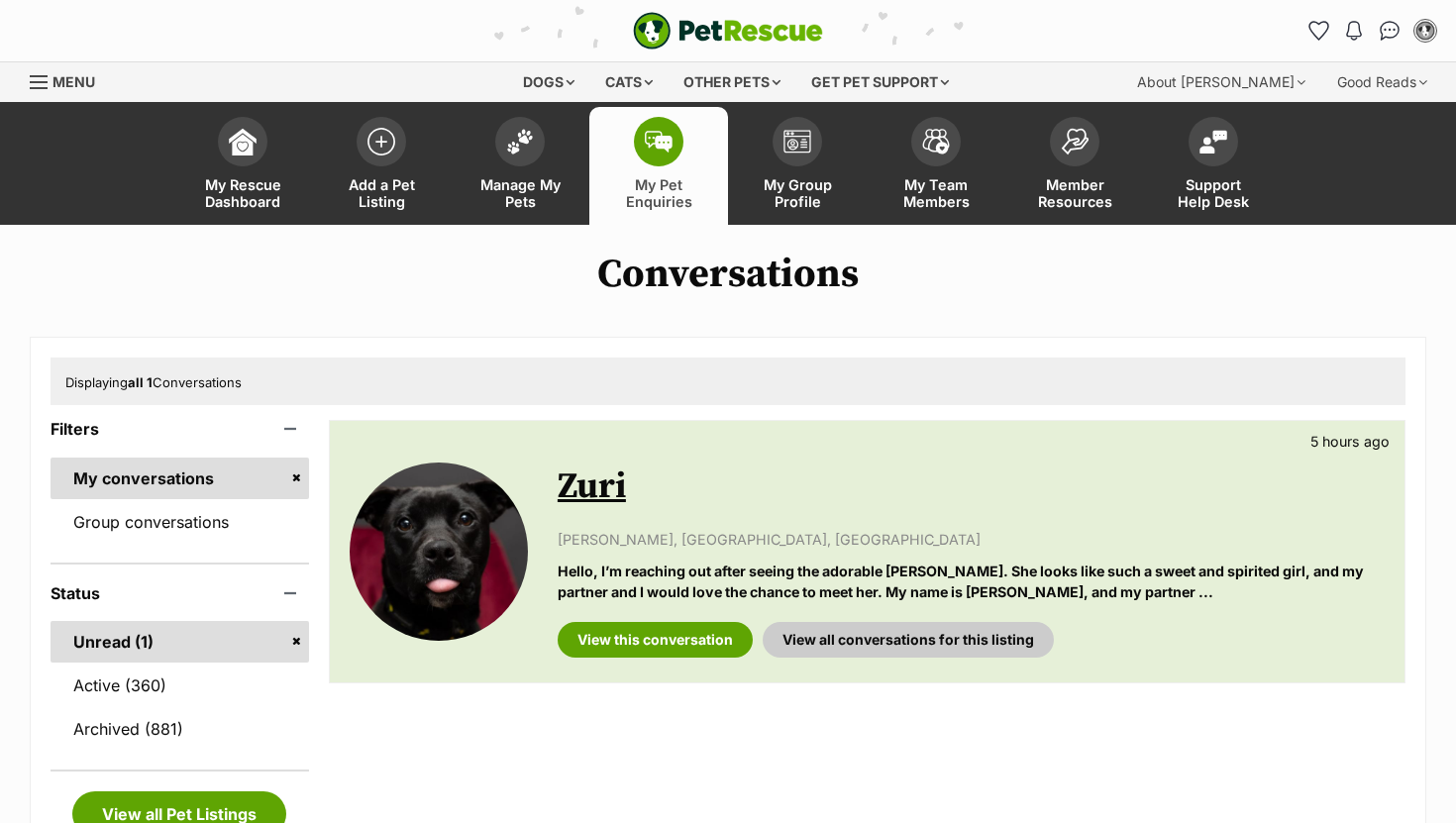 scroll, scrollTop: 0, scrollLeft: 0, axis: both 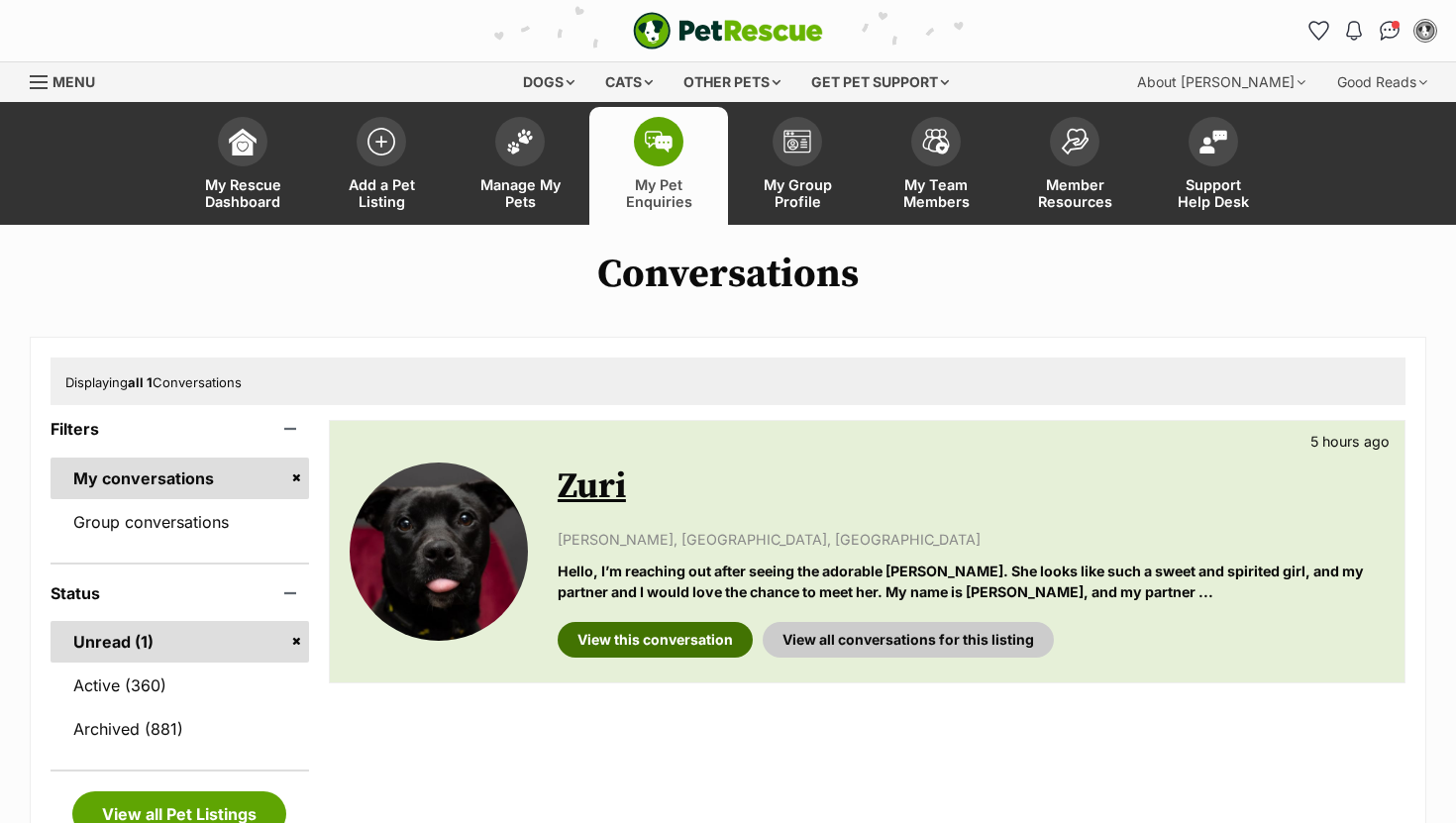 click on "View this conversation" at bounding box center [655, 640] 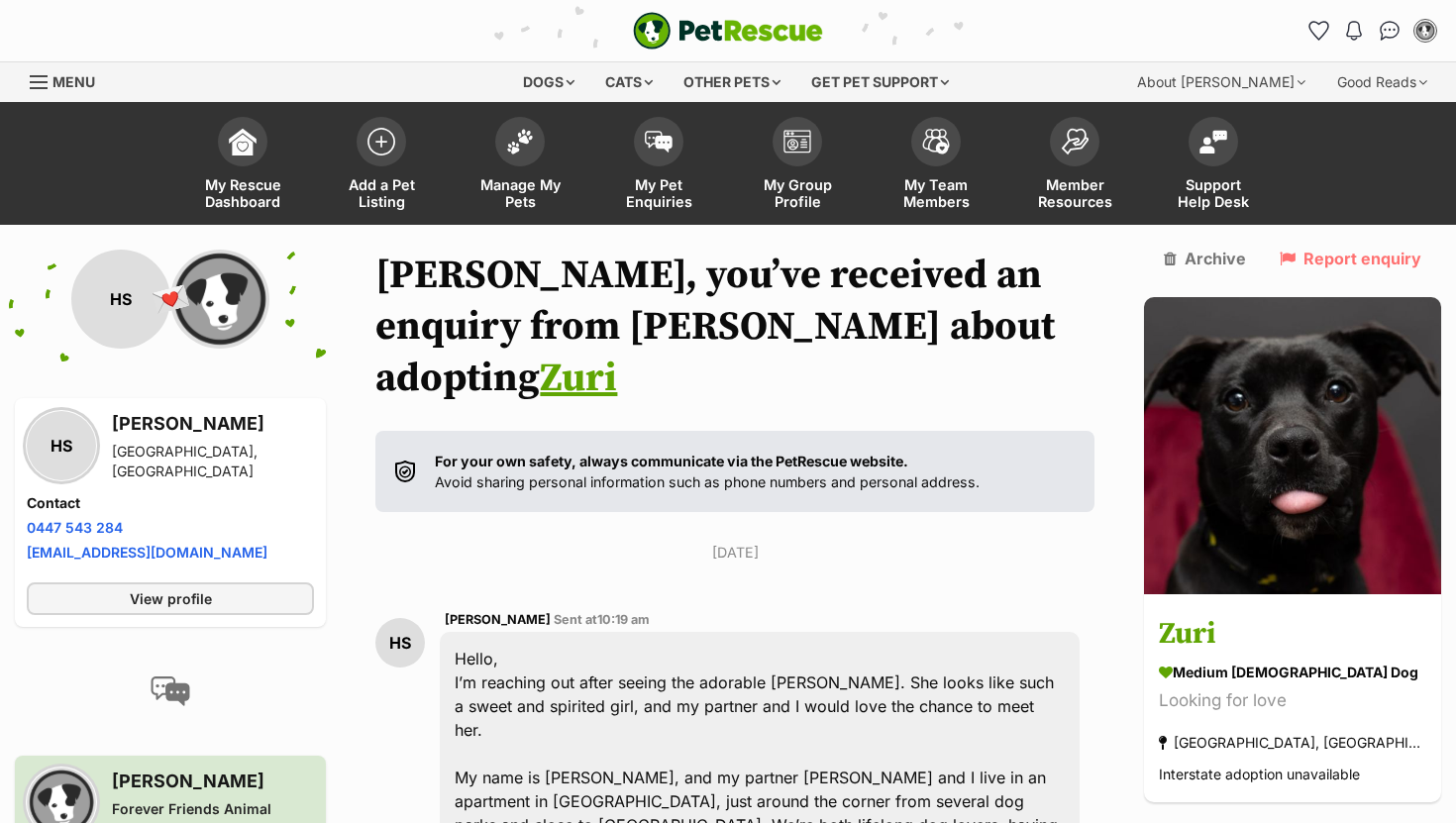 scroll, scrollTop: 4, scrollLeft: 0, axis: vertical 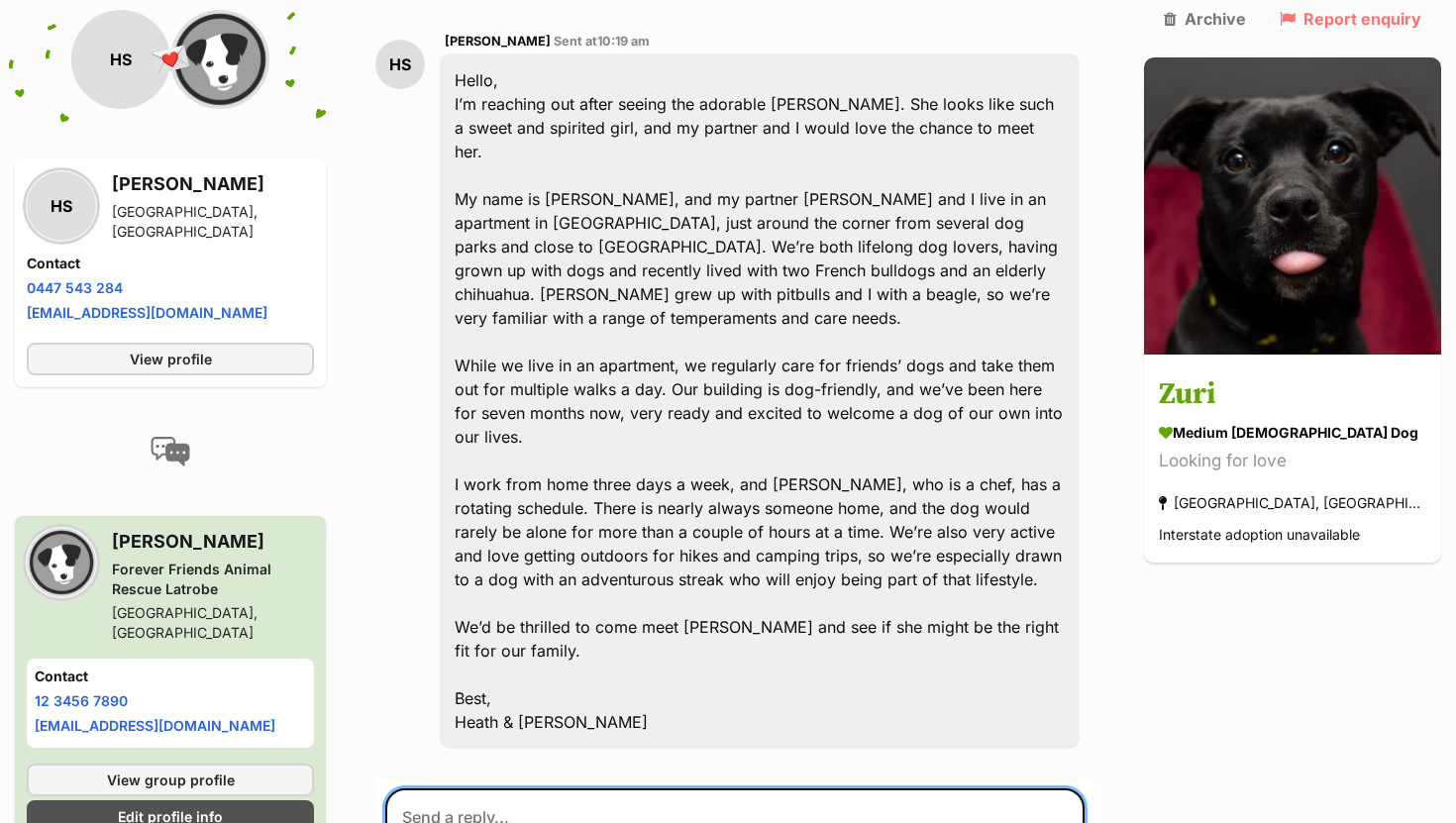 click at bounding box center (735, 848) 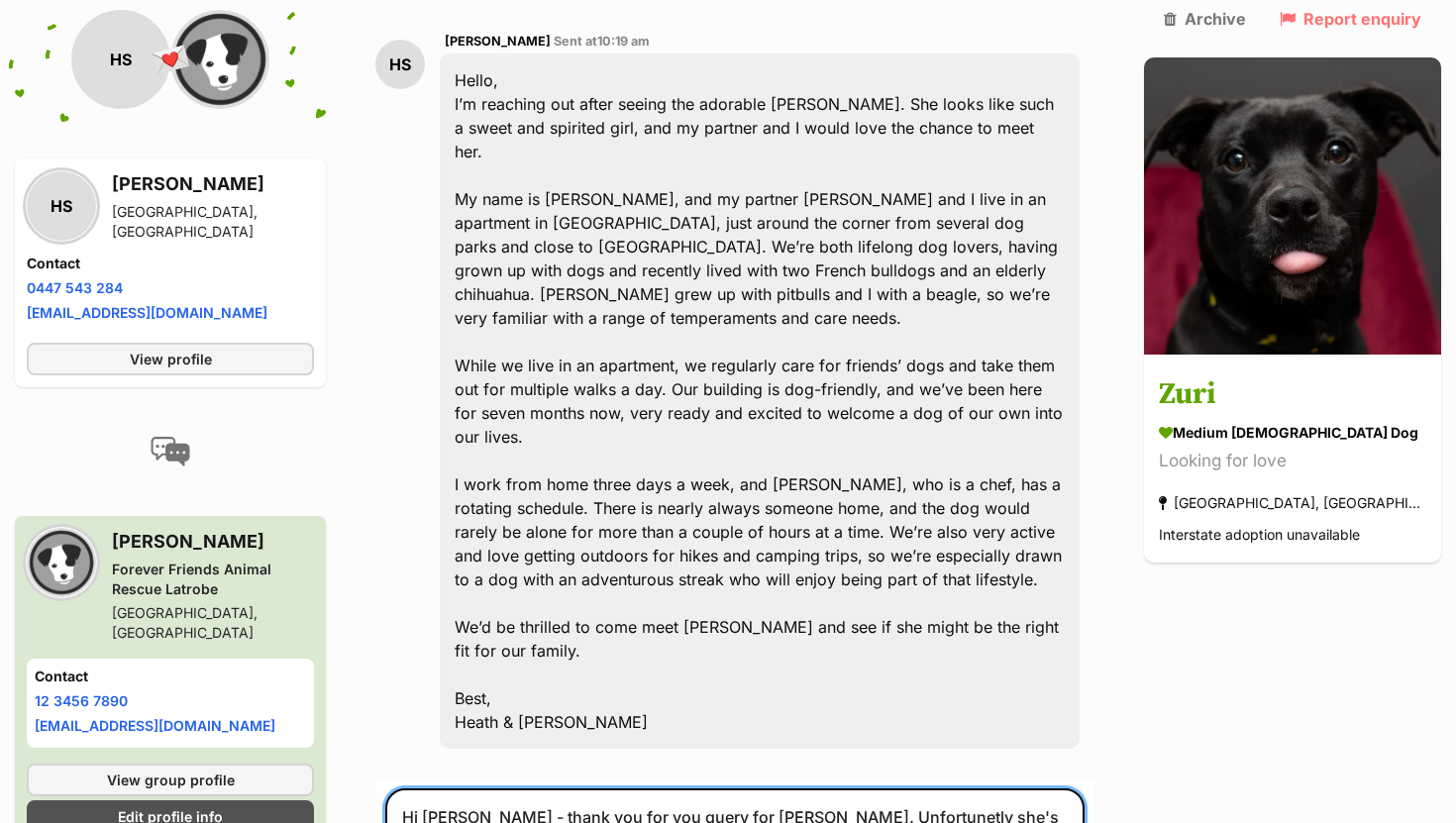 click on "Hi Heath - thank you for you query for Zuri. Unfortunetly she's not suited to life in an apartment" at bounding box center (735, 848) 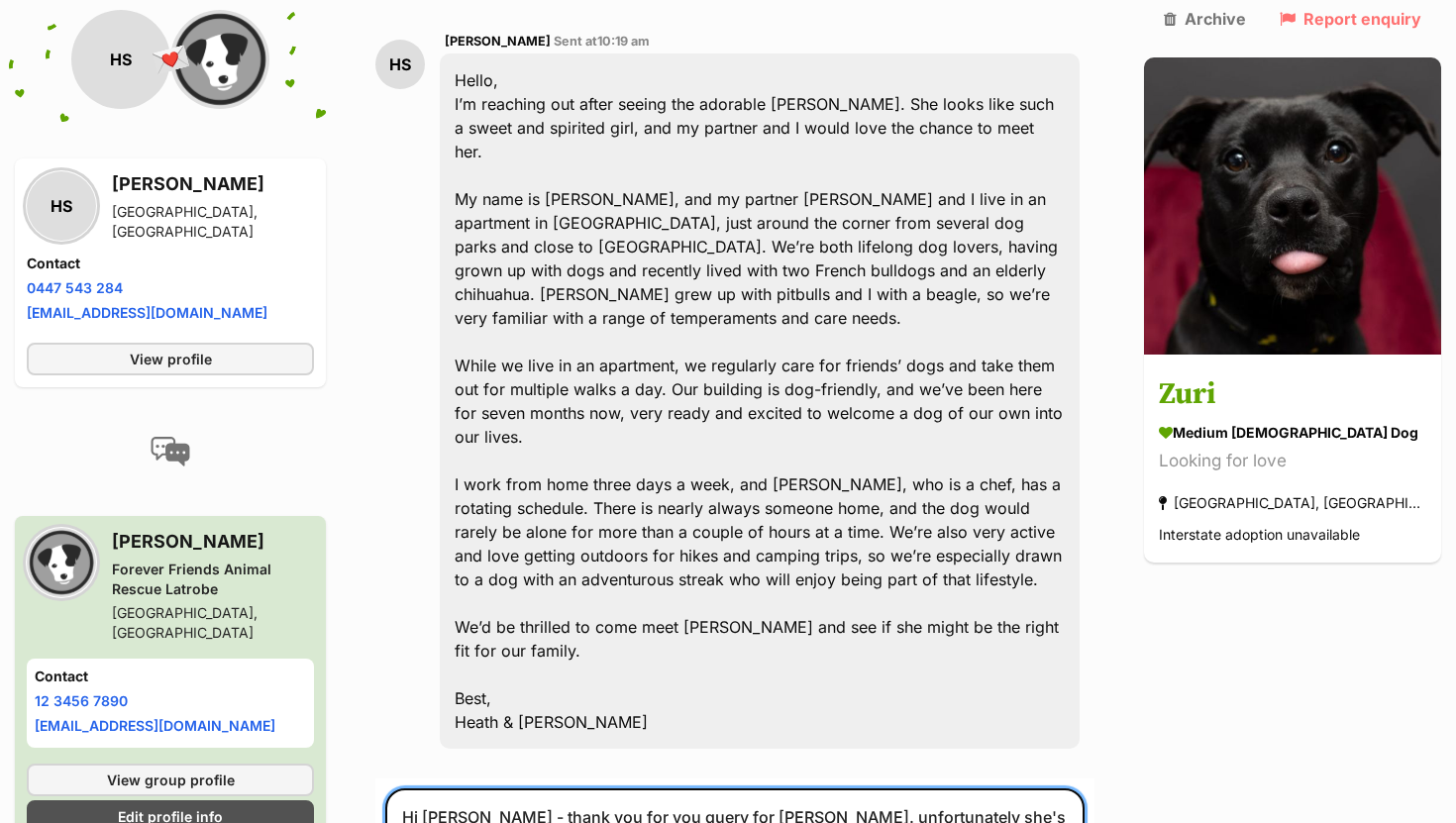 click on "Hi Heath - thank you for you query for Zuri. unfortunately she's not suited to life in an apartment" at bounding box center (735, 848) 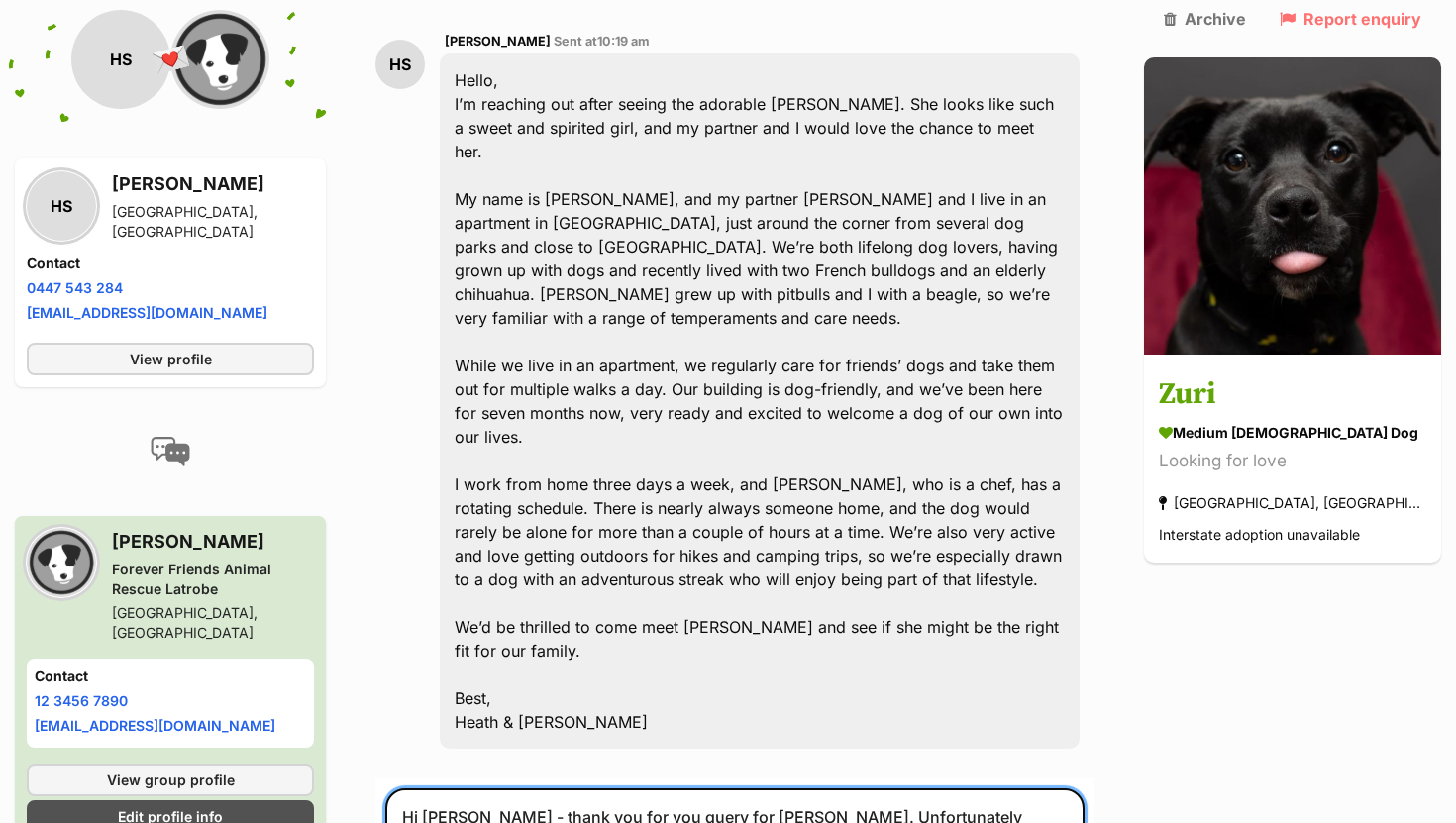 click on "Hi Heath - thank you for you query for Zuri. Unfortunately she's not suited to life in an apartment" at bounding box center (735, 848) 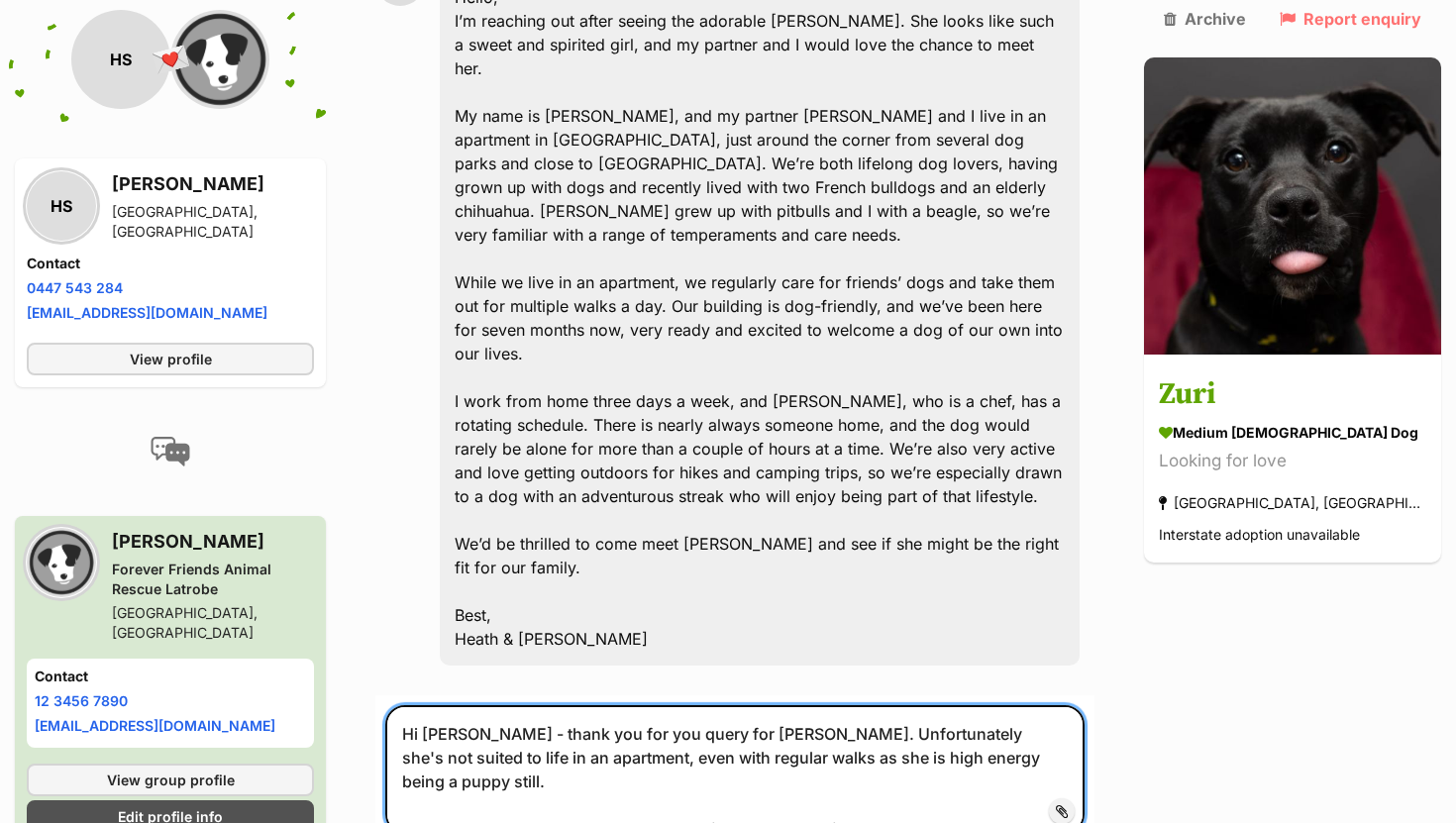scroll, scrollTop: 665, scrollLeft: 0, axis: vertical 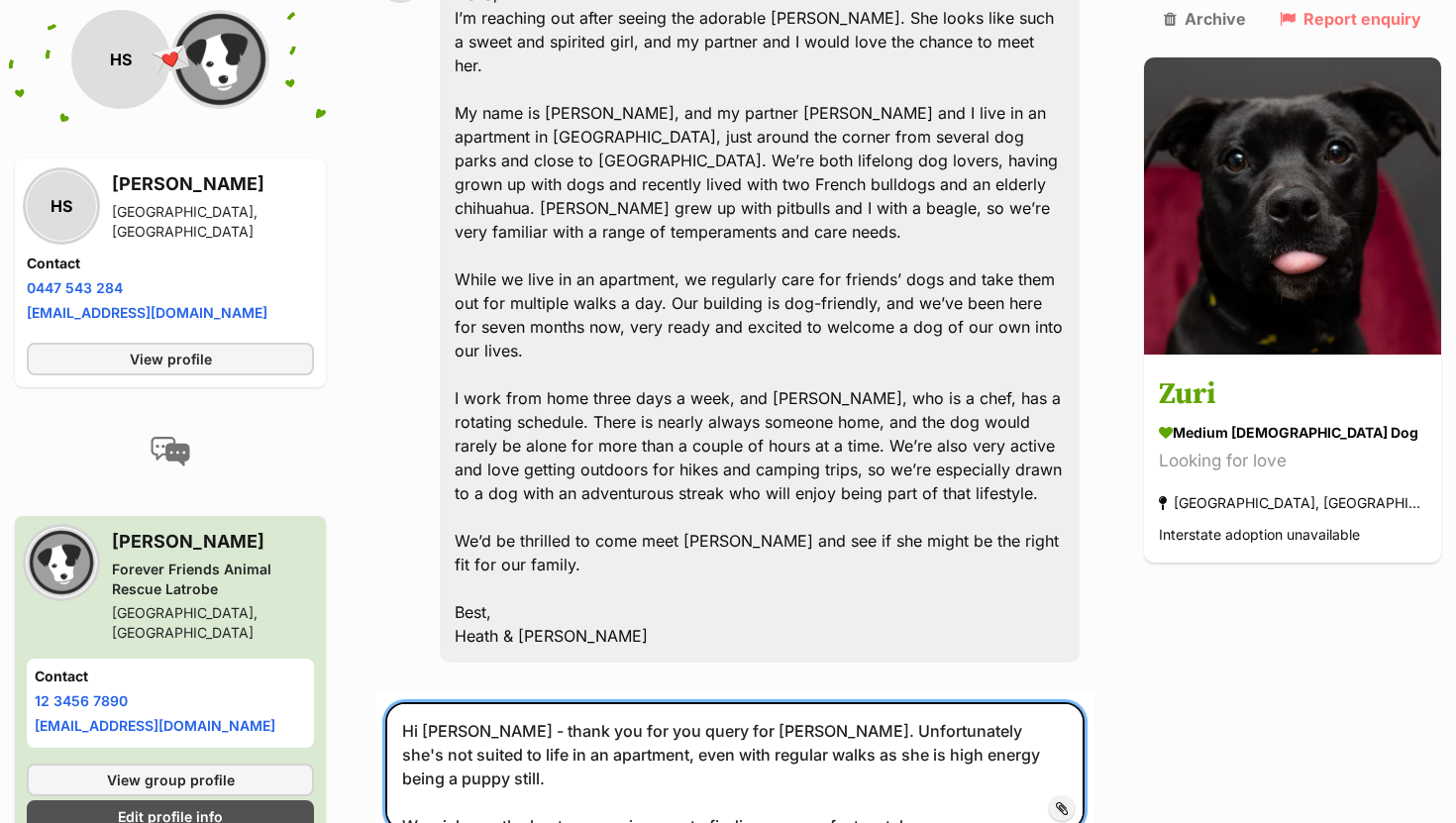 type on "Hi Heath - thank you for you query for Zuri. Unfortunately she's not suited to life in an apartment, even with regular walks as she is high energy being a puppy still.
We wish you the best on your journey to finding your perfect match." 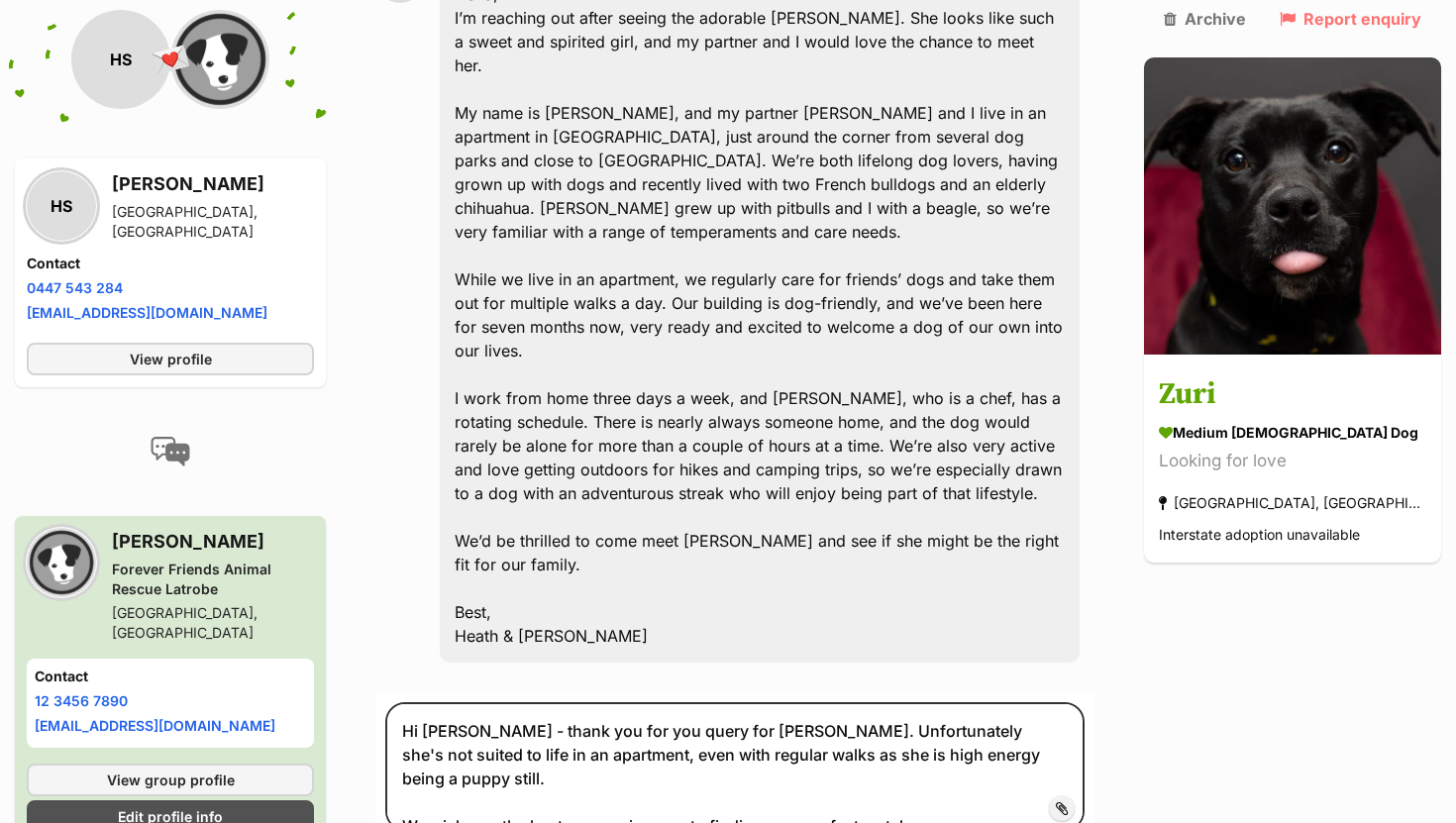 click on "Submit" at bounding box center (1040, 896) 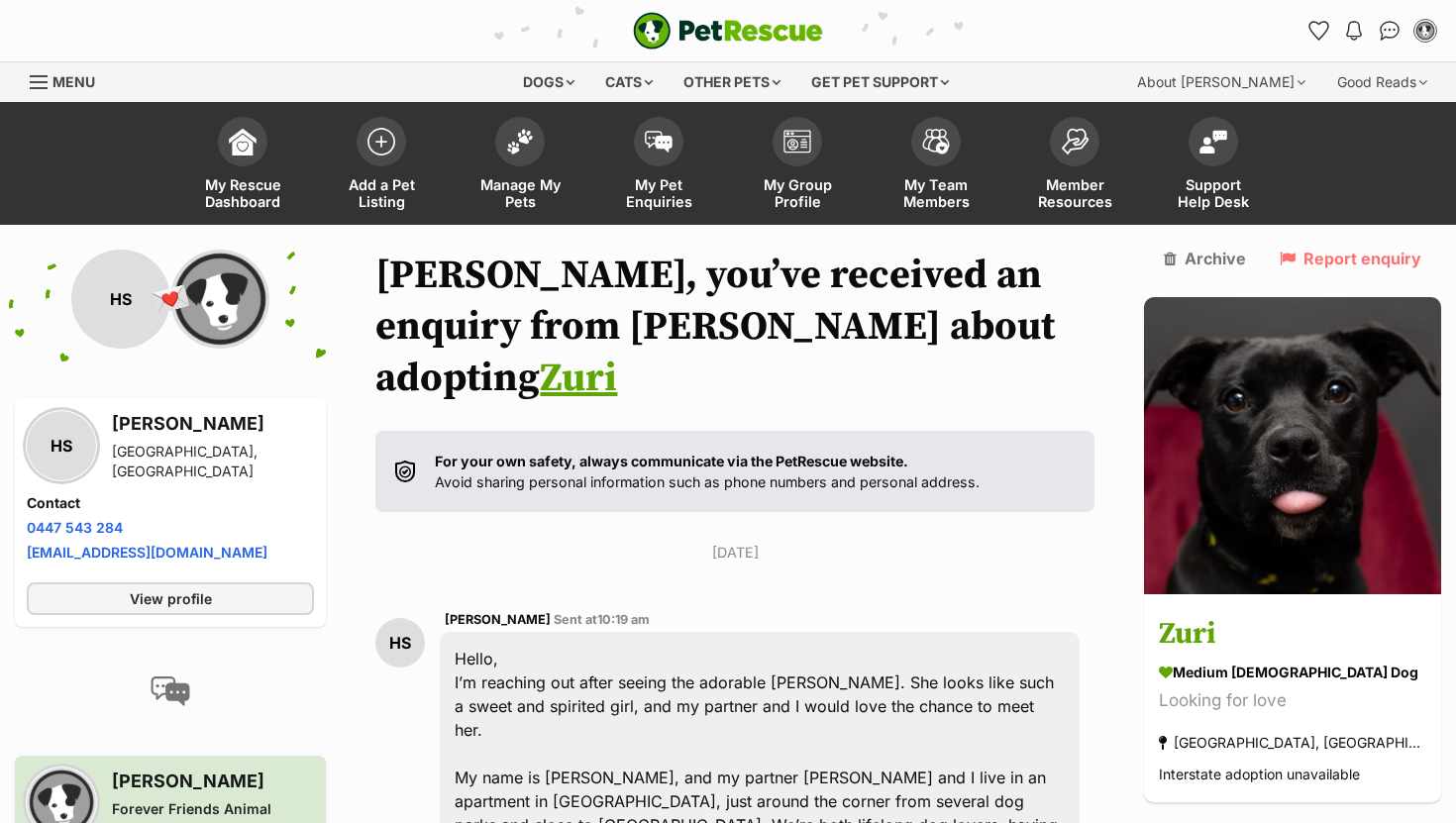 scroll, scrollTop: 624, scrollLeft: 0, axis: vertical 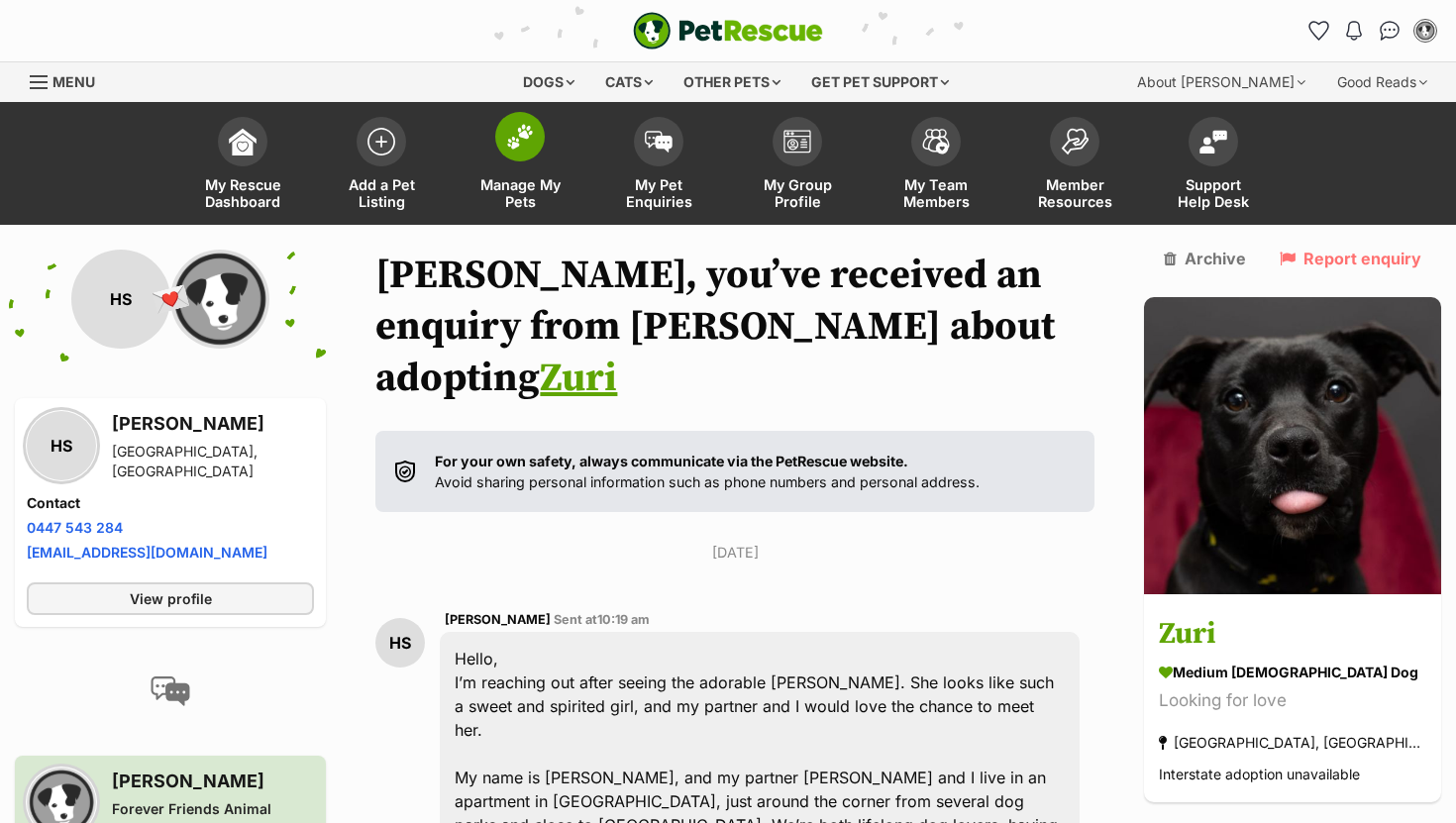 click at bounding box center (520, 137) 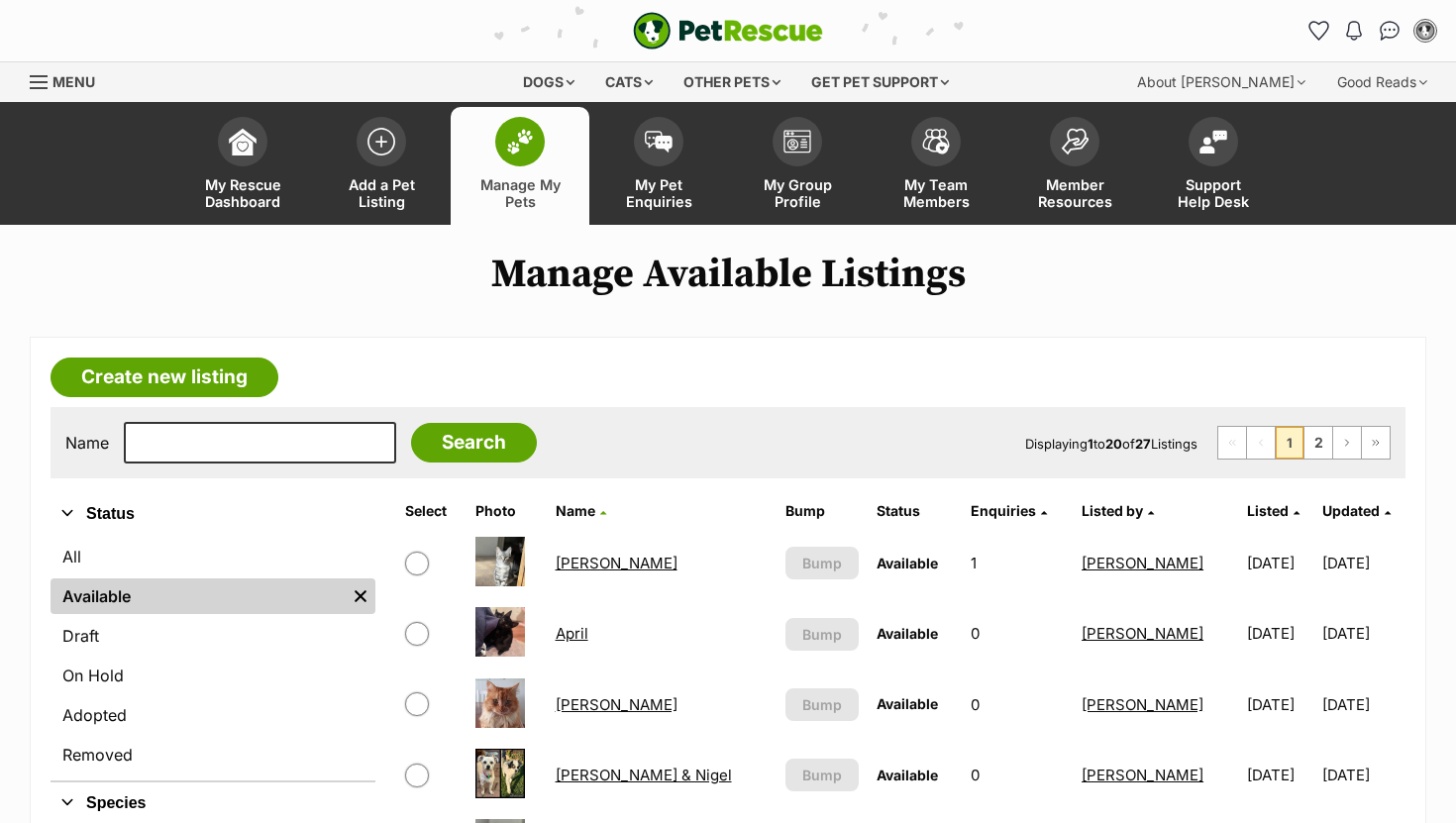 scroll, scrollTop: 0, scrollLeft: 0, axis: both 